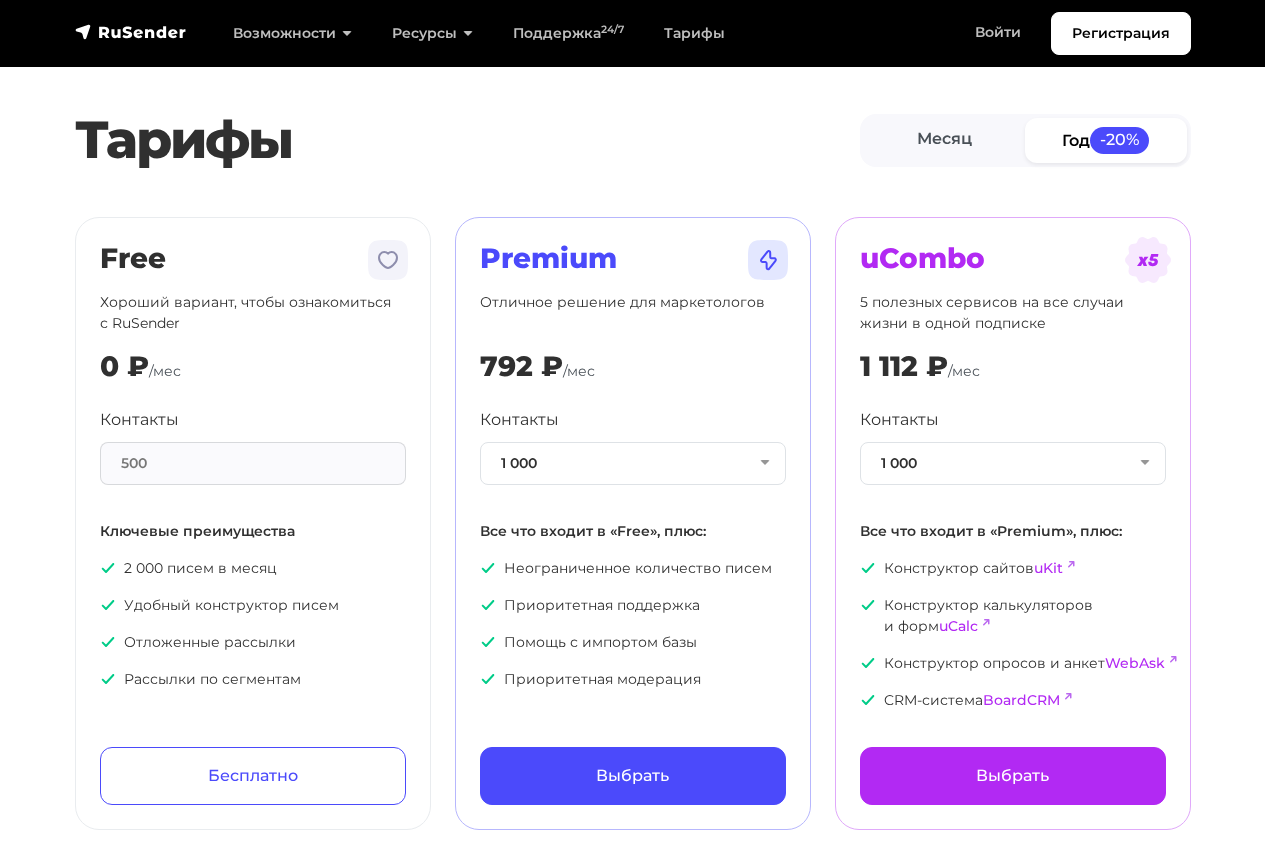 scroll, scrollTop: 0, scrollLeft: 0, axis: both 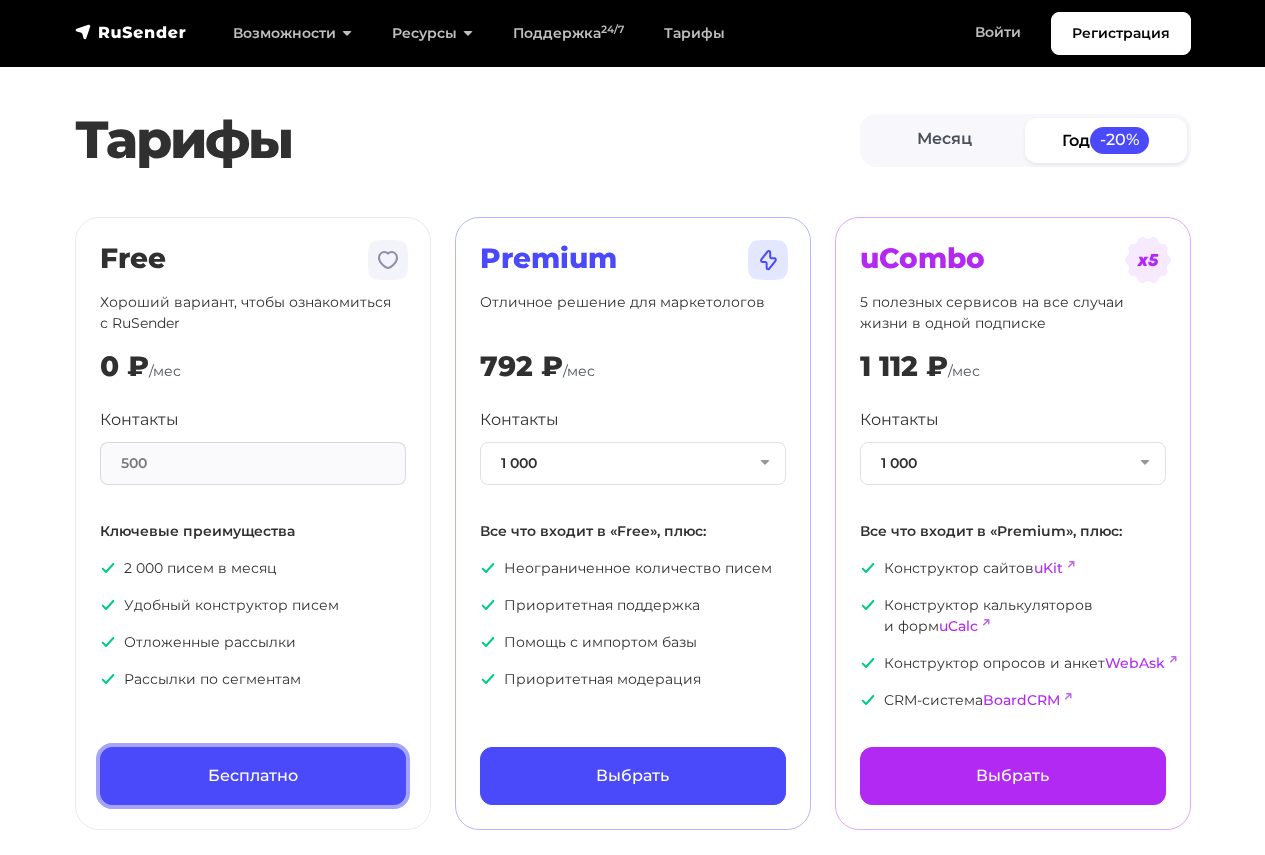 click on "Бесплатно" at bounding box center (253, 776) 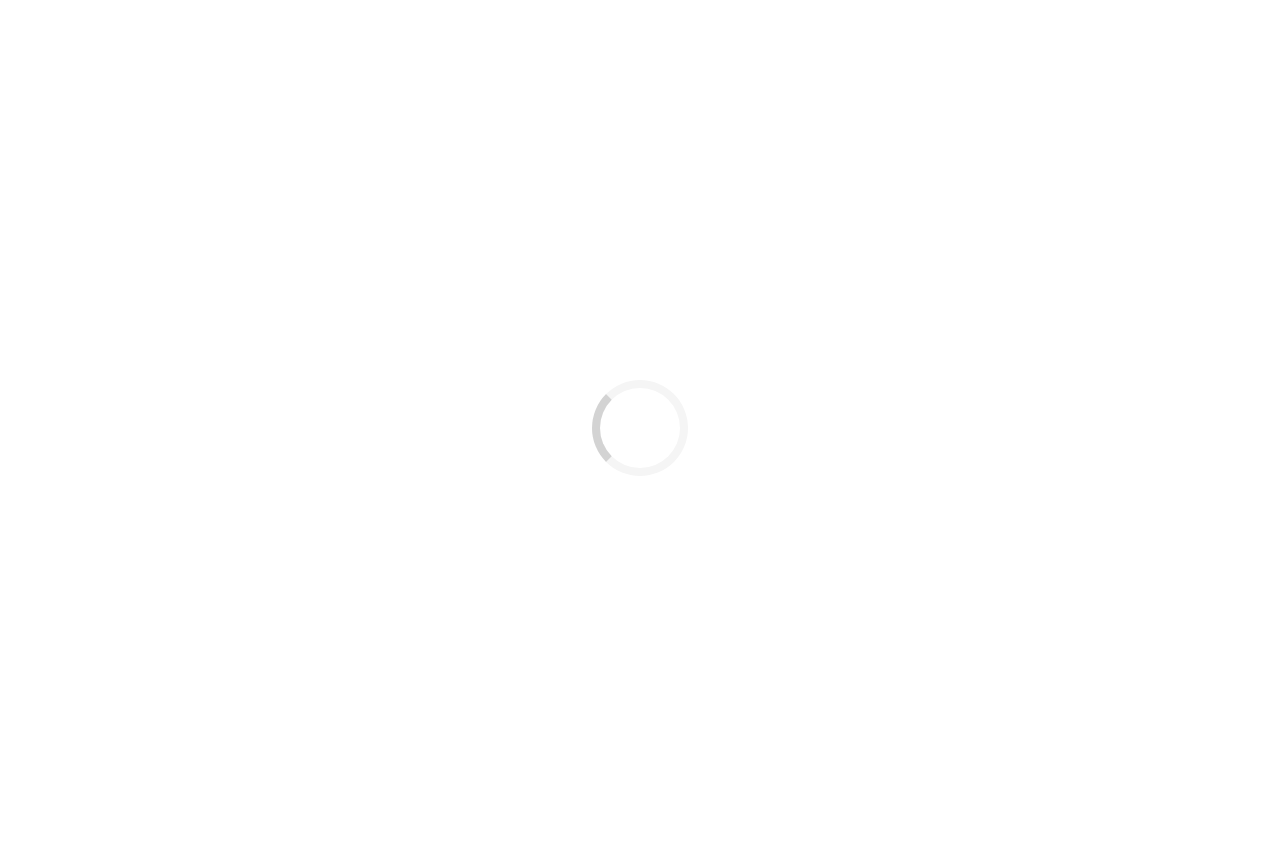 scroll, scrollTop: 0, scrollLeft: 0, axis: both 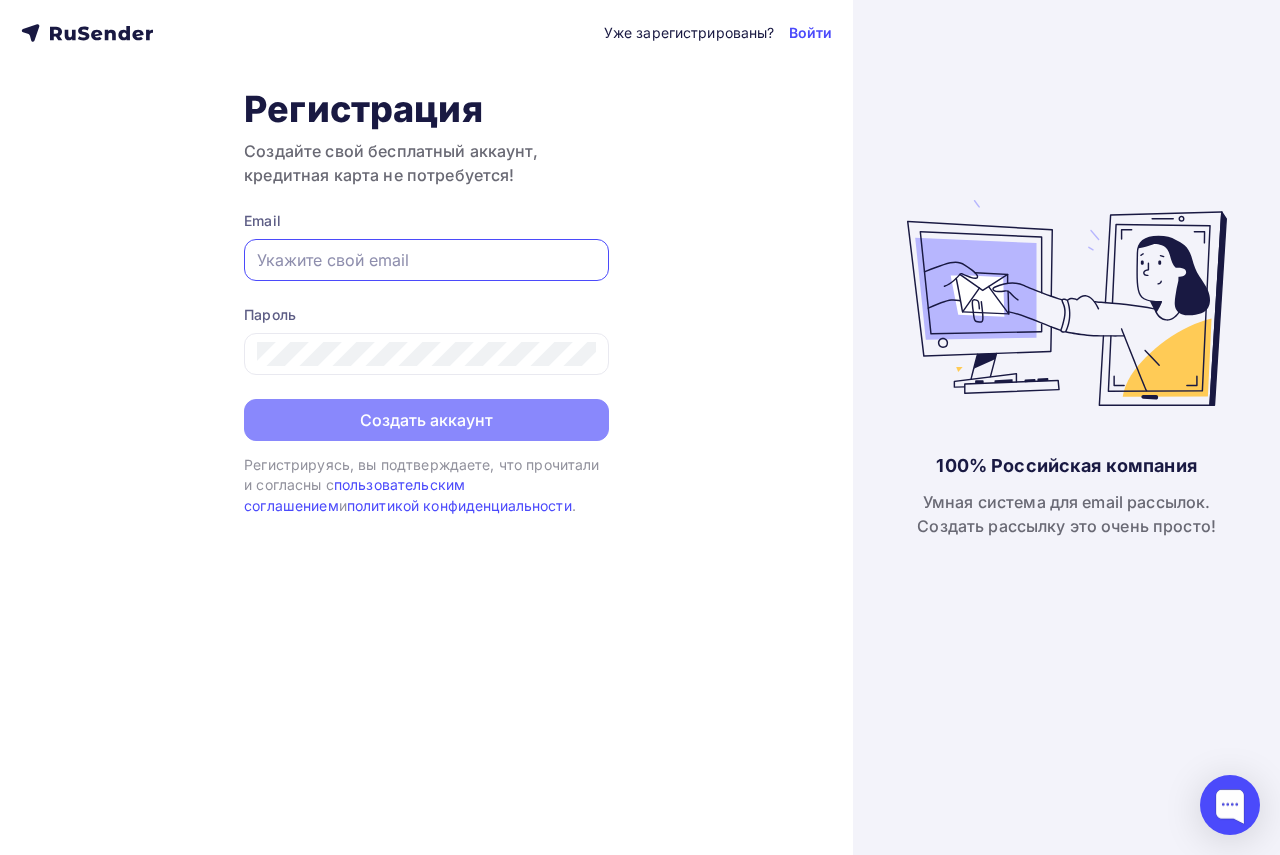click at bounding box center (426, 260) 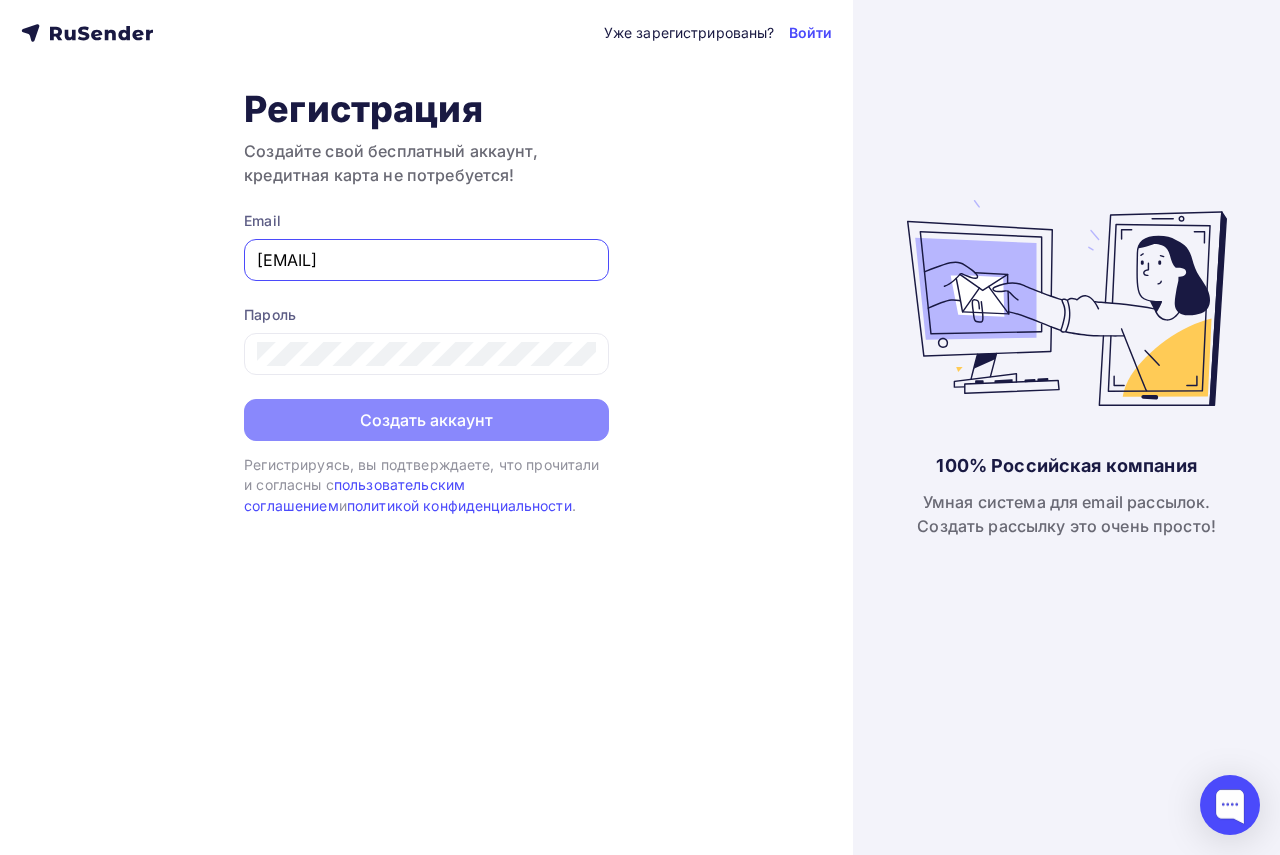 type on "[EMAIL]" 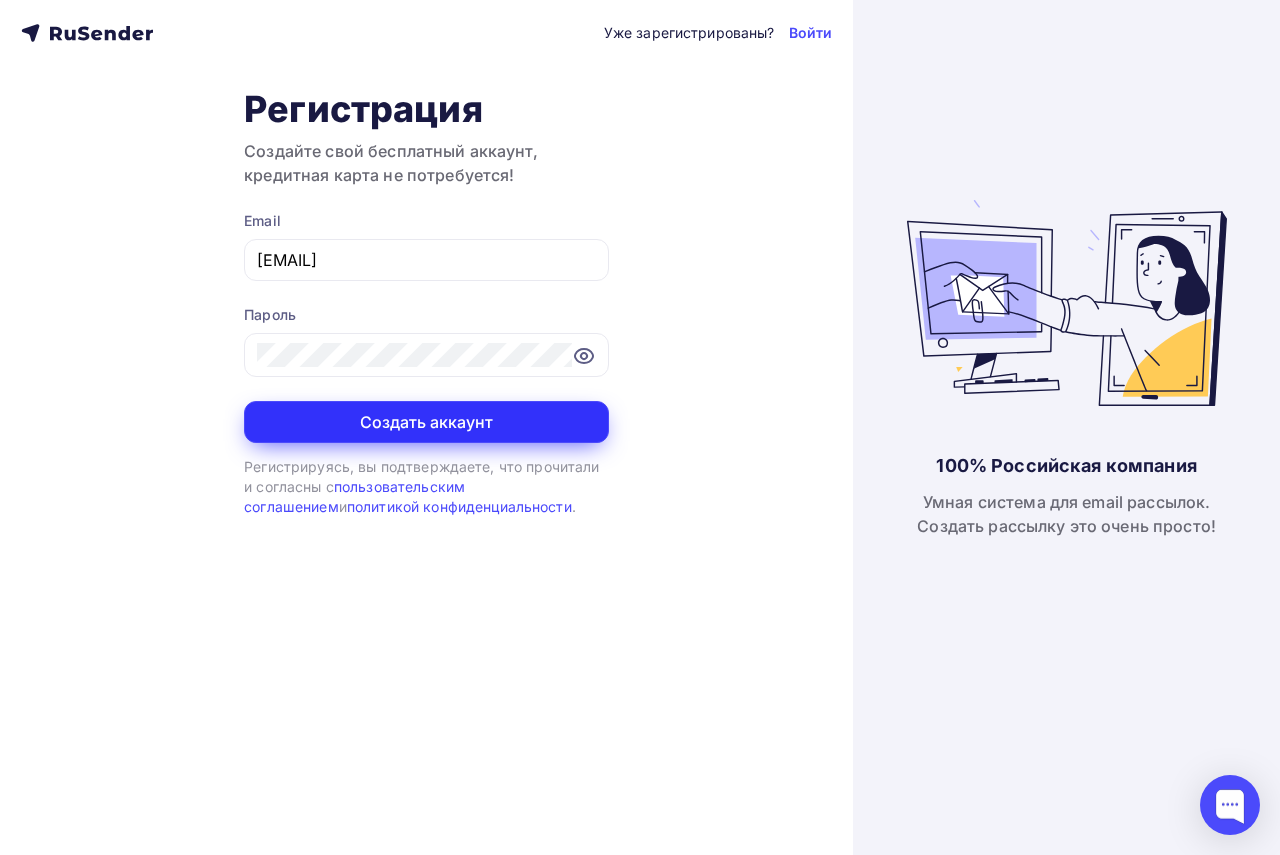 click on "Создать аккаунт" at bounding box center (426, 422) 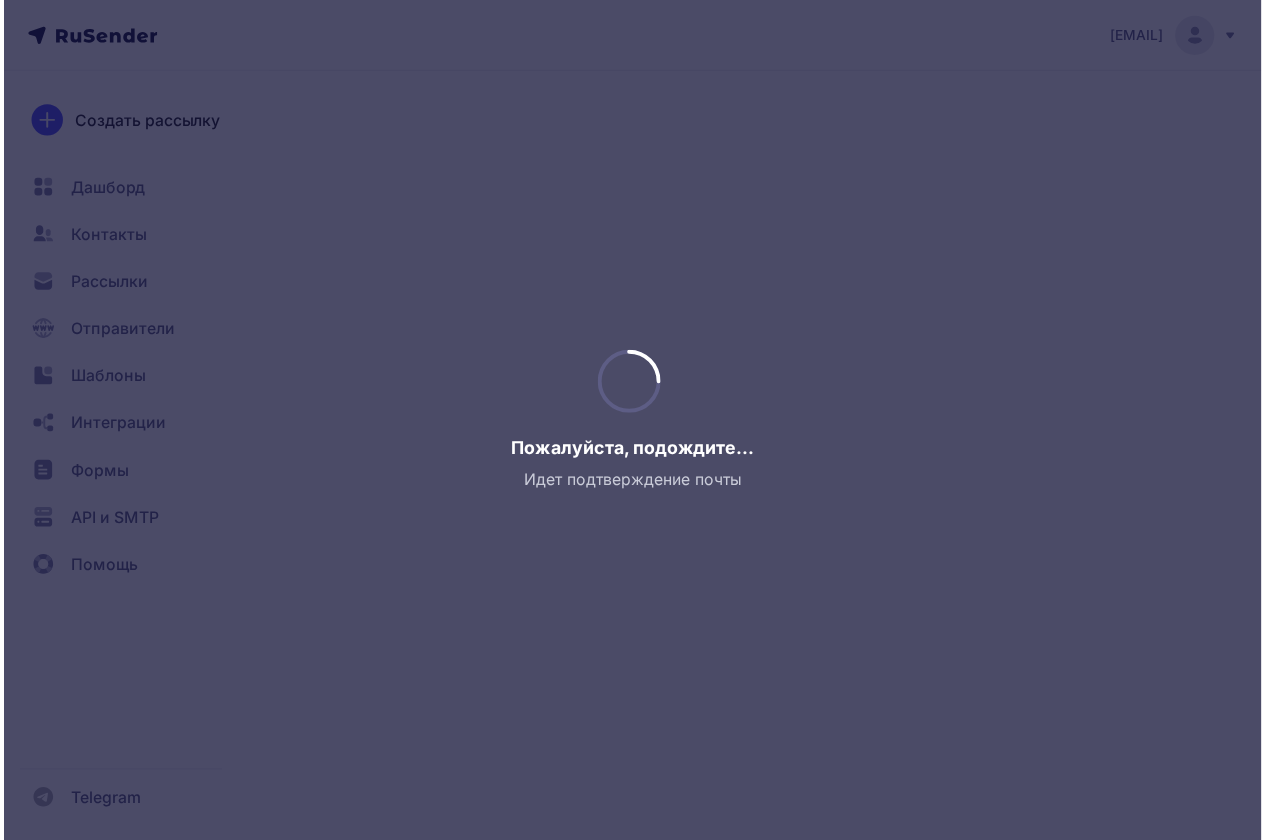 scroll, scrollTop: 0, scrollLeft: 0, axis: both 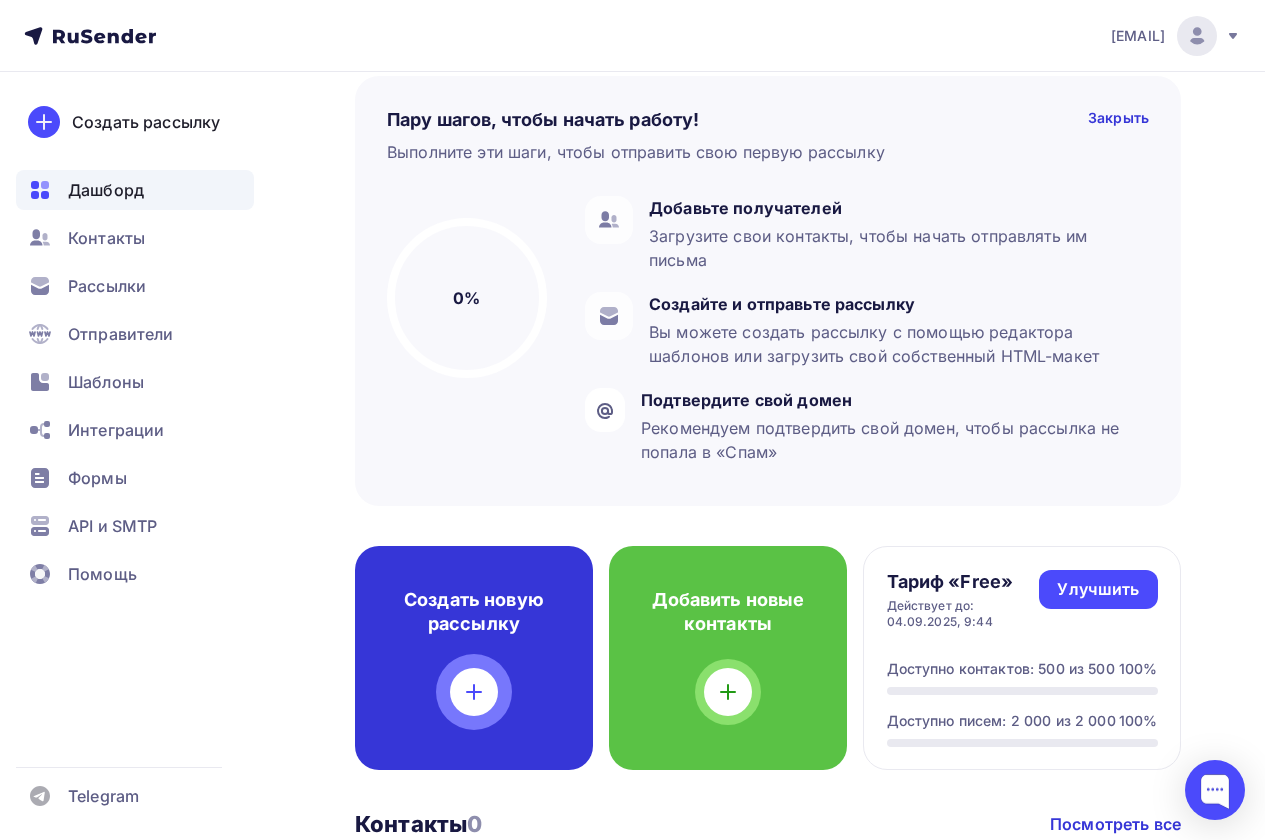 click 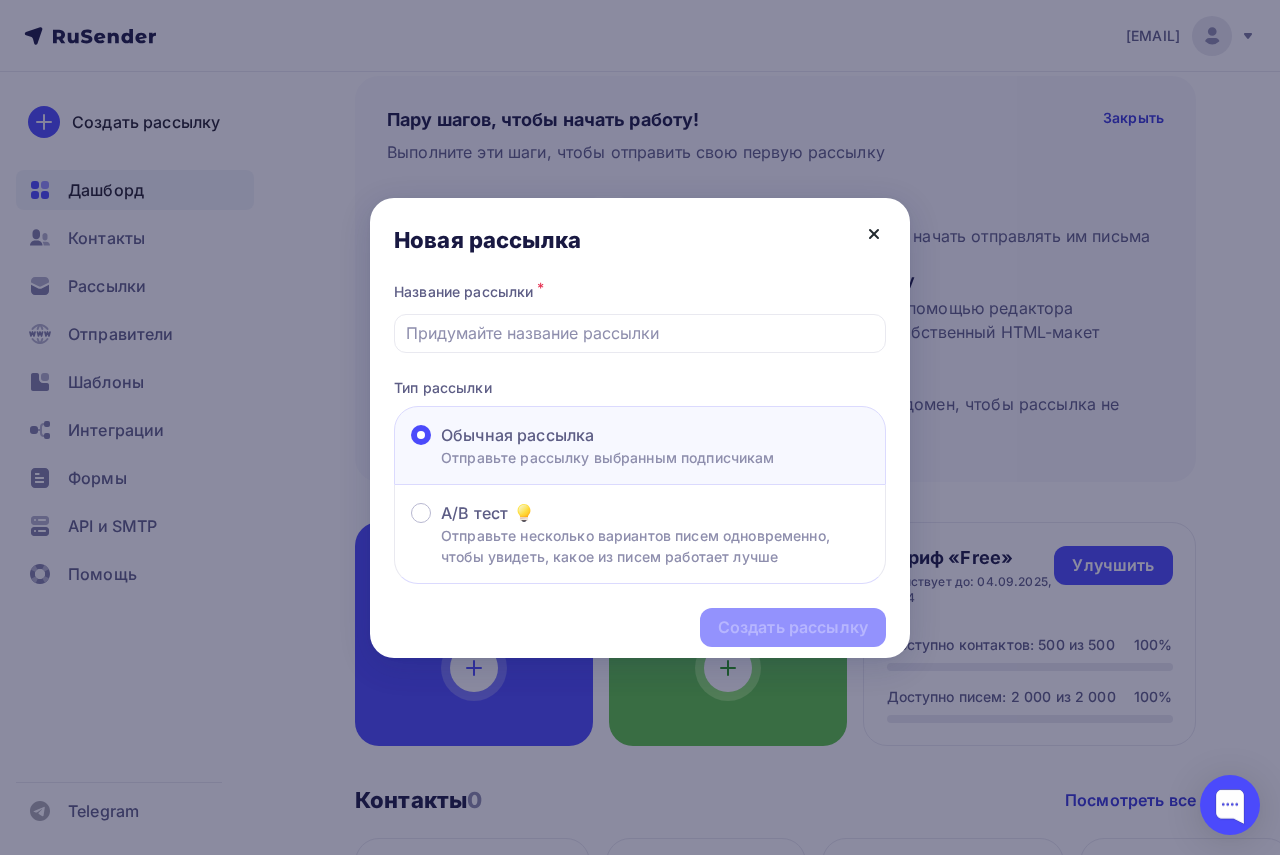 click 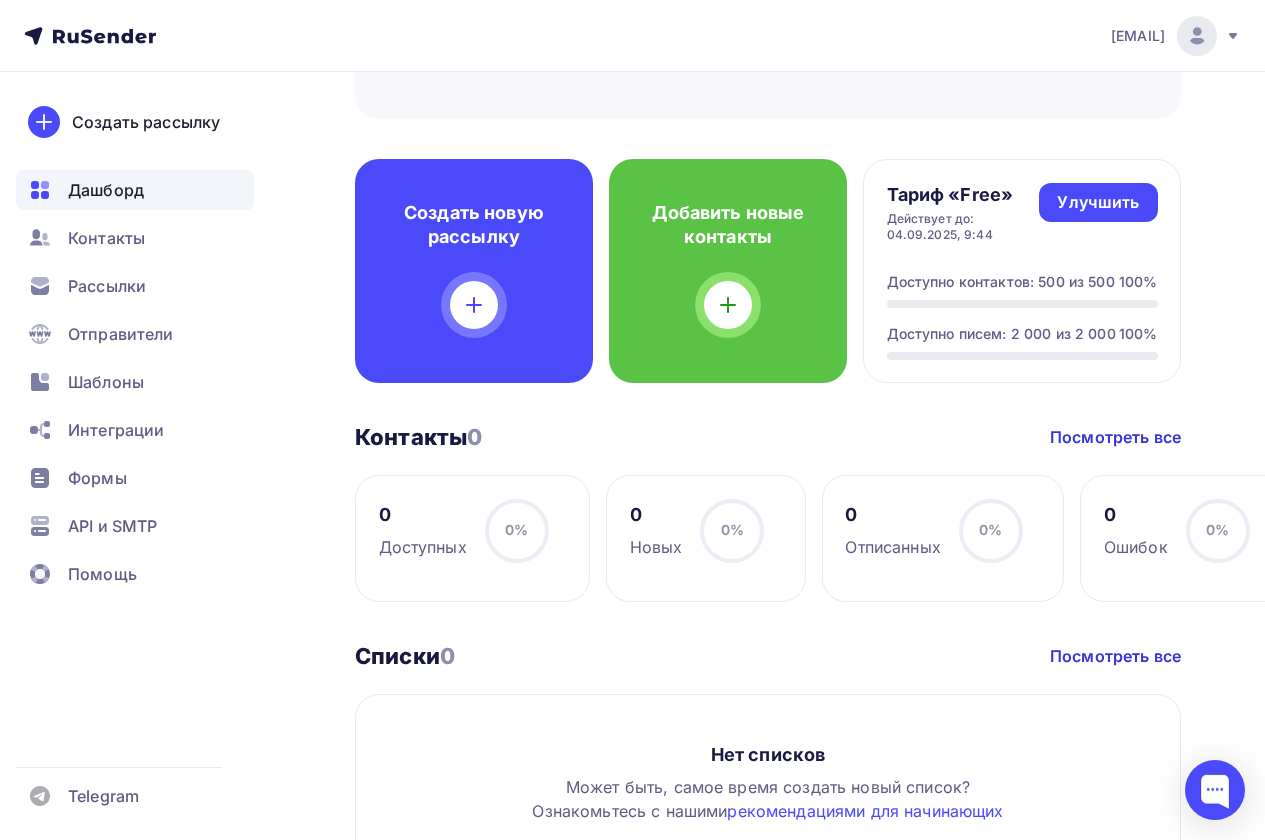scroll, scrollTop: 600, scrollLeft: 0, axis: vertical 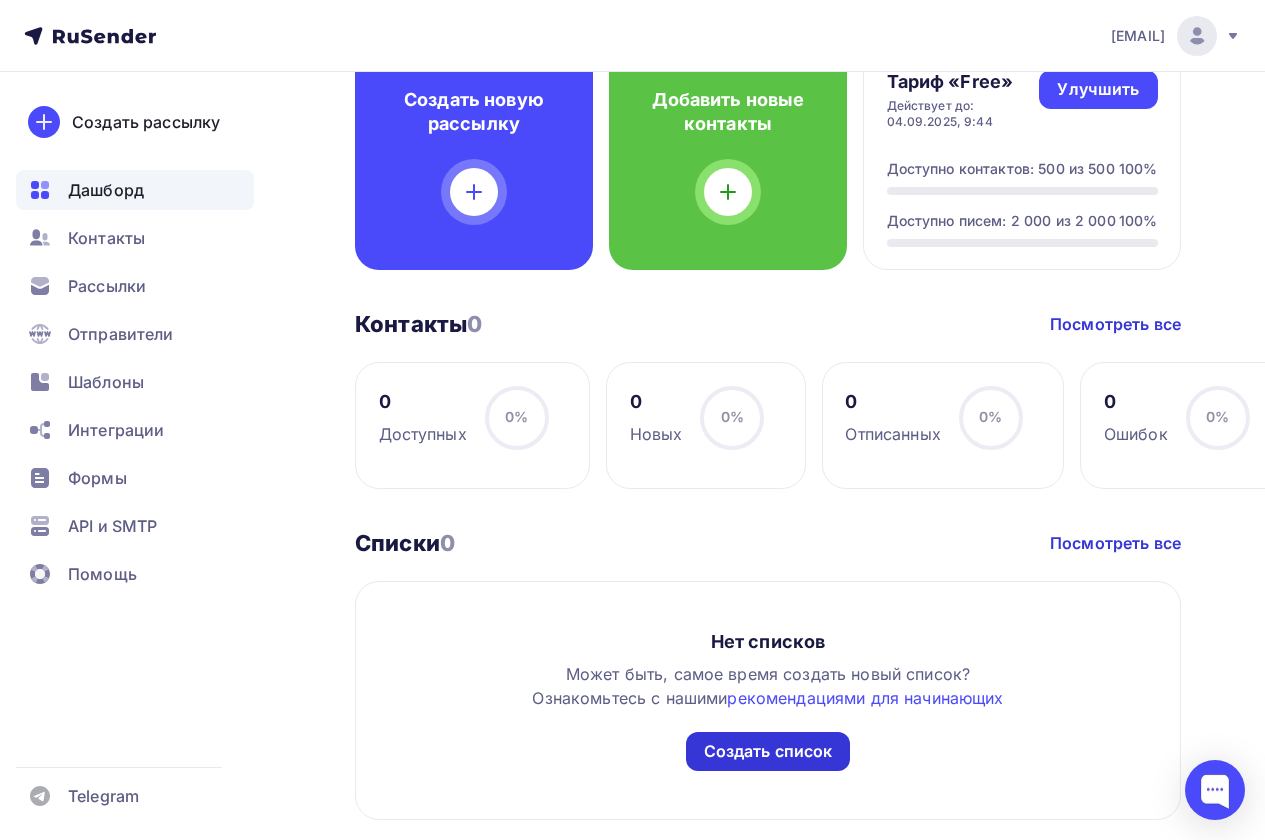 click on "Создать список" at bounding box center [768, 751] 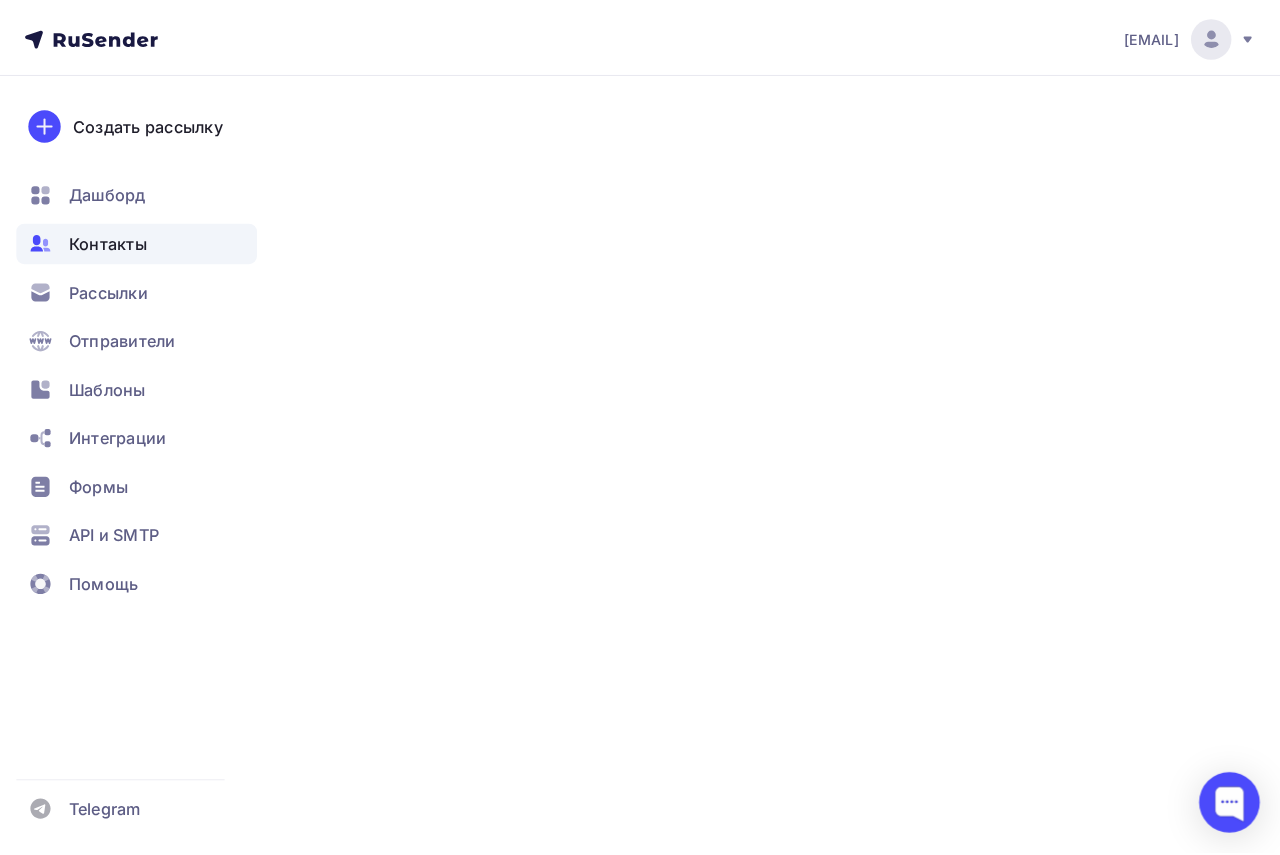 scroll, scrollTop: 0, scrollLeft: 0, axis: both 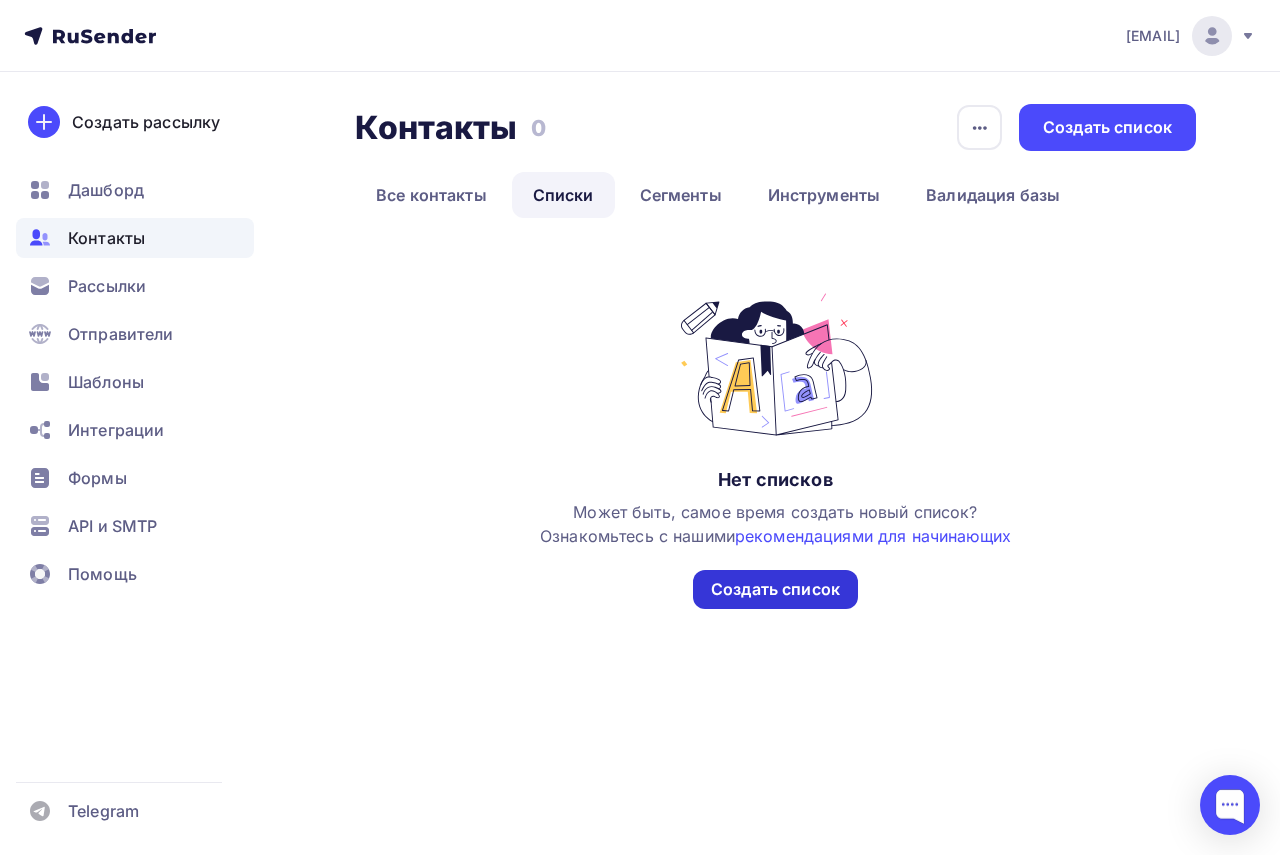 click on "Создать список" at bounding box center [775, 589] 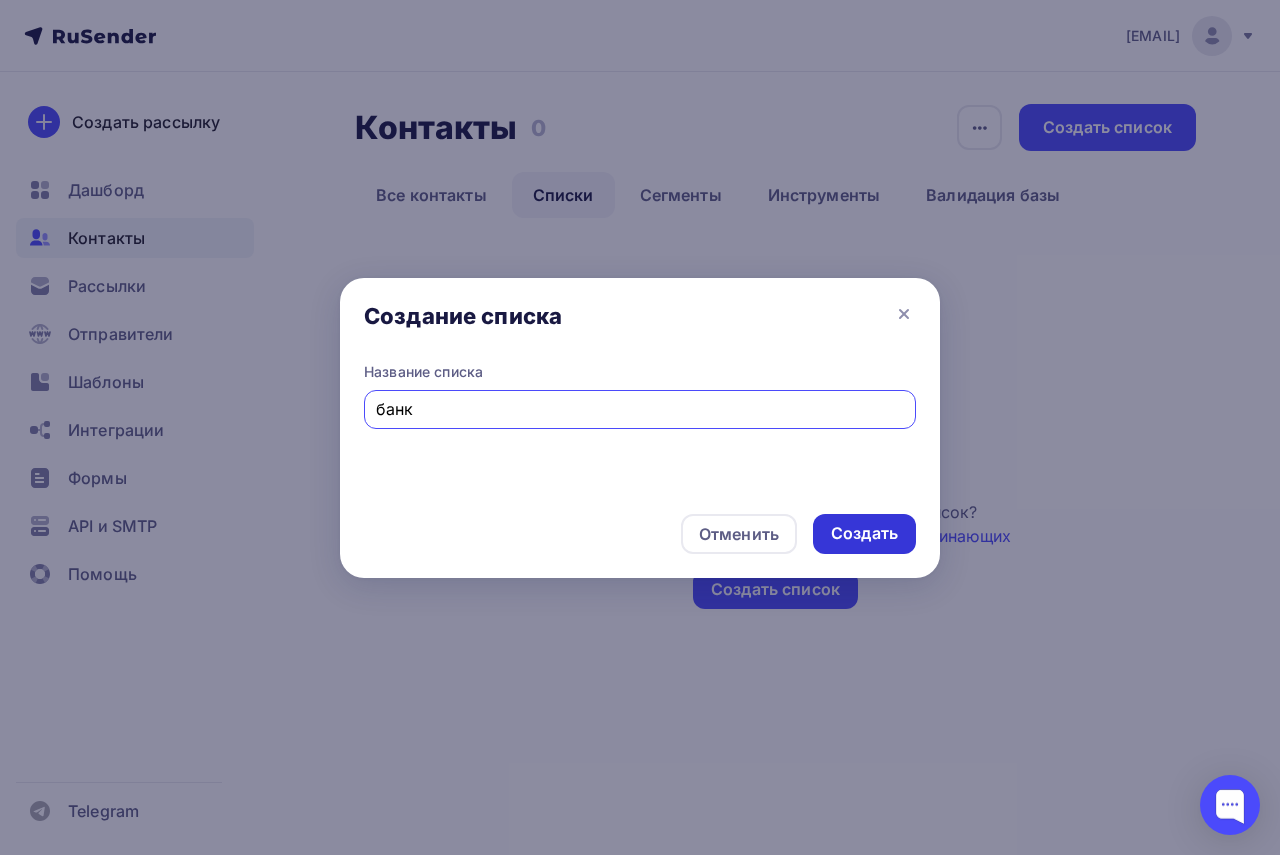 type on "банк" 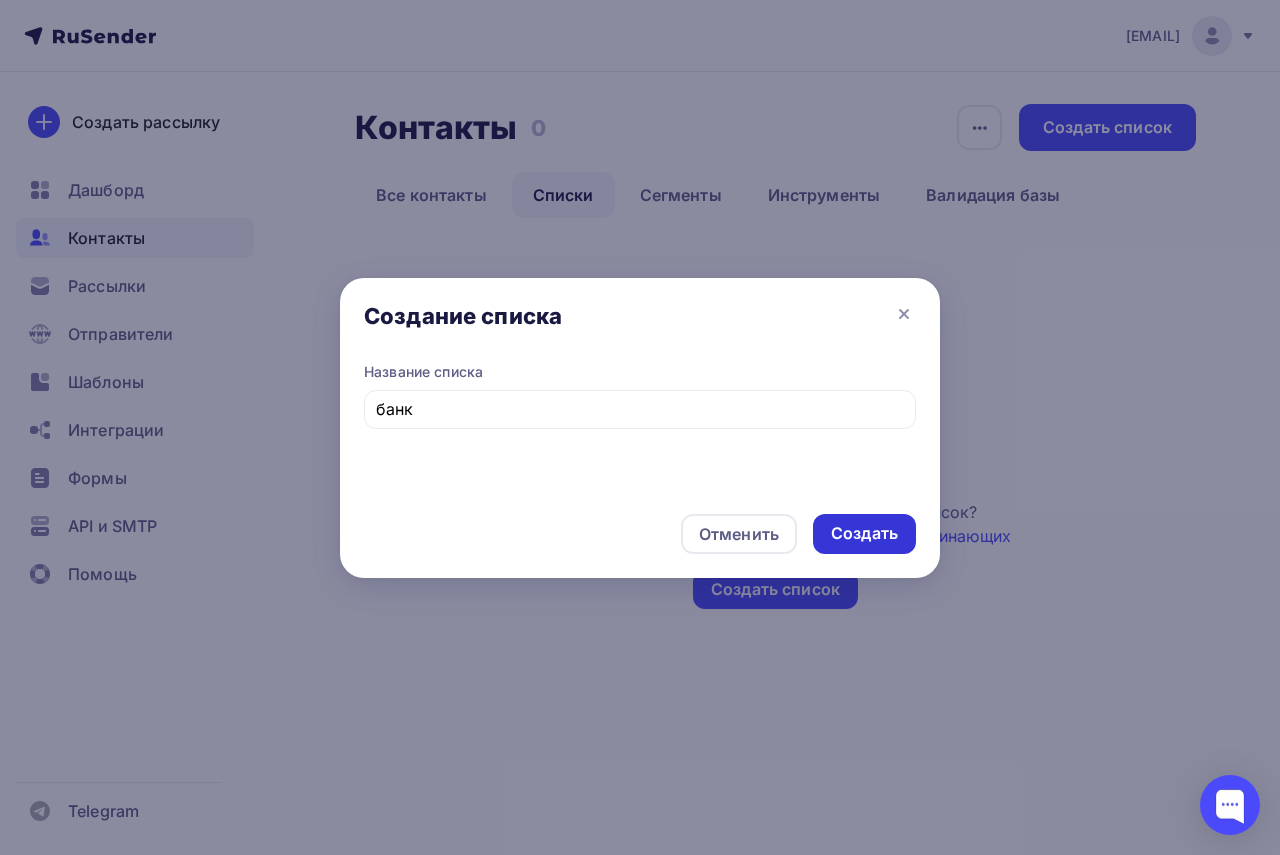 click on "Создать" at bounding box center [864, 533] 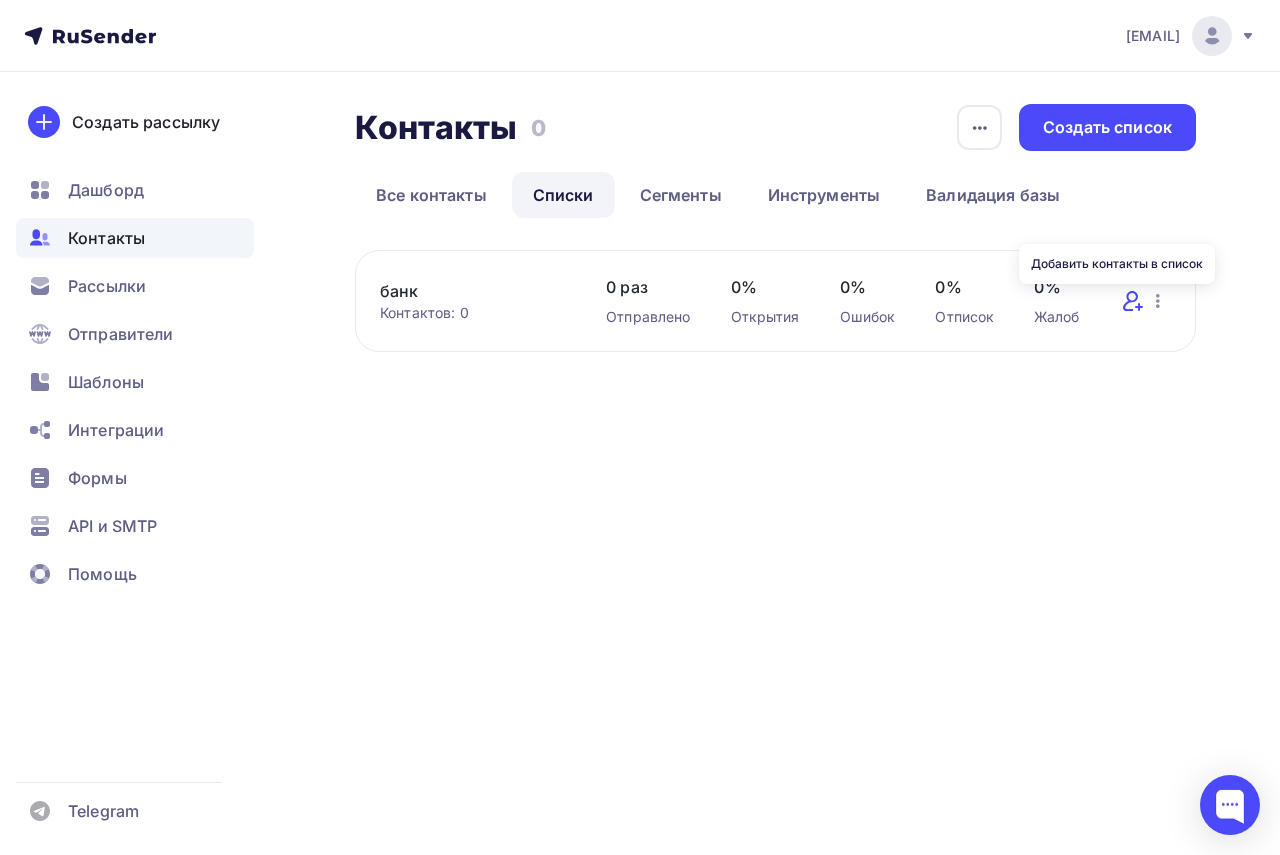 click 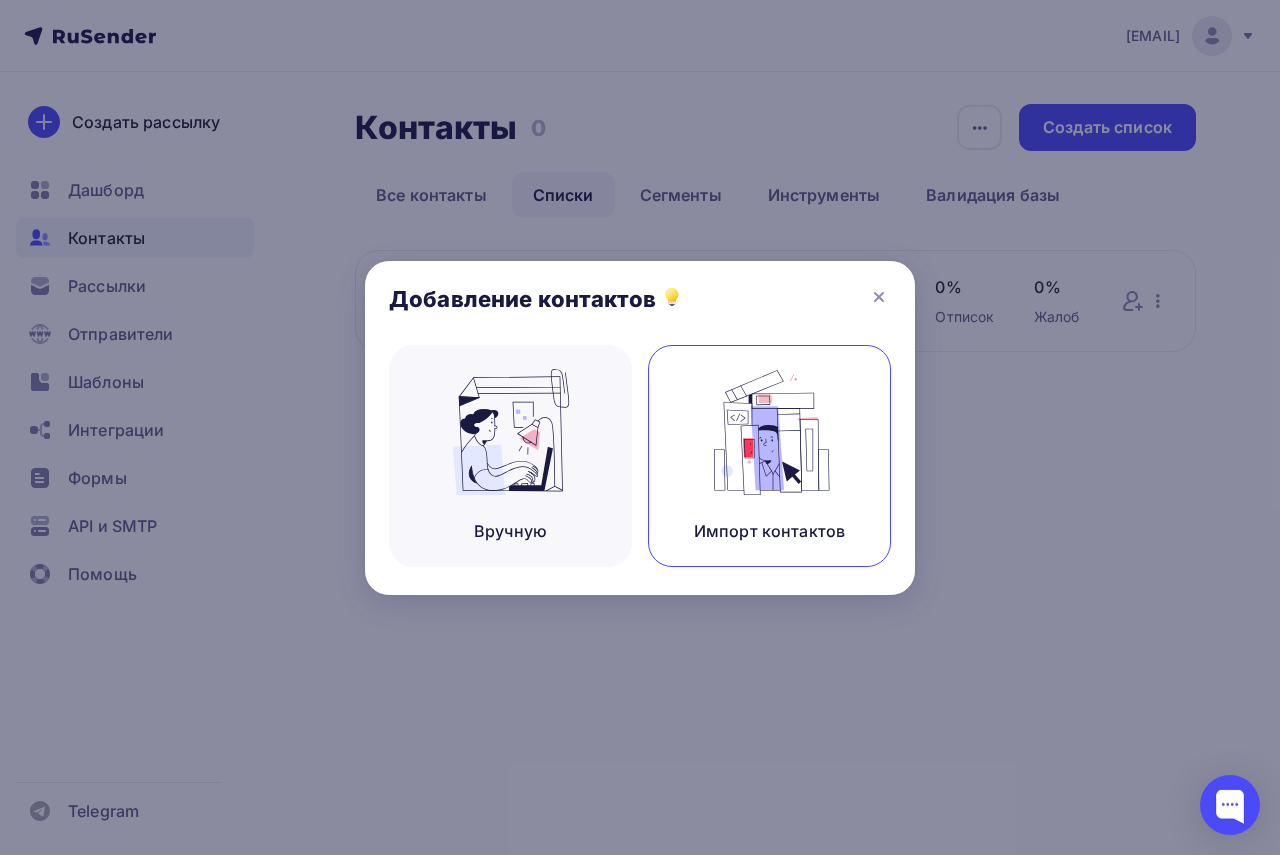 click at bounding box center [770, 432] 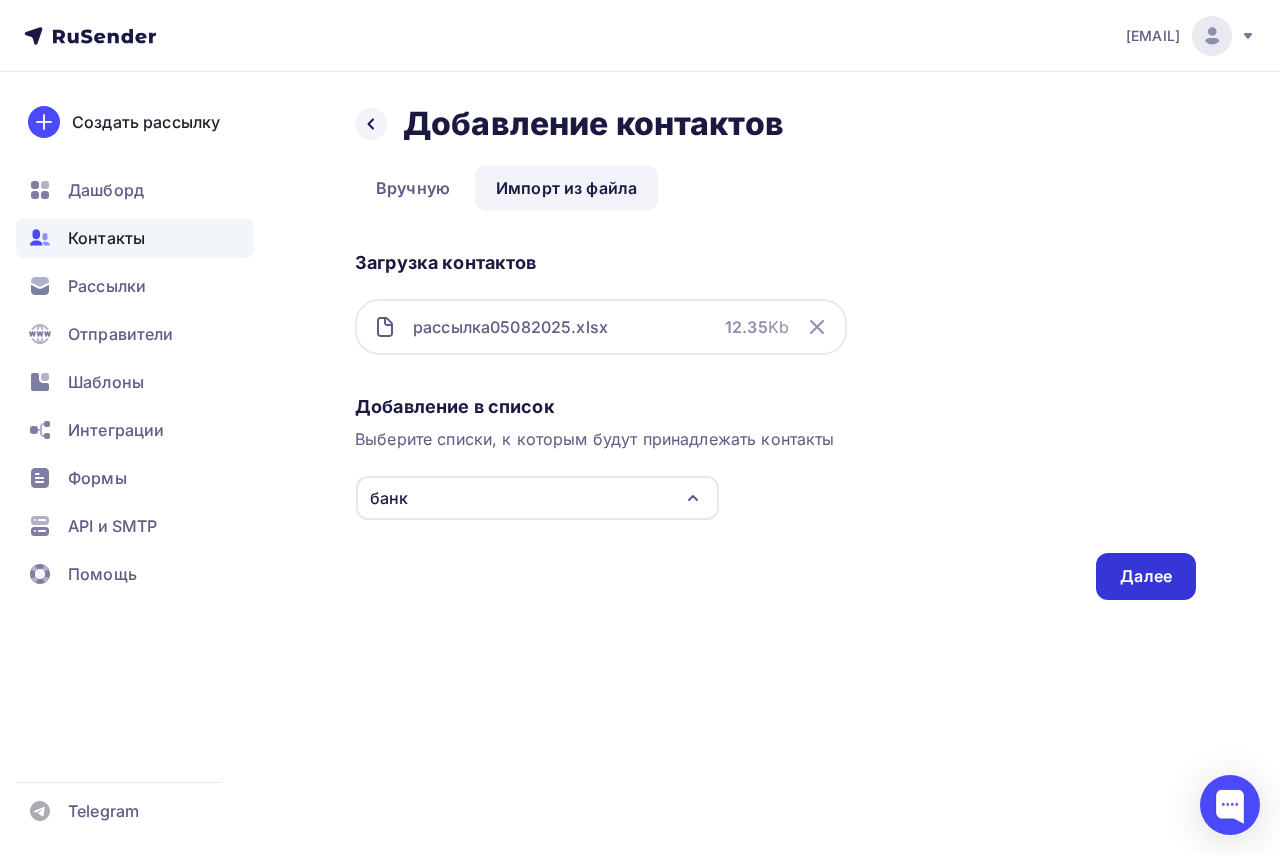 click on "Далее" at bounding box center [1146, 576] 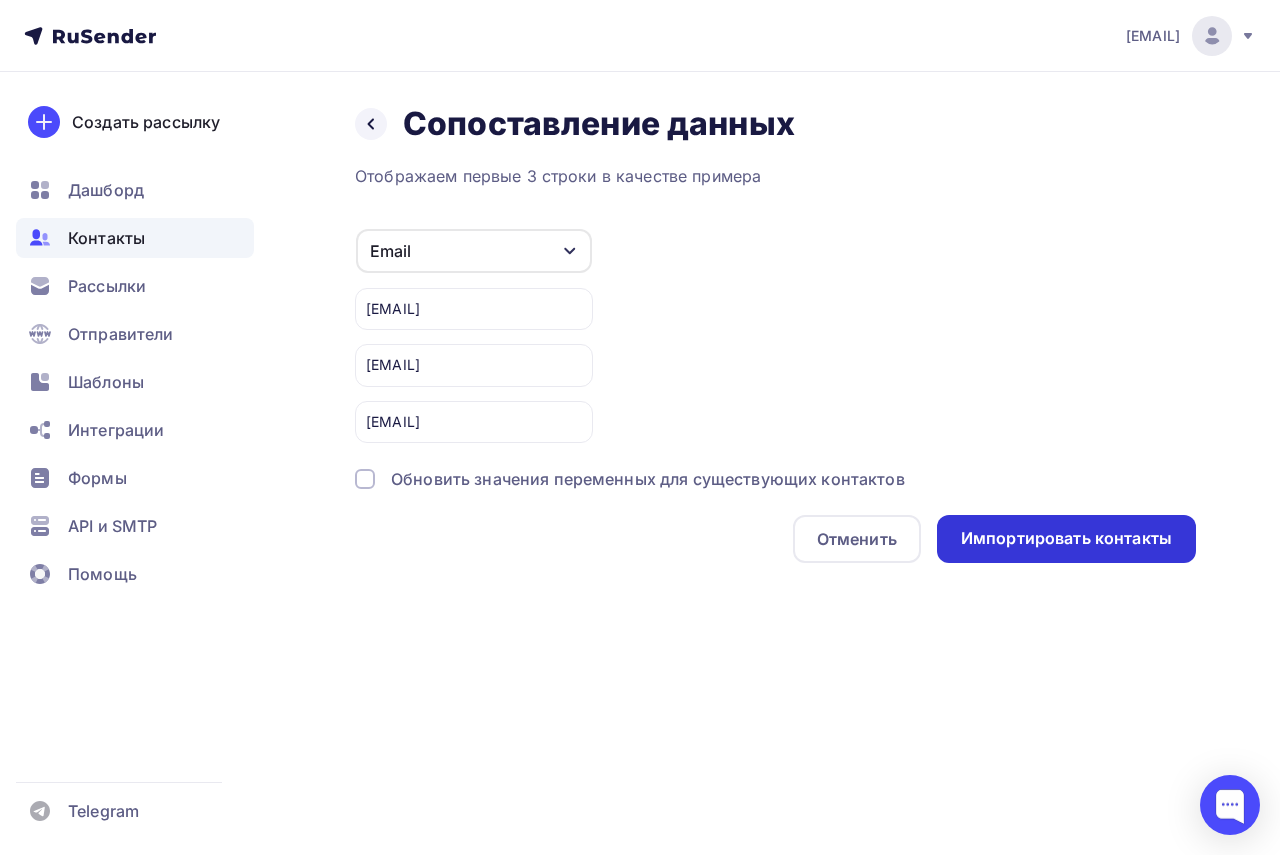 click on "Импортировать контакты" at bounding box center (1066, 538) 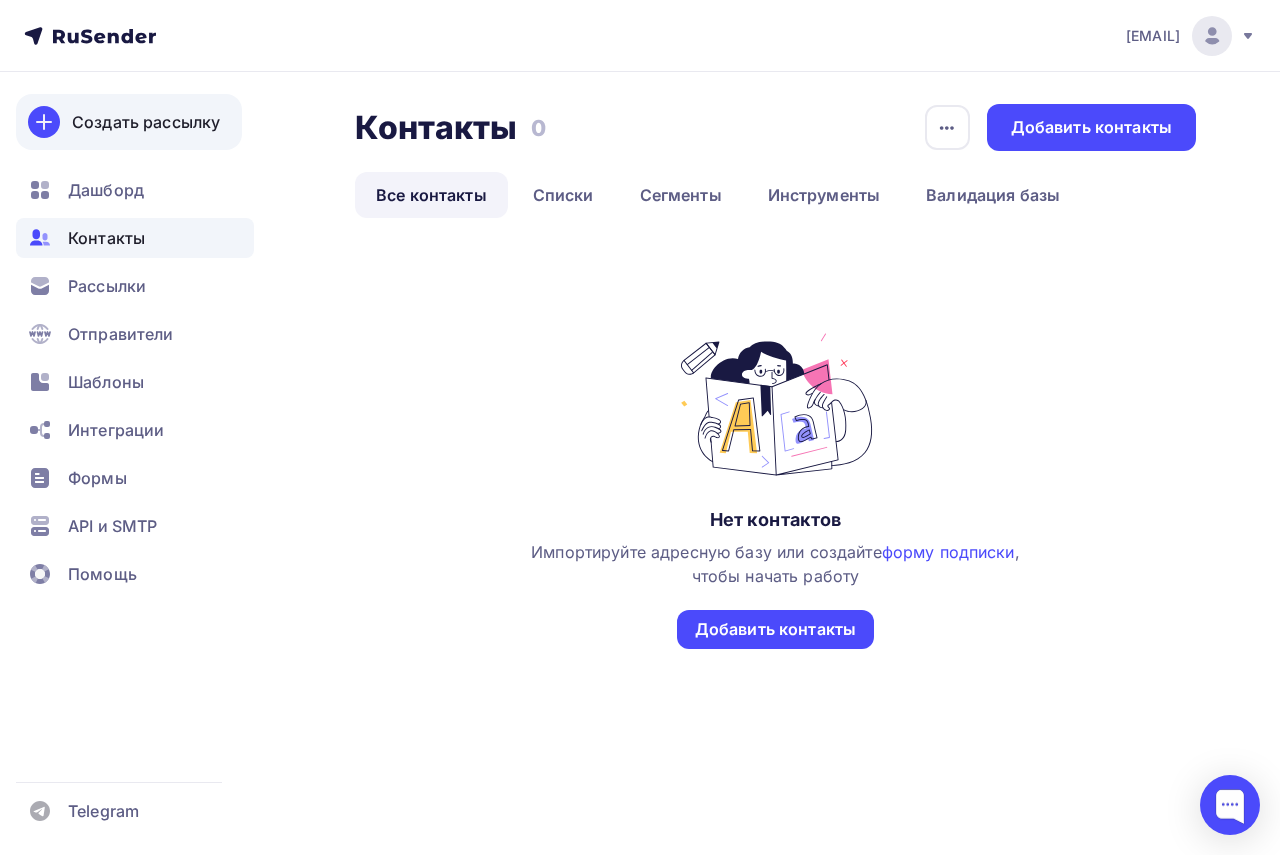 click on "Создать рассылку" at bounding box center [146, 122] 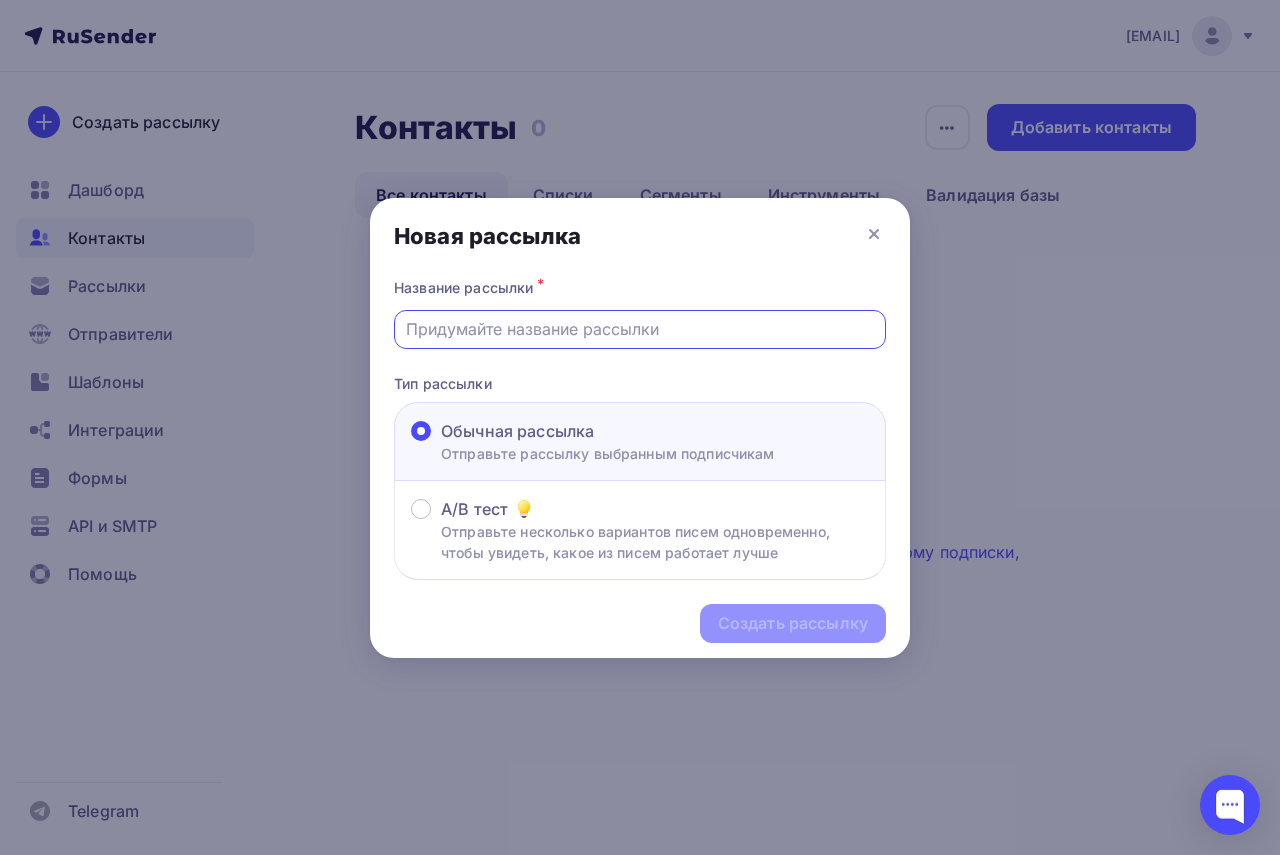 click at bounding box center (640, 329) 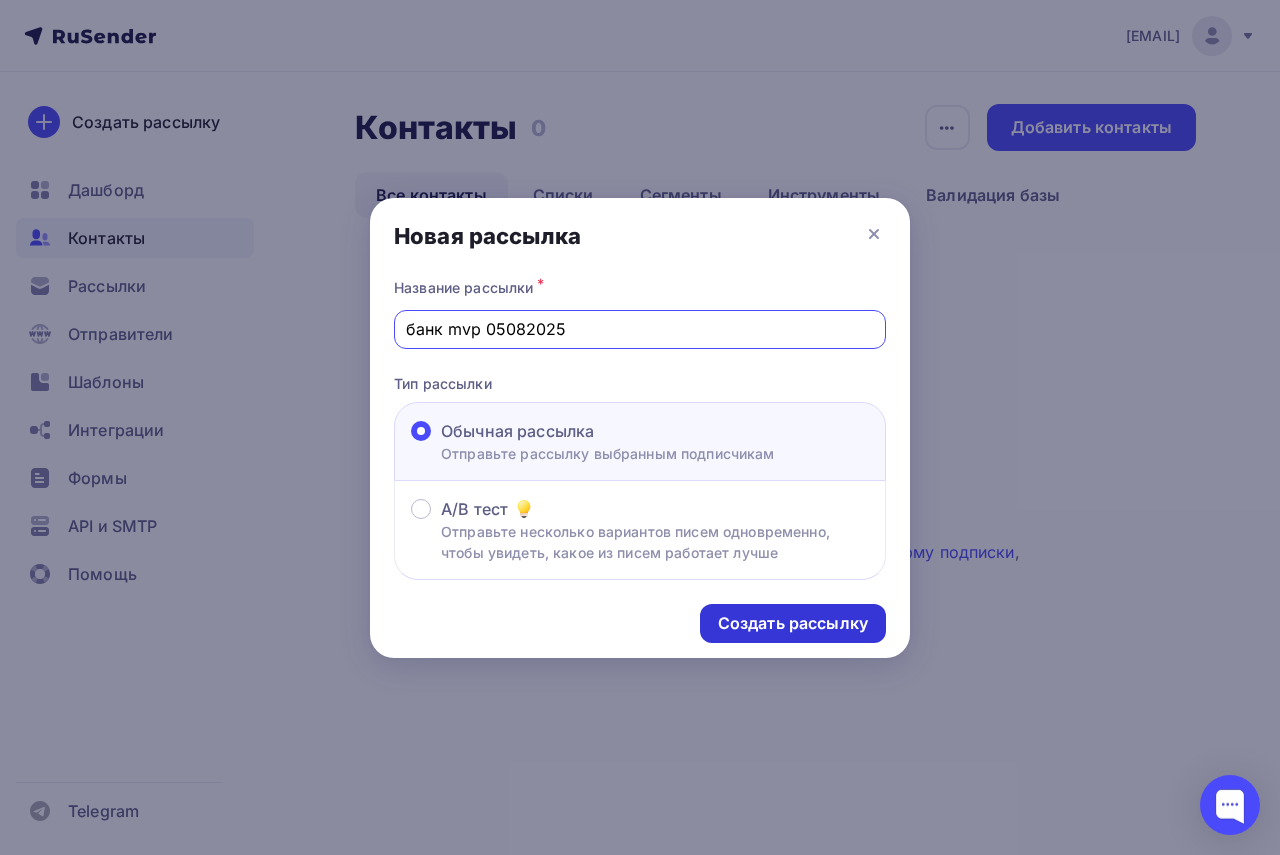 type on "банк mvp 05082025" 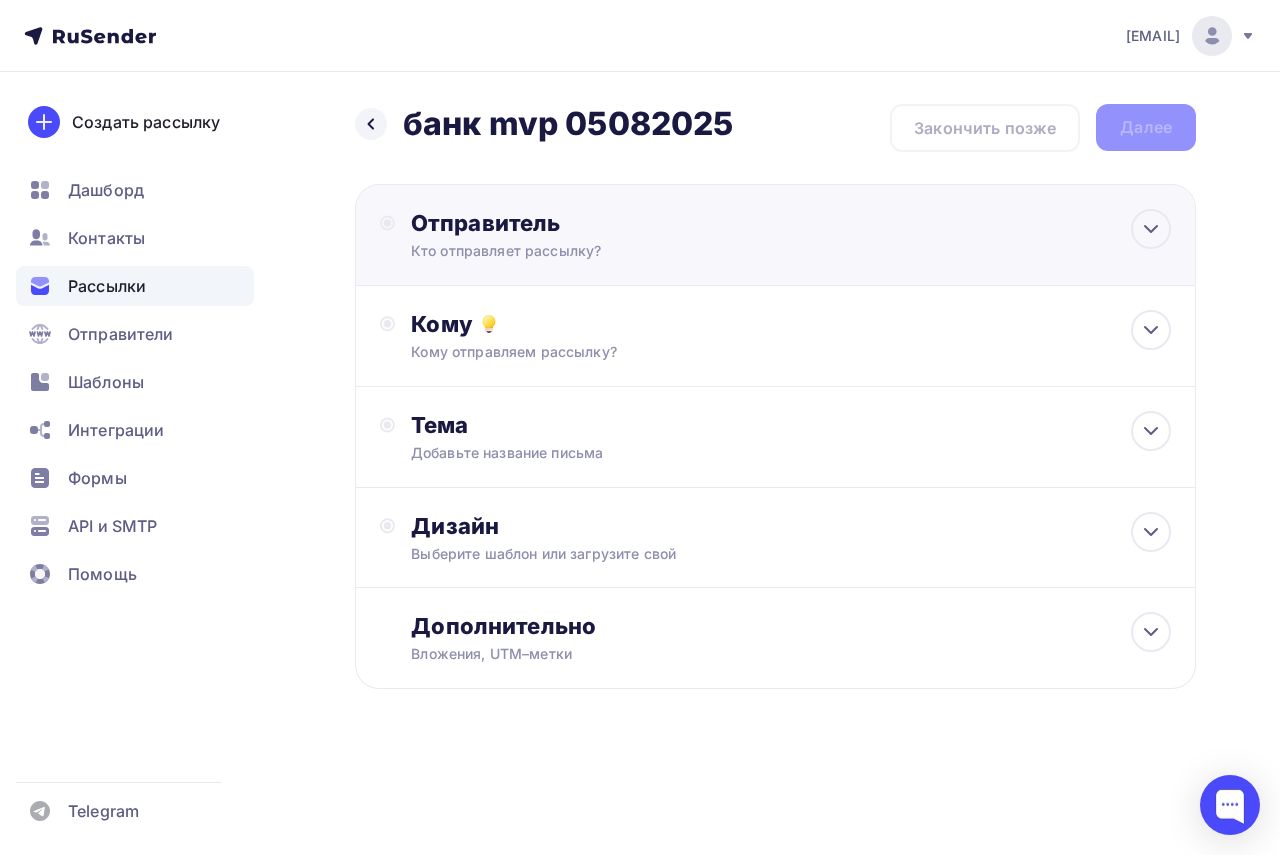 click on "Кто отправляет рассылку?" at bounding box center (606, 251) 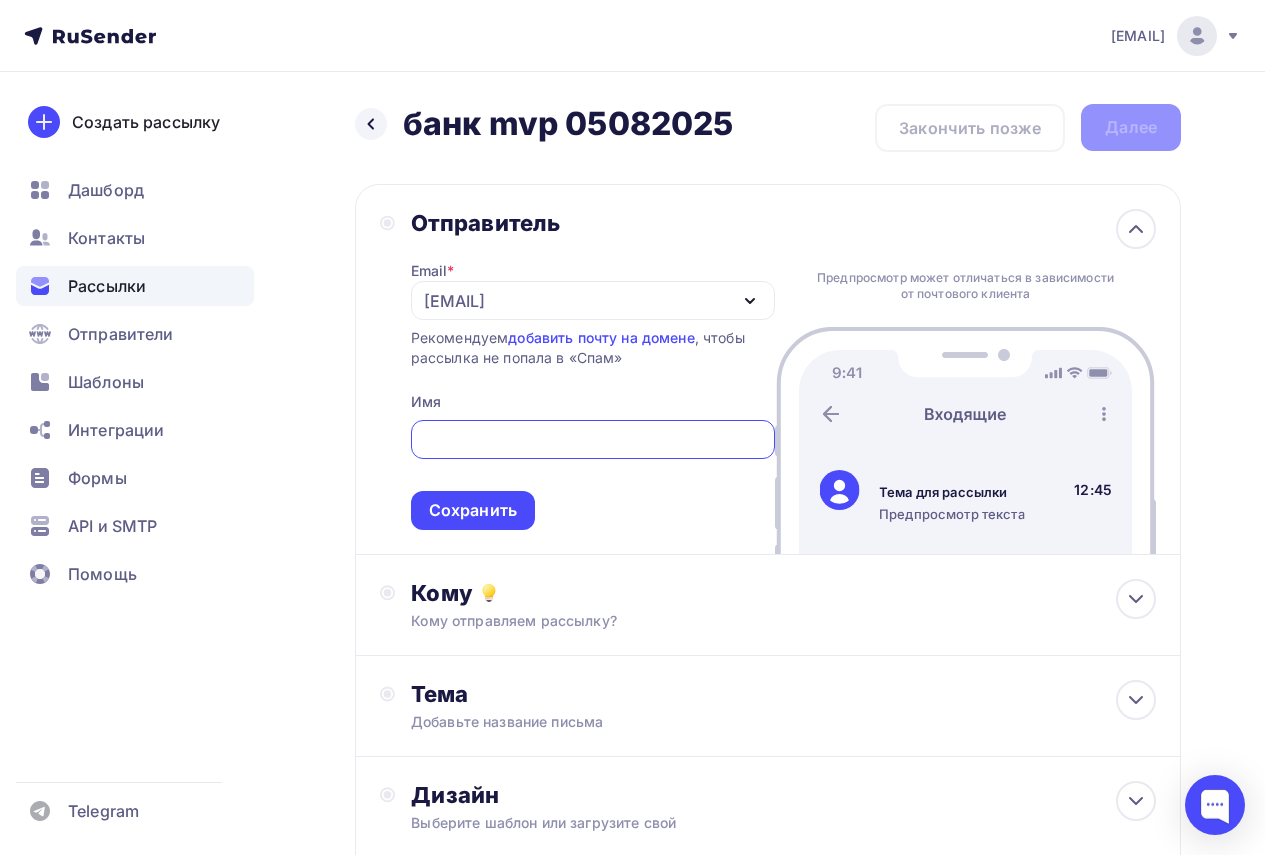 scroll, scrollTop: 0, scrollLeft: 0, axis: both 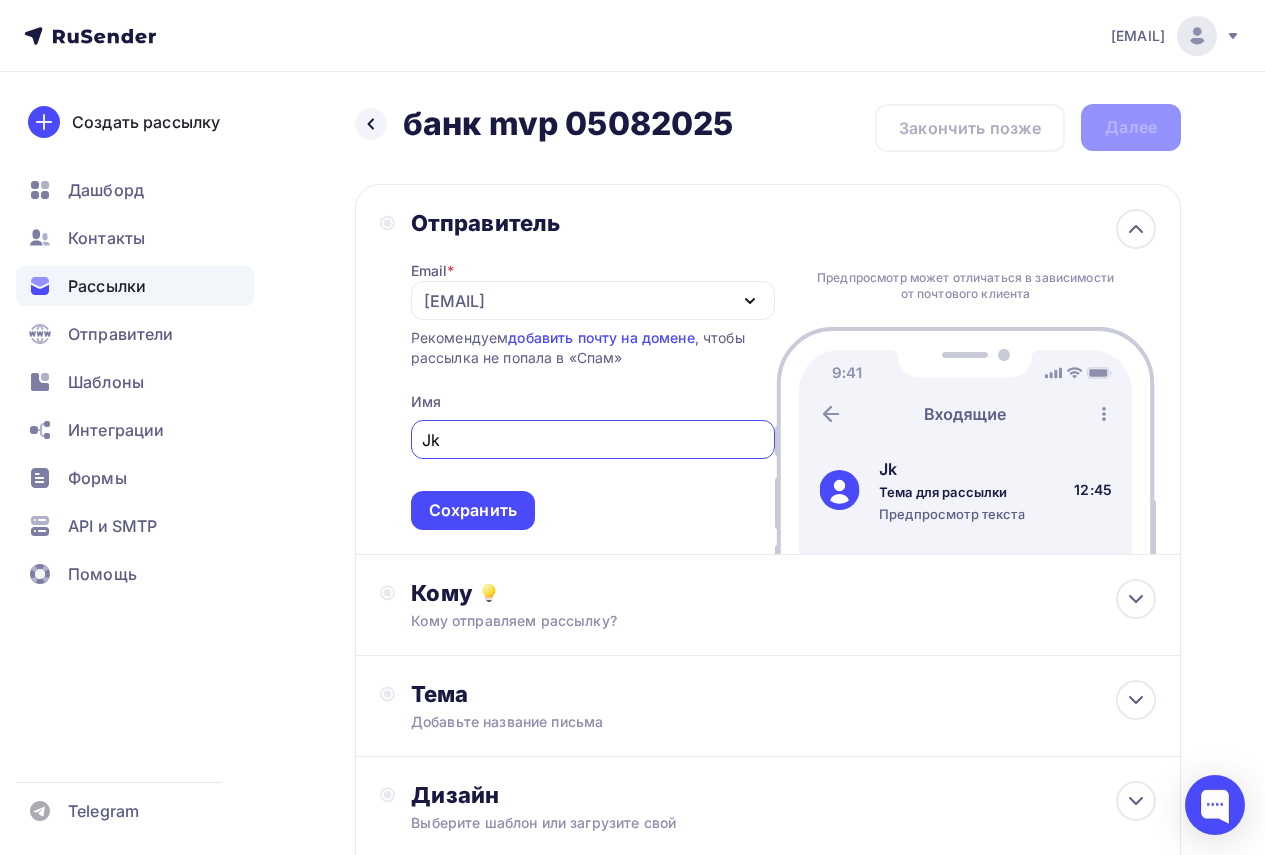 type on "J" 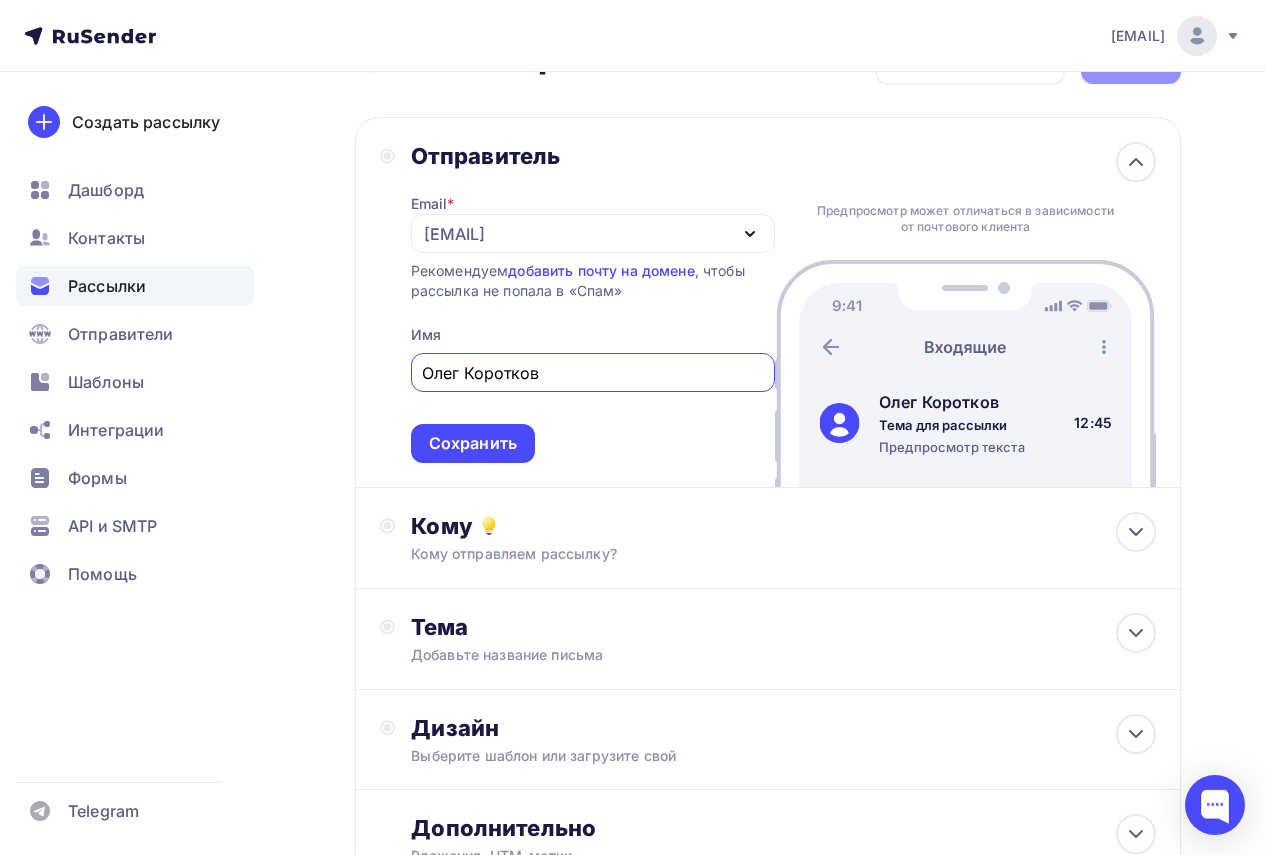 scroll, scrollTop: 100, scrollLeft: 0, axis: vertical 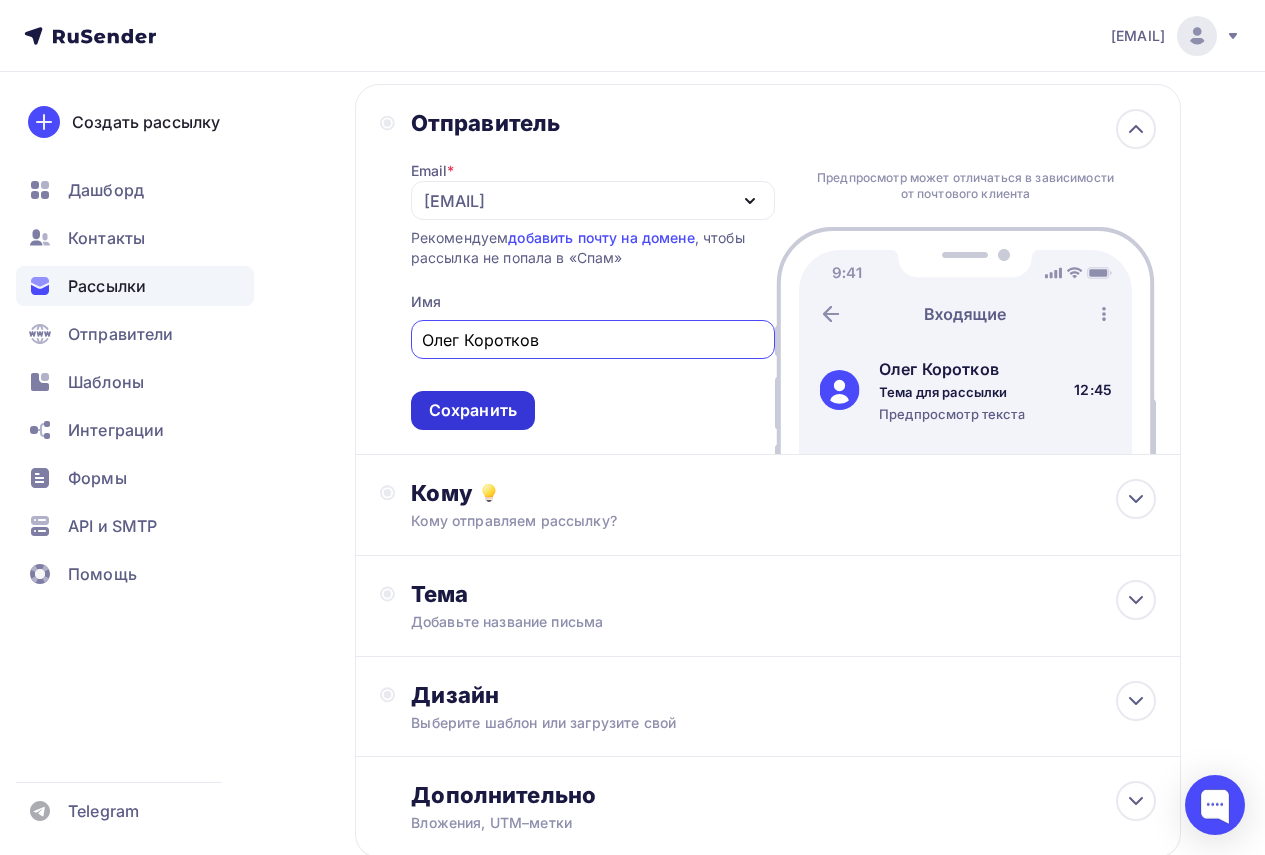 type on "Олег Коротков" 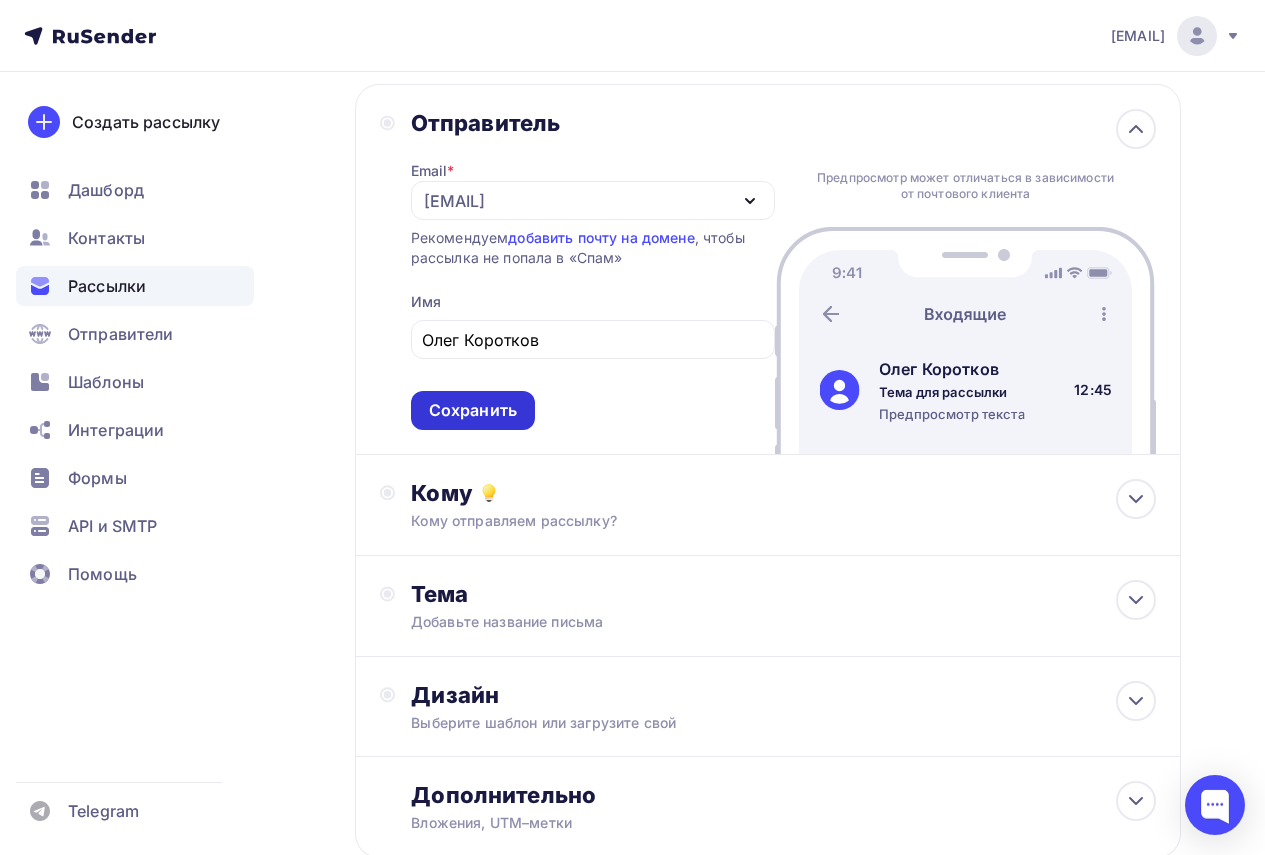 click on "Сохранить" at bounding box center [473, 410] 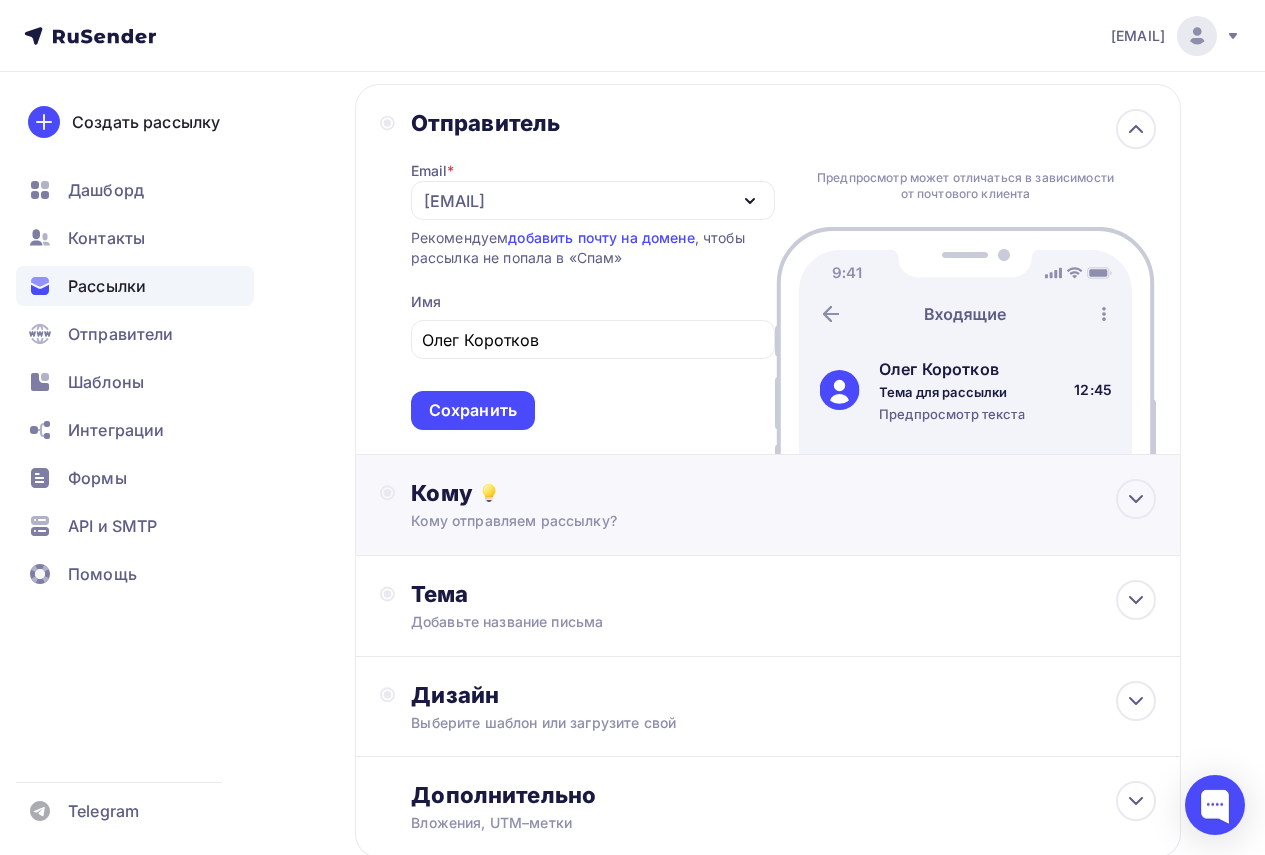 scroll, scrollTop: 0, scrollLeft: 0, axis: both 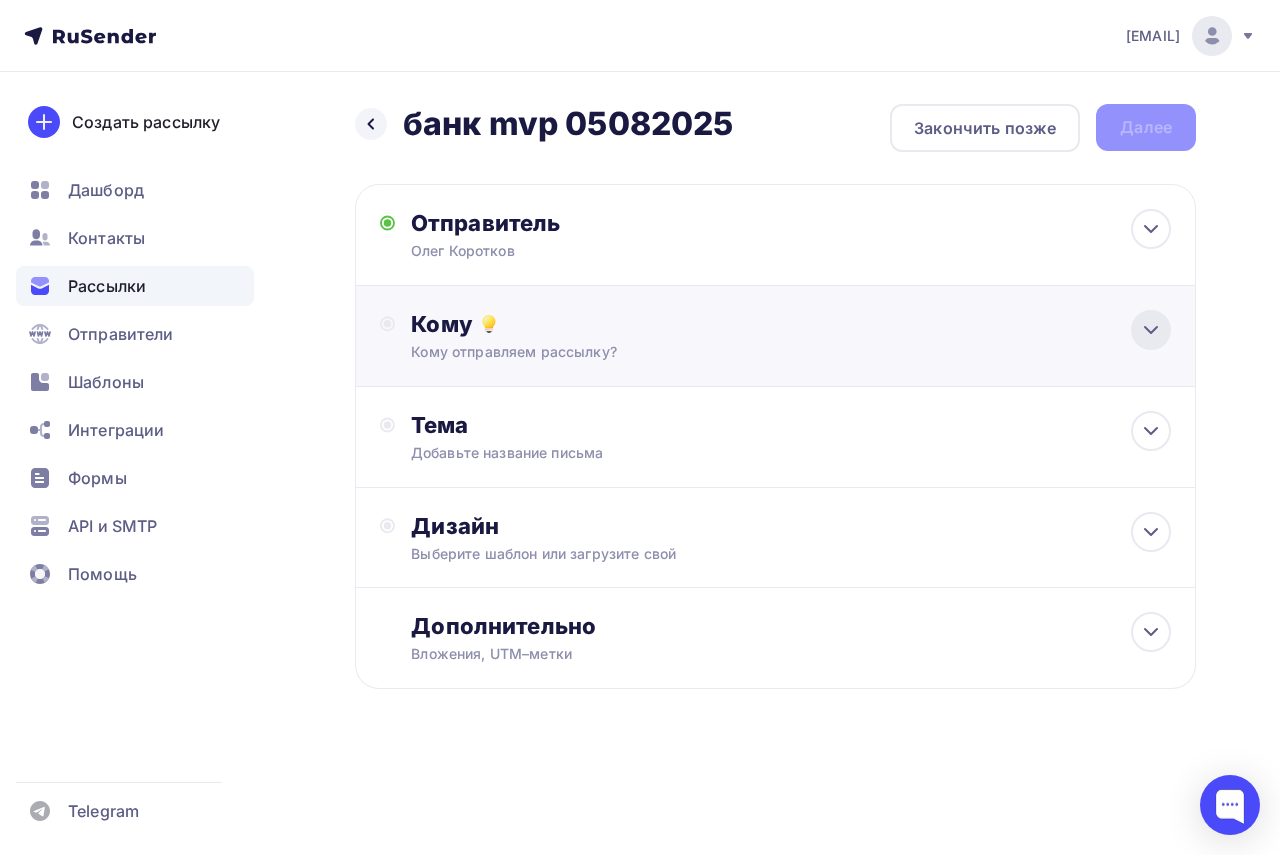 click 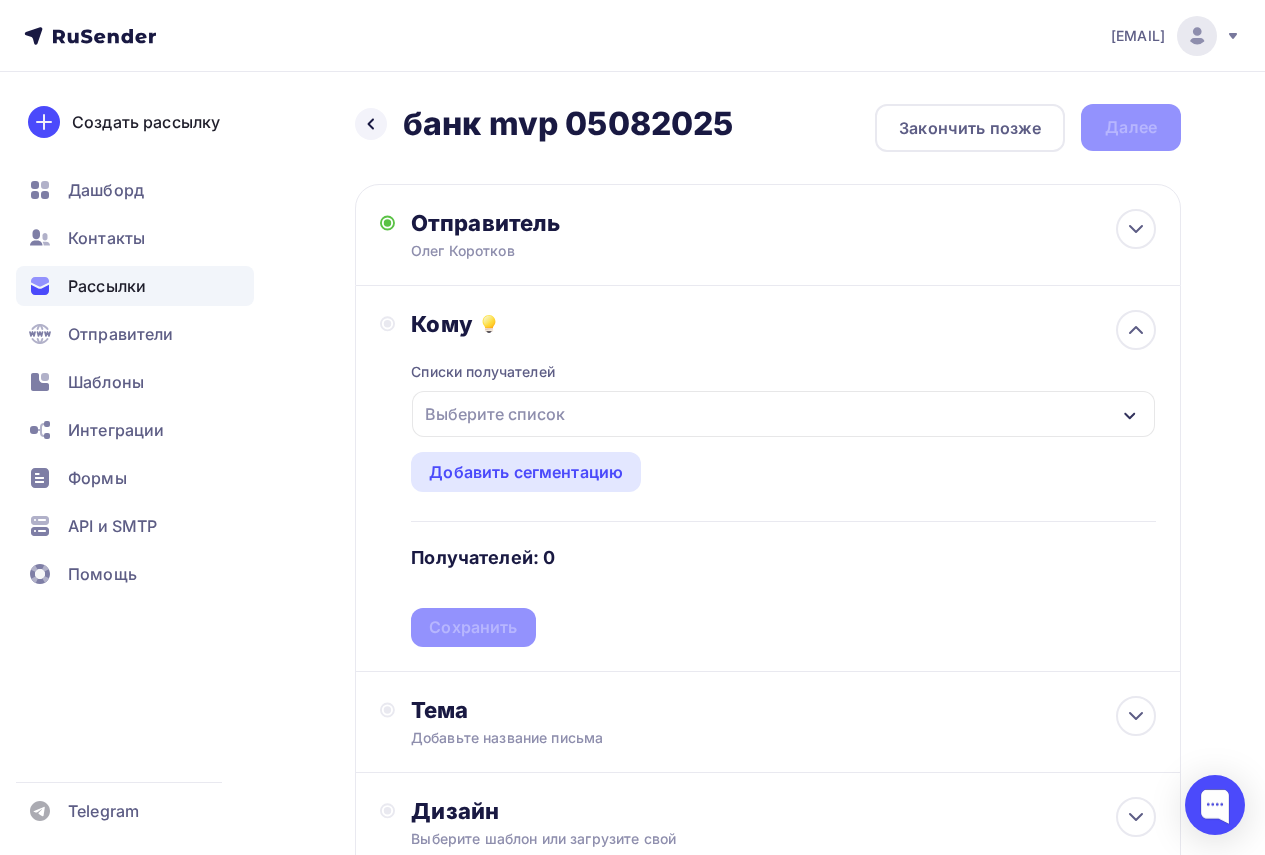 click on "Выберите список" at bounding box center (783, 414) 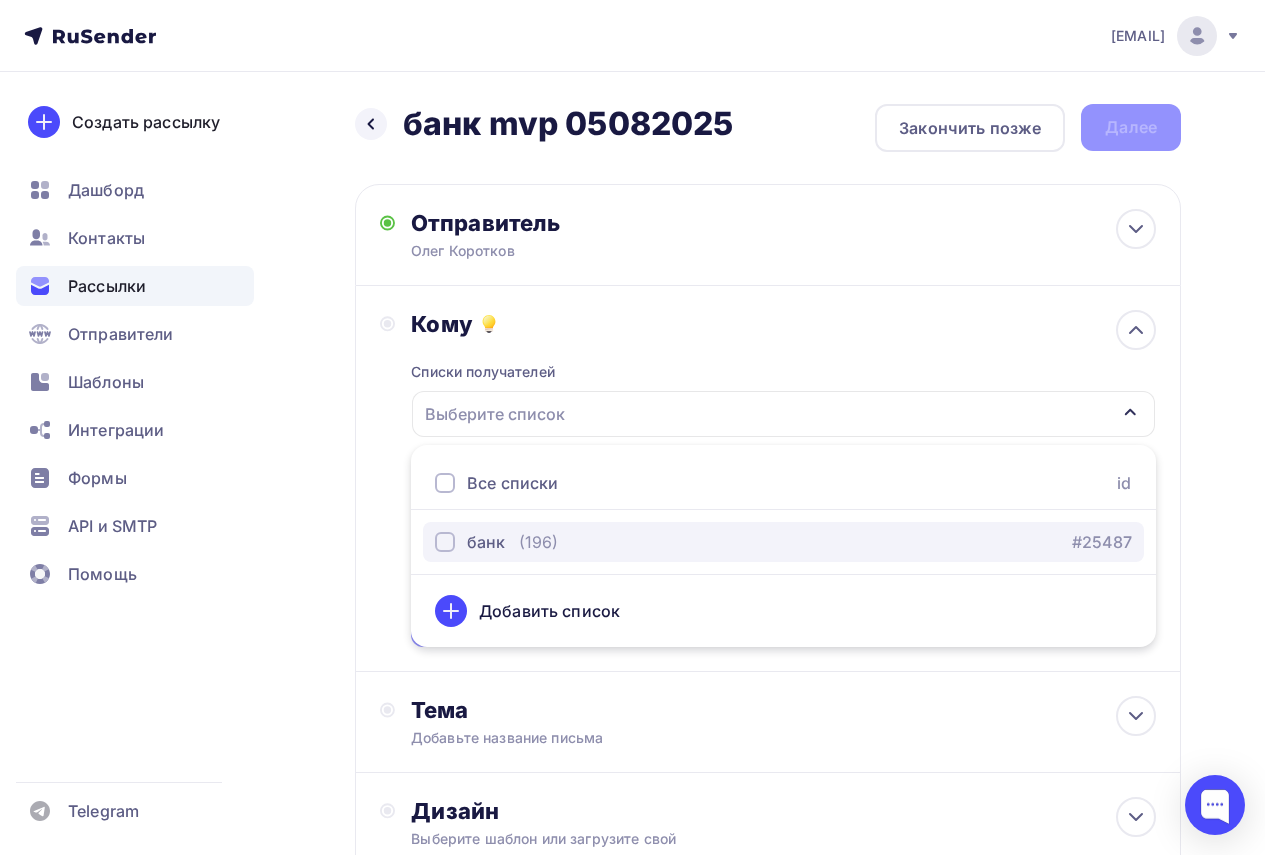 click at bounding box center (445, 542) 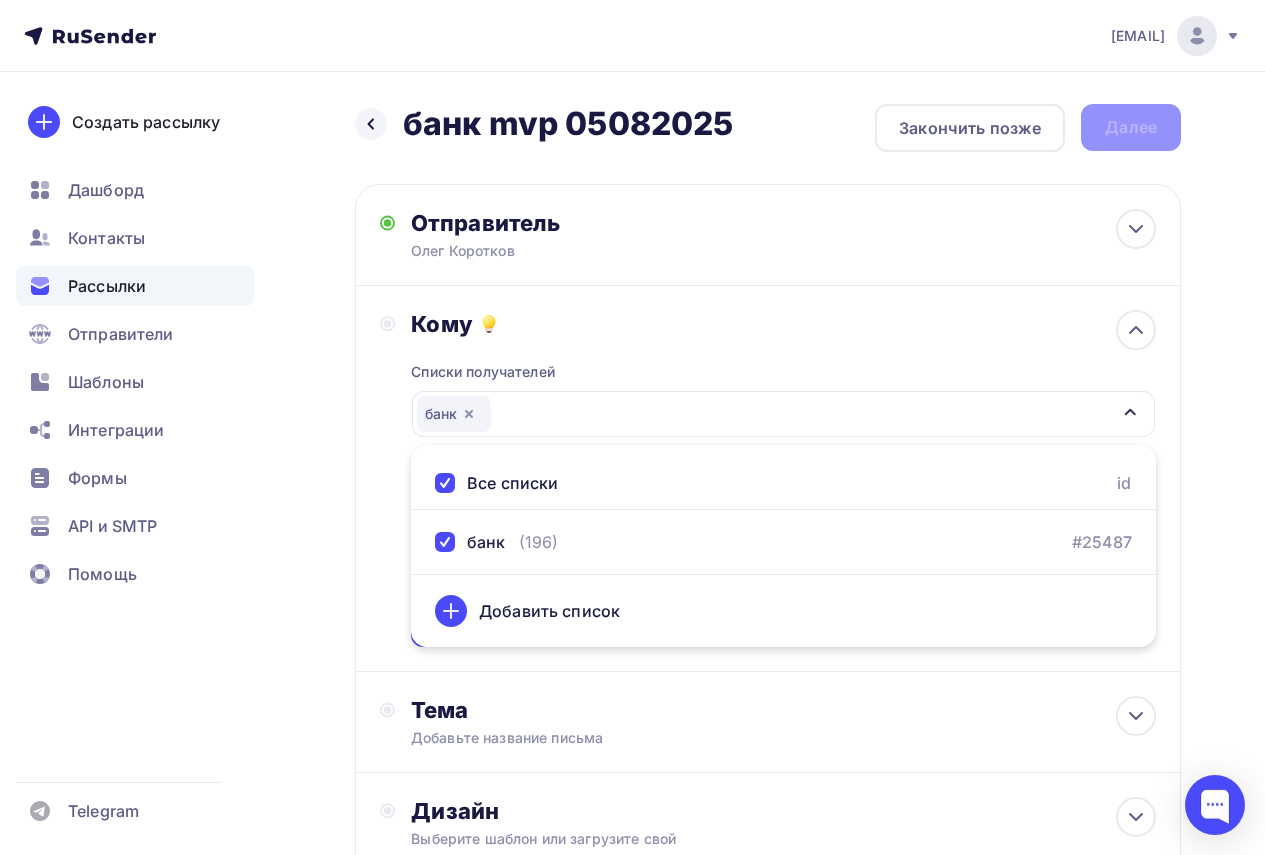 click on "Кому
Списки получателей
банк
Все списки
id
банк
(196)
#25487
Добавить список
Добавить сегментацию
Получателей:
196
Сохранить" at bounding box center [768, 479] 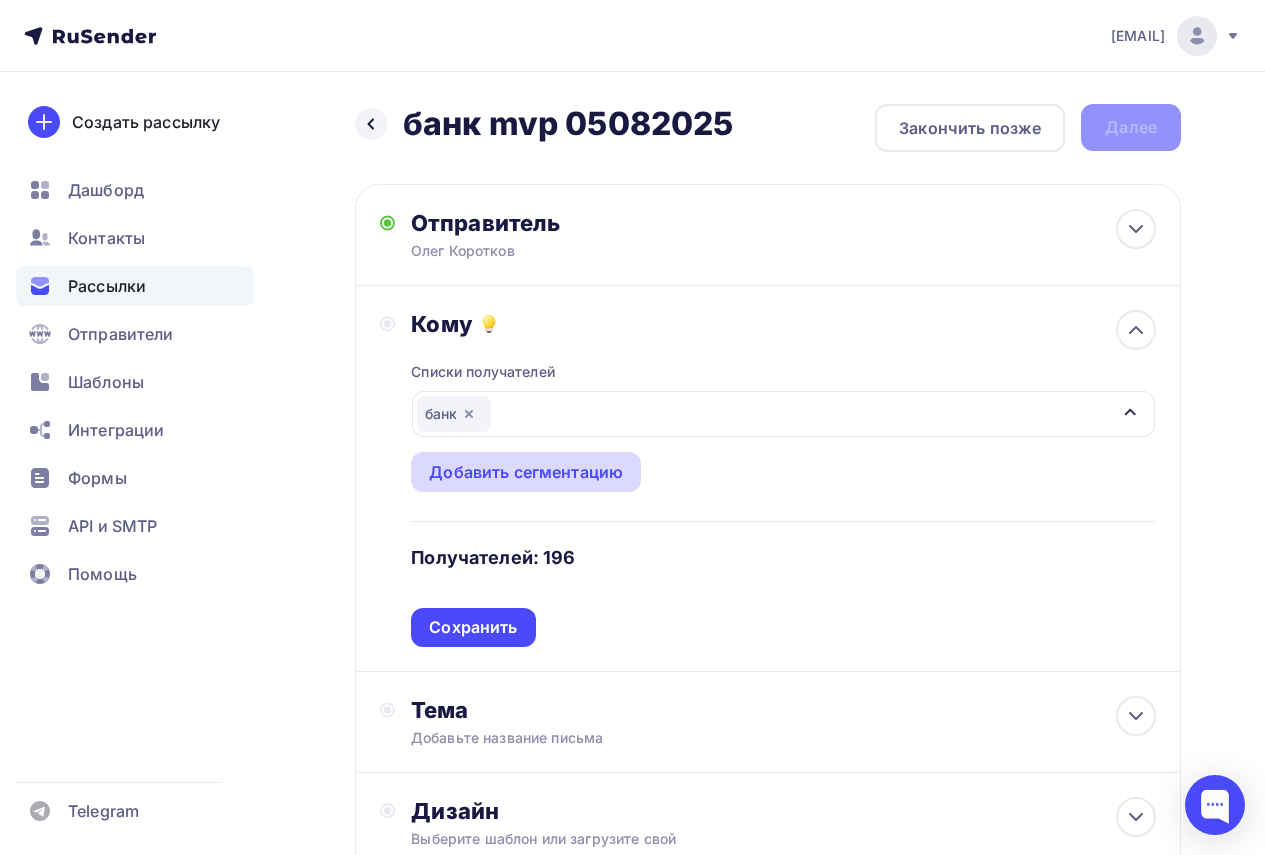 click on "Добавить сегментацию" at bounding box center (526, 472) 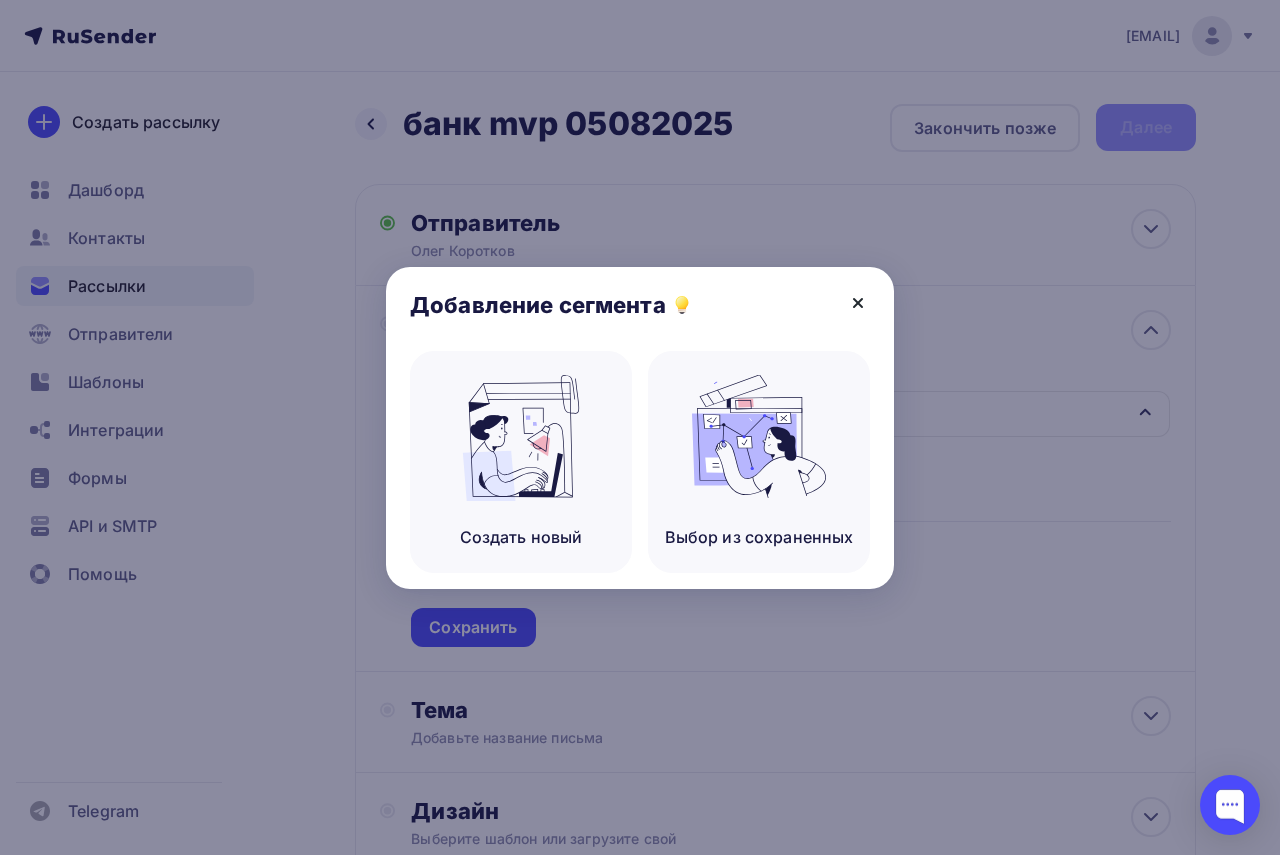click 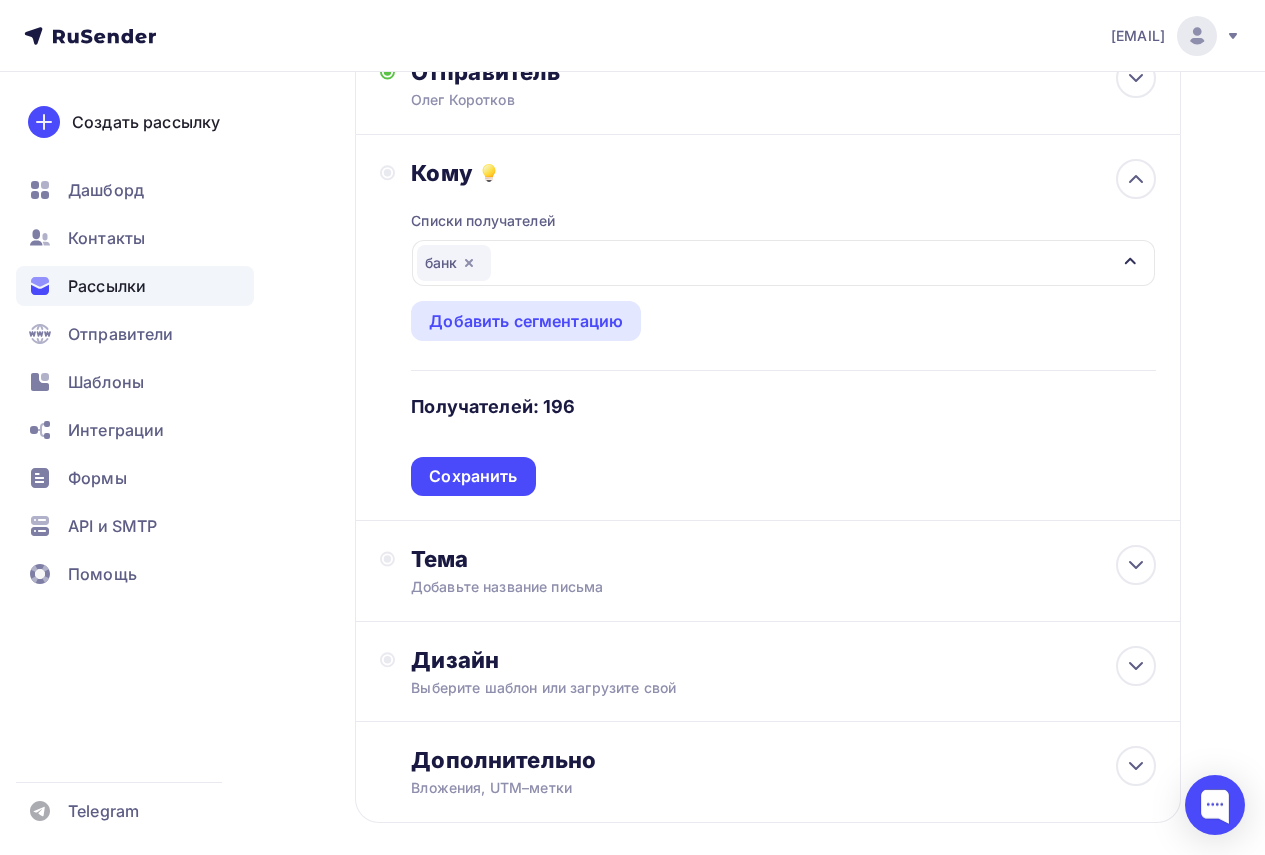 scroll, scrollTop: 200, scrollLeft: 0, axis: vertical 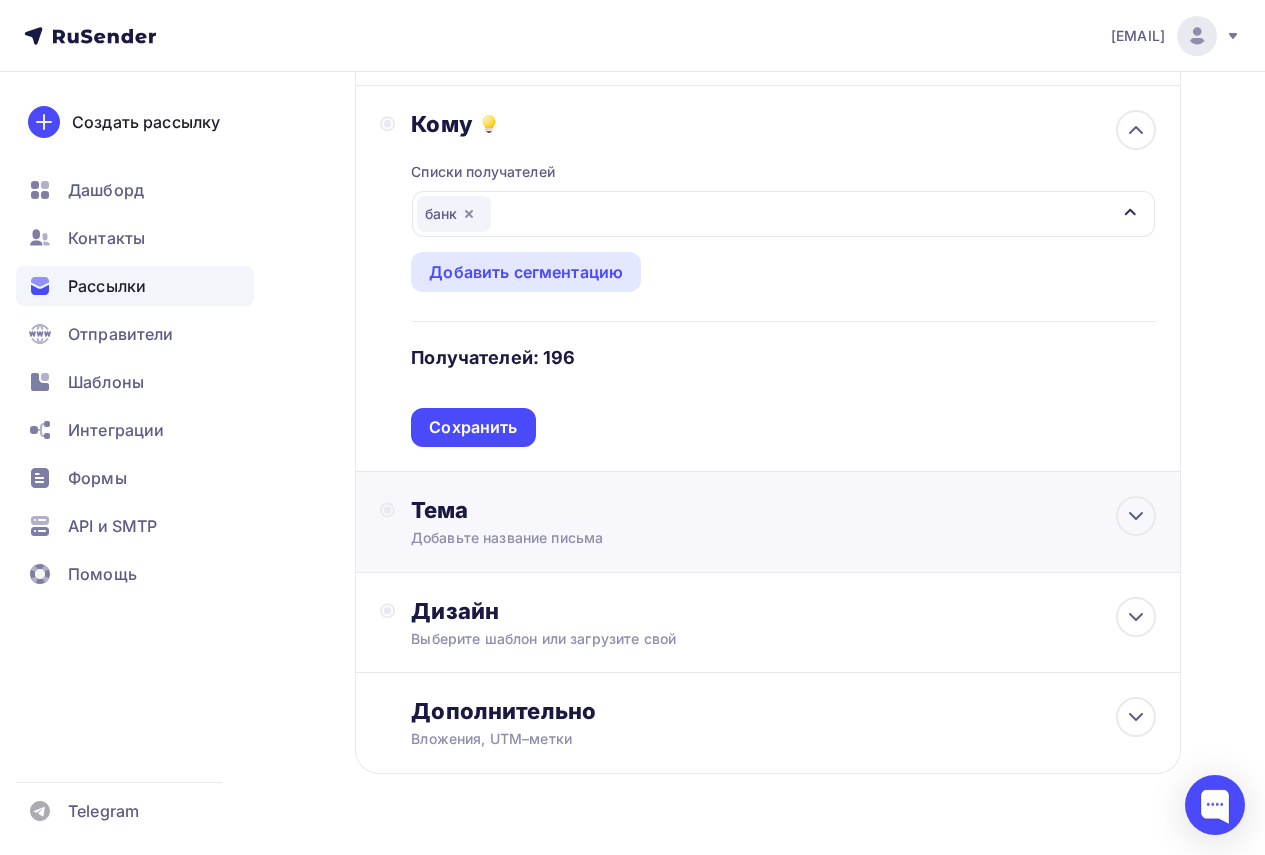 click on "Тема
Добавьте название письма
Тема  *
Рекомендуем использовать не более 150 символов
Прехедер               Сохранить" at bounding box center (593, 522) 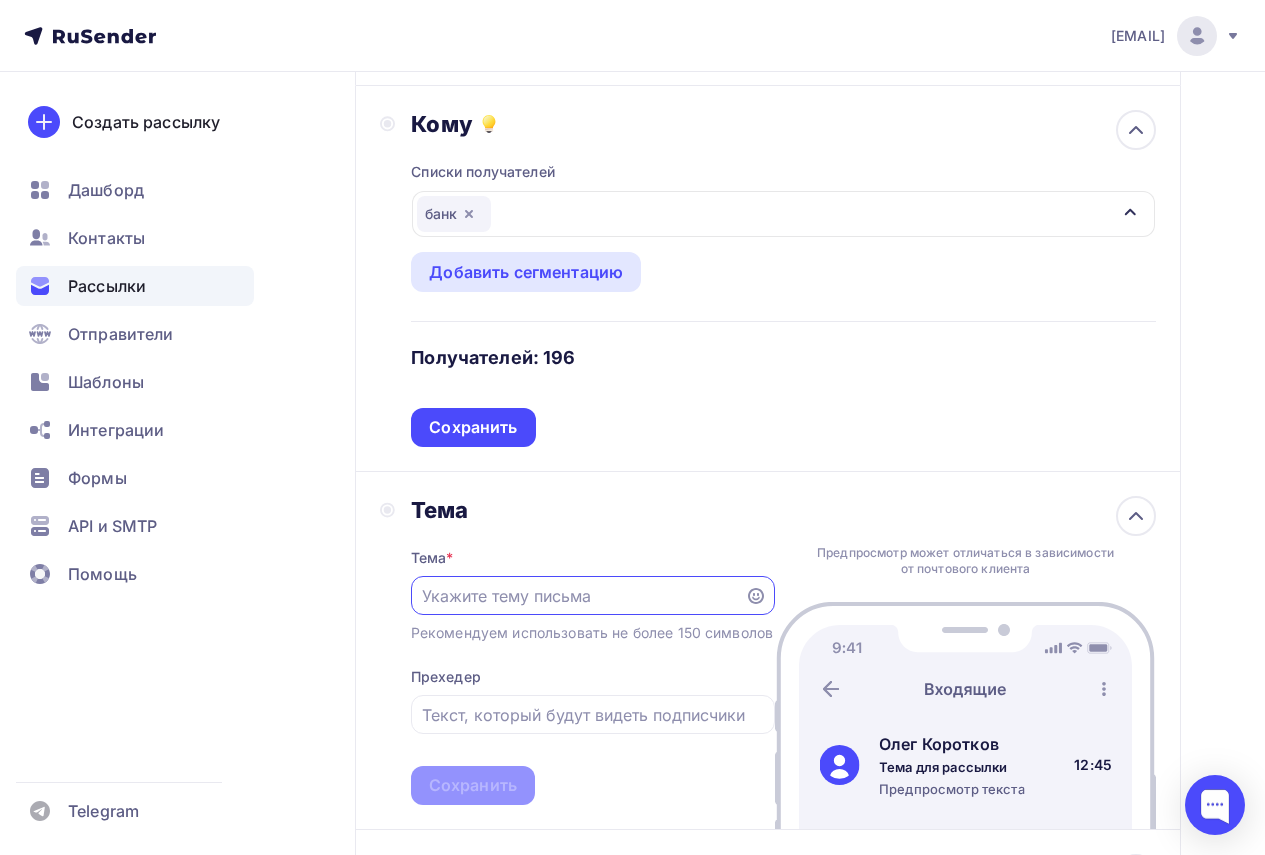 scroll, scrollTop: 0, scrollLeft: 0, axis: both 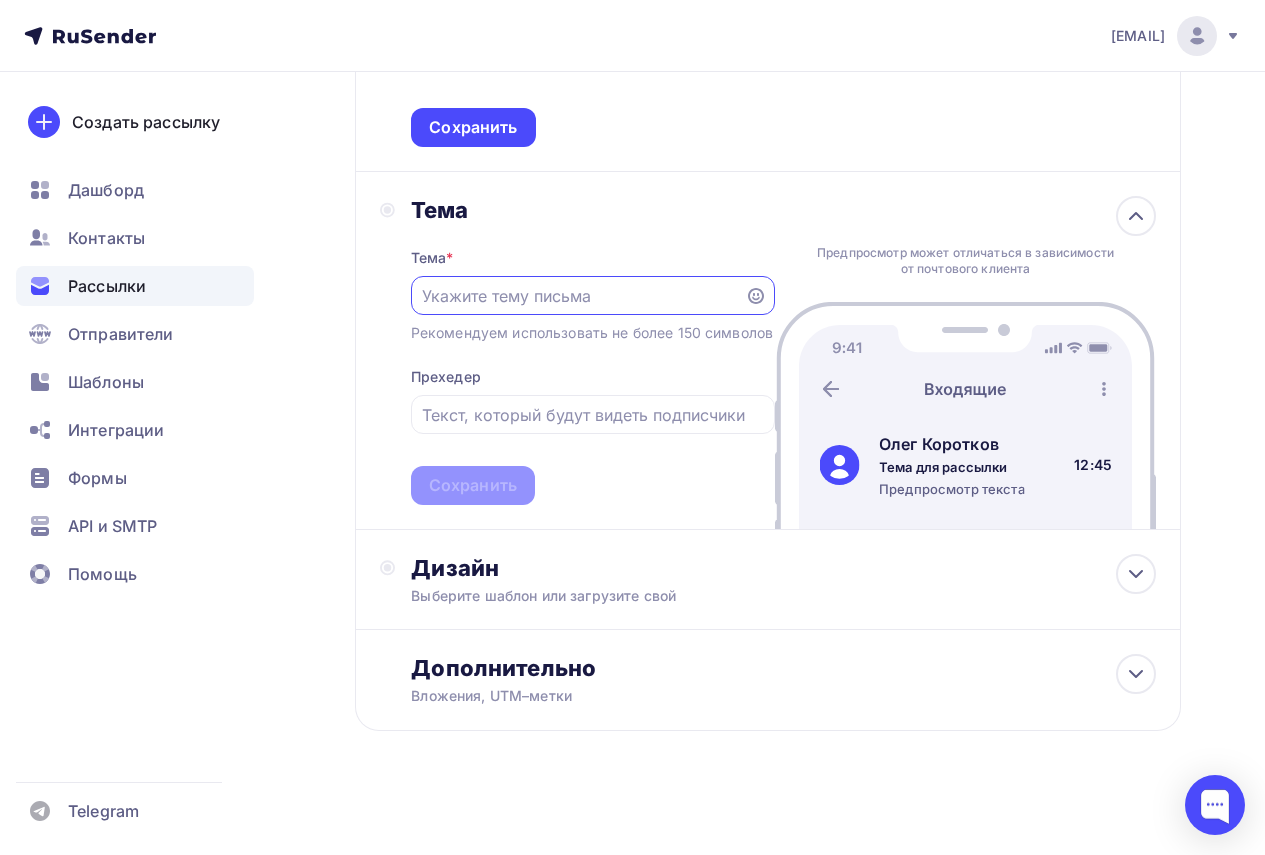 paste on "MVP-платформа под вашу задачу за 2–4 недели" 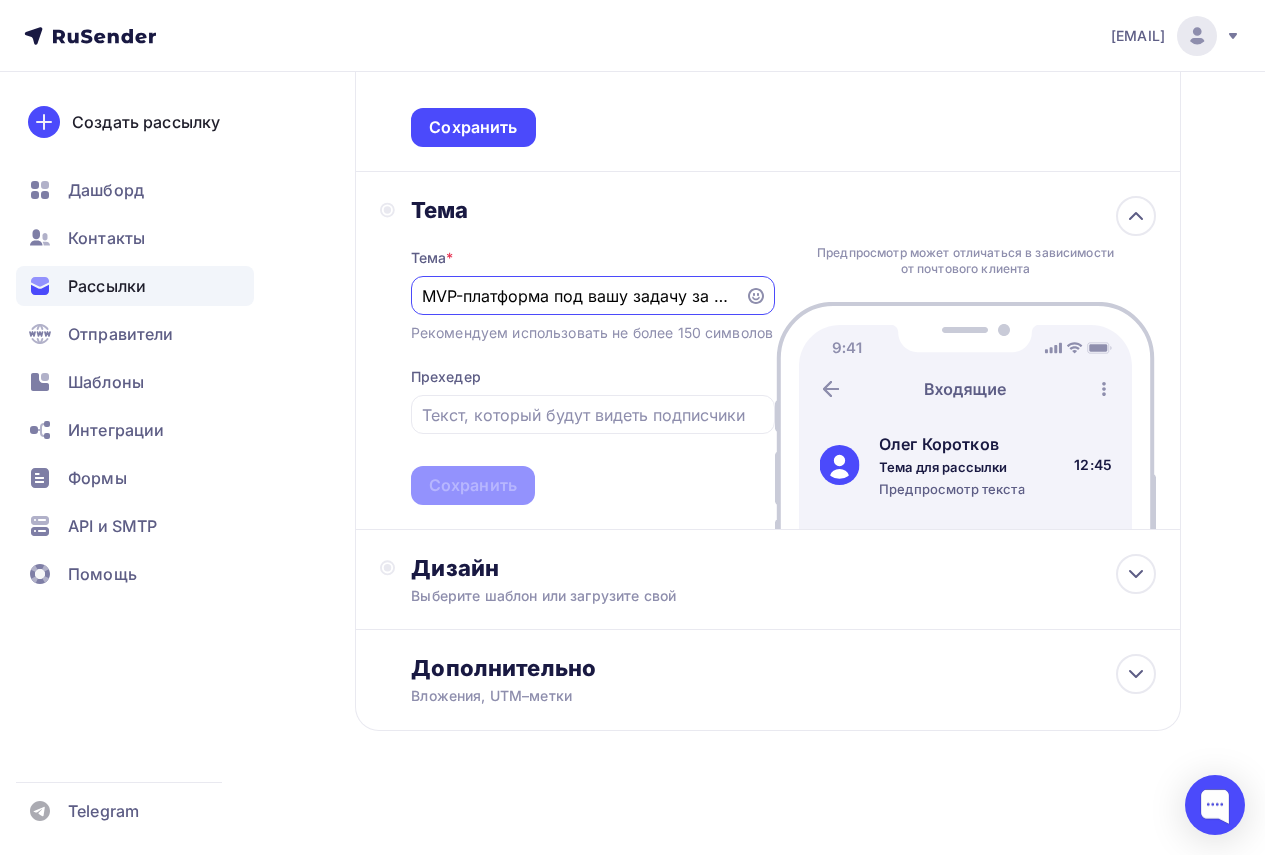 scroll, scrollTop: 0, scrollLeft: 69, axis: horizontal 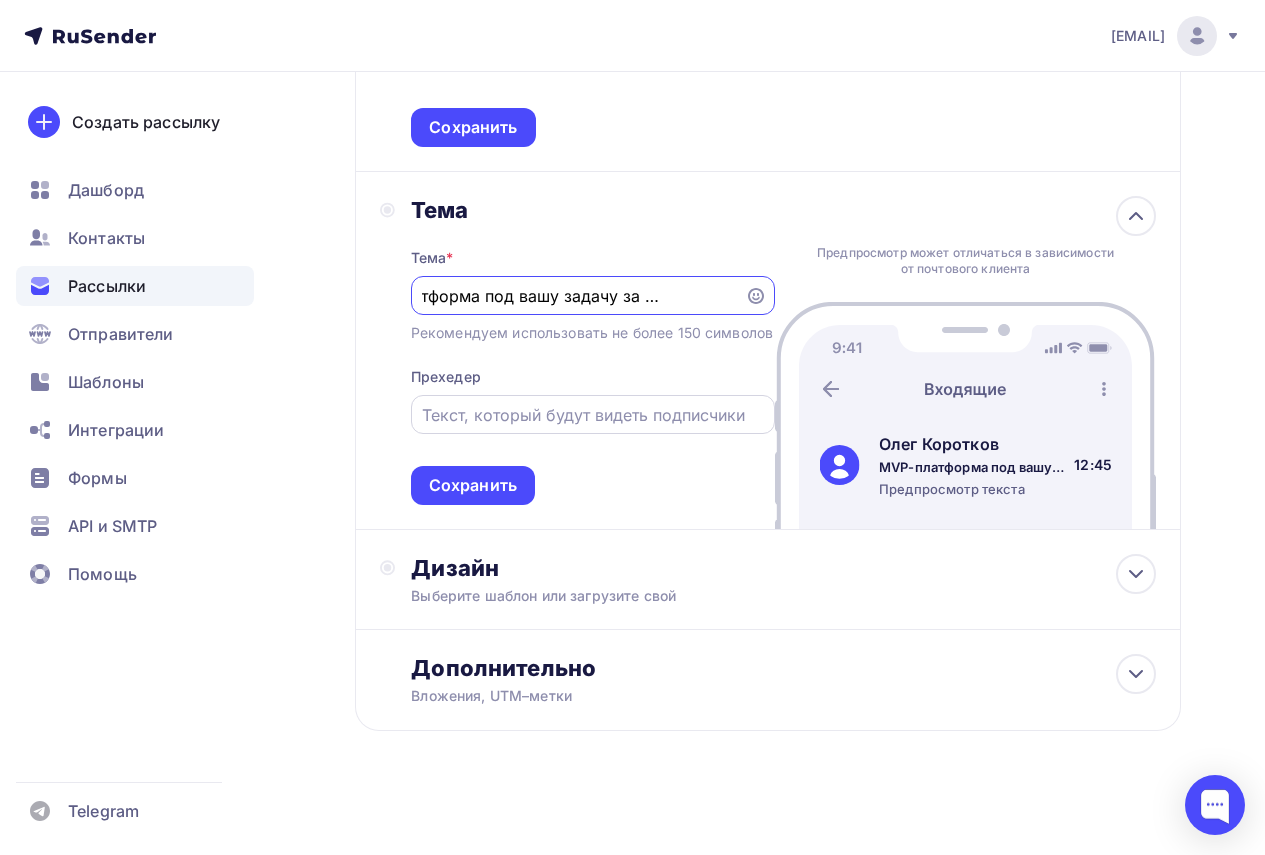type on "MVP-платформа под вашу задачу за 2–4 недели" 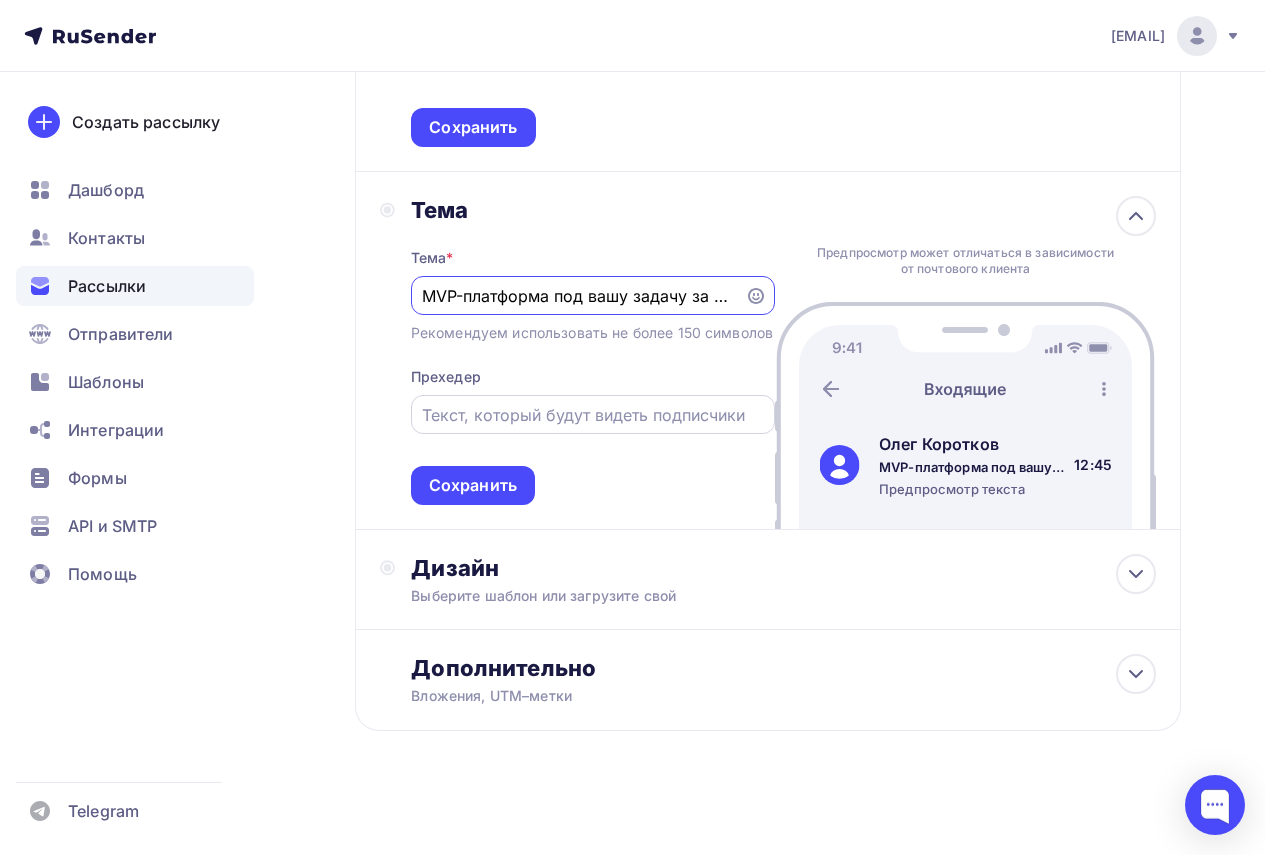 click at bounding box center (592, 415) 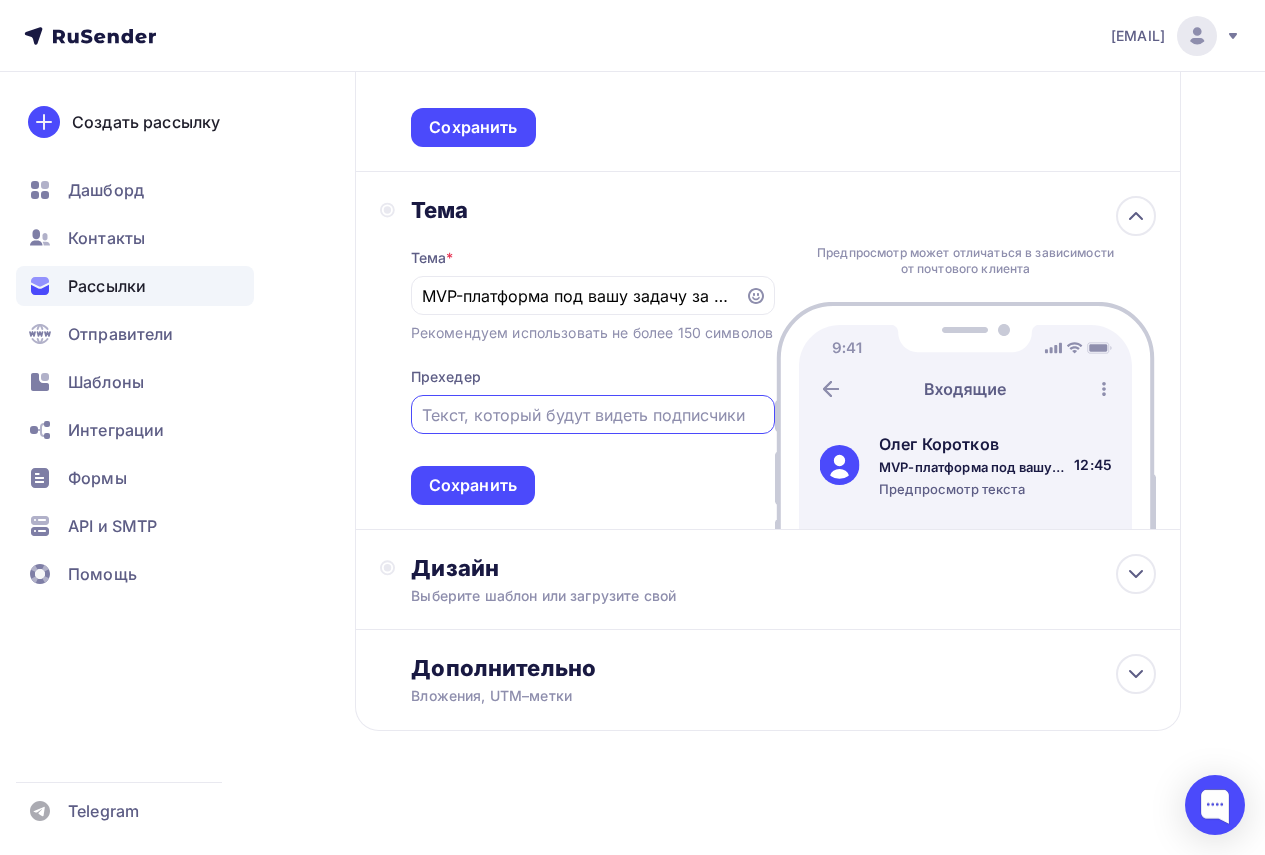 paste on "мы запускаем MVP от 2 недель до 3 месяцев, бюджетно — от 500 тыс. ₽" 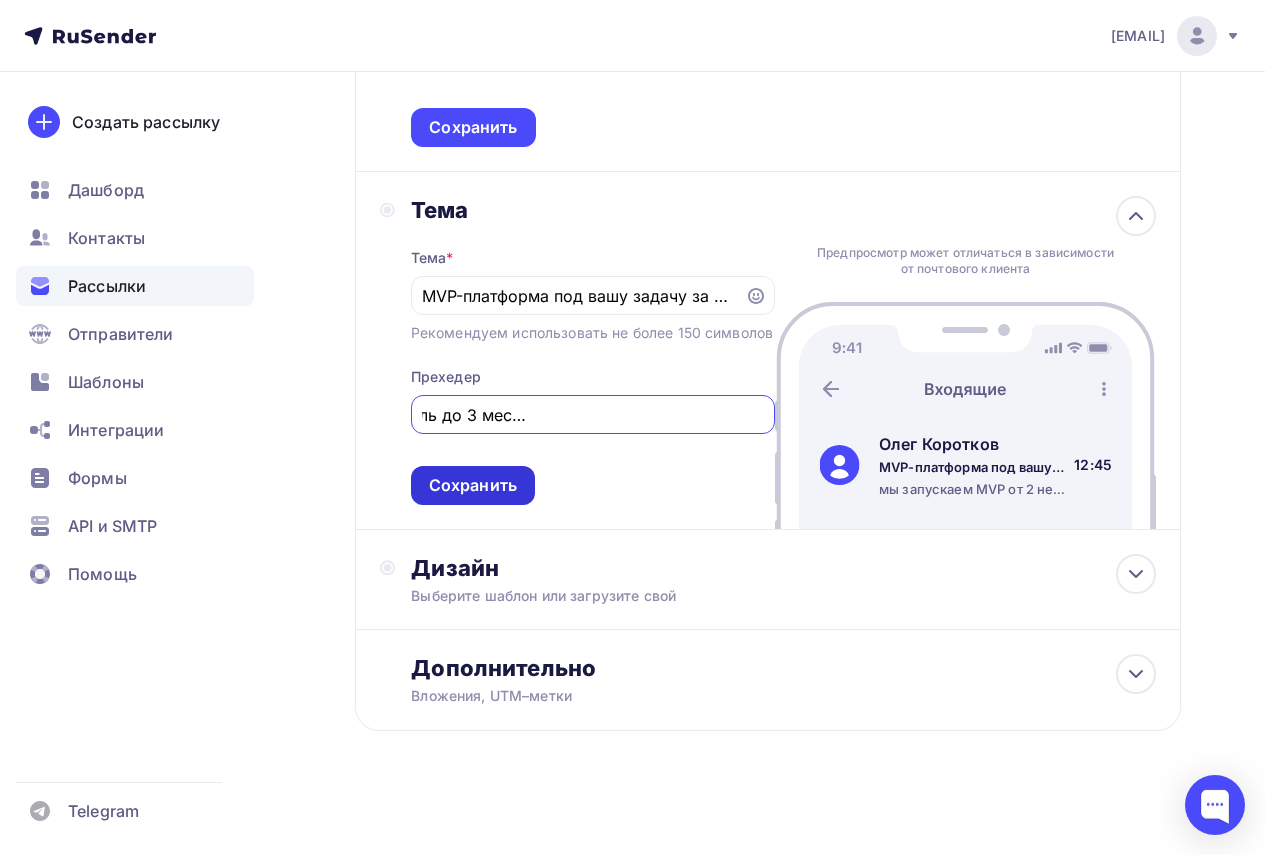scroll, scrollTop: 0, scrollLeft: 0, axis: both 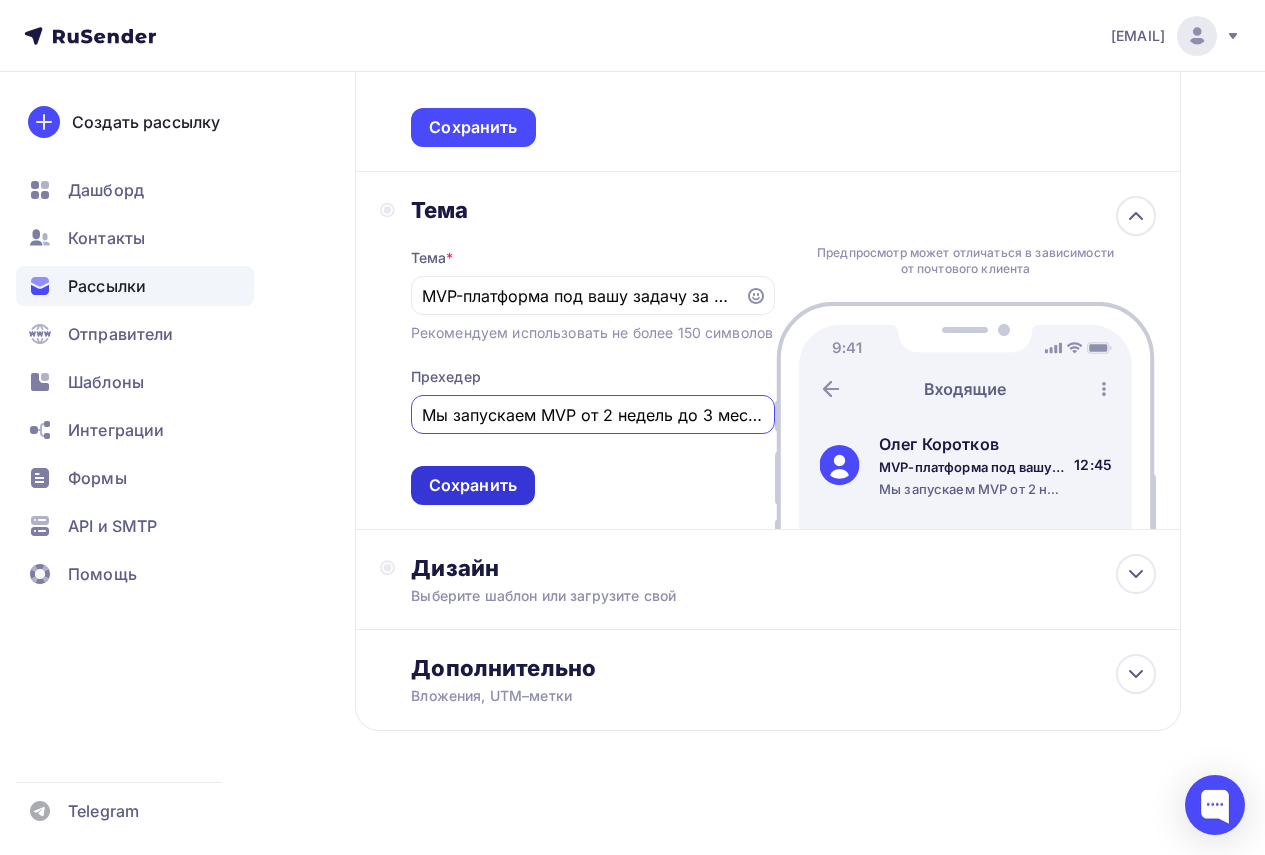 type on "Мы запускаем MVP от 2 недель до 3 месяцев, бюджетно — от 500 тыс. ₽" 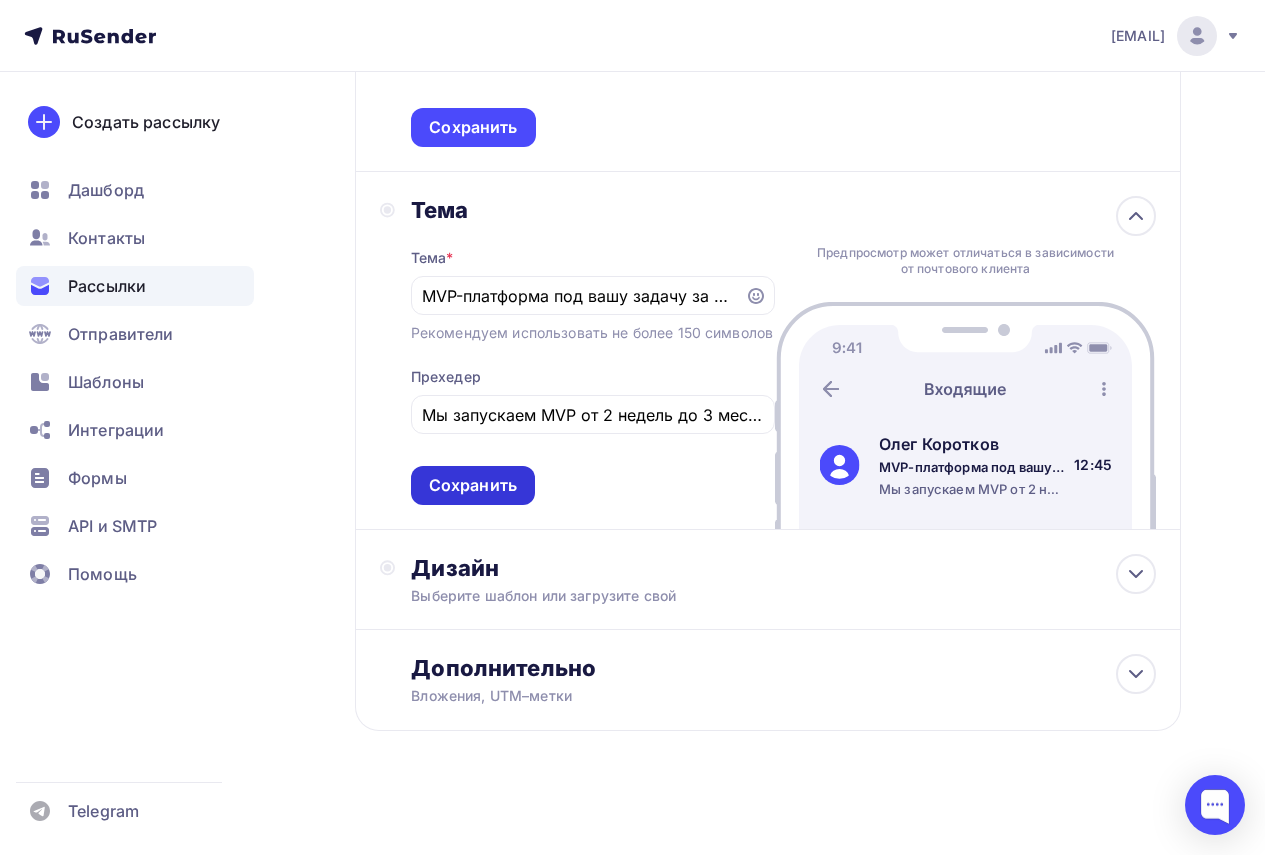 click on "Сохранить" at bounding box center (473, 485) 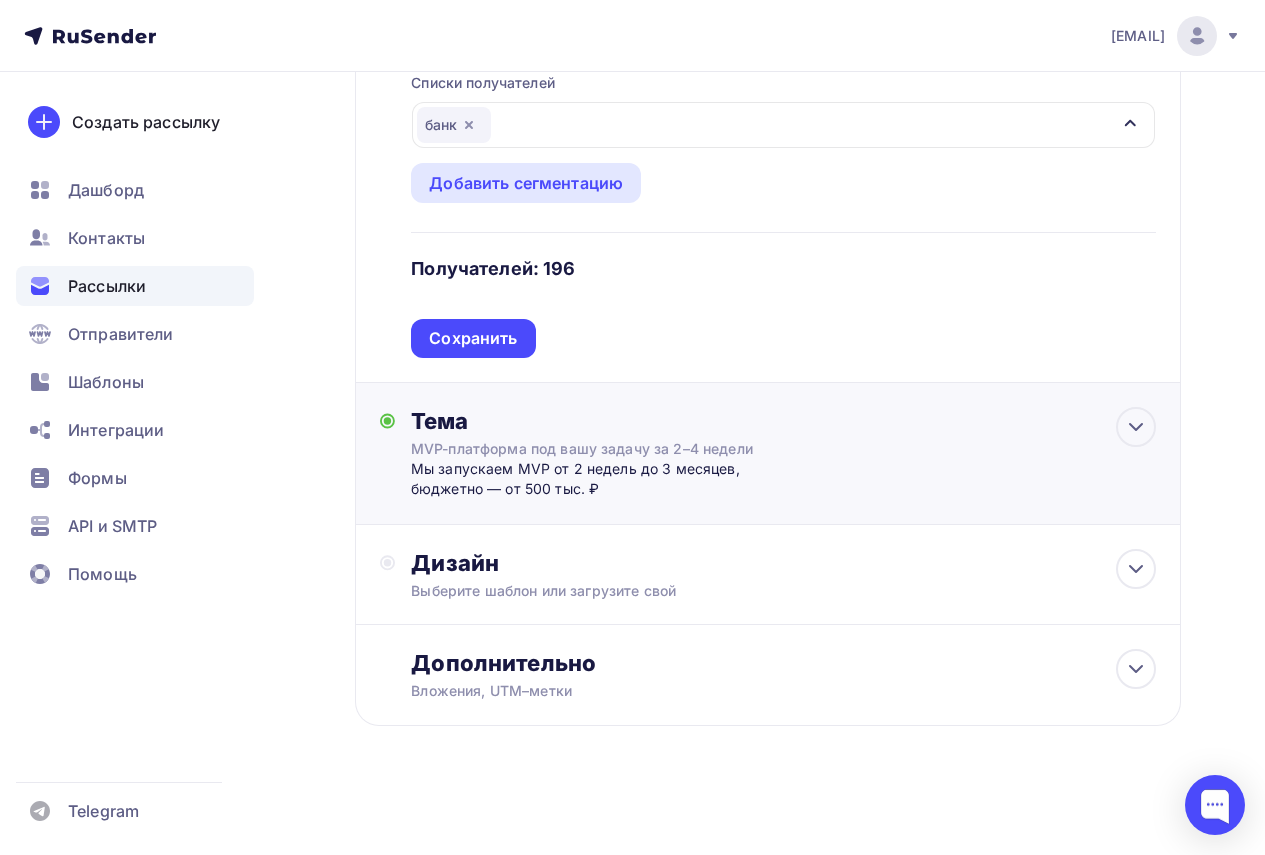 scroll, scrollTop: 289, scrollLeft: 0, axis: vertical 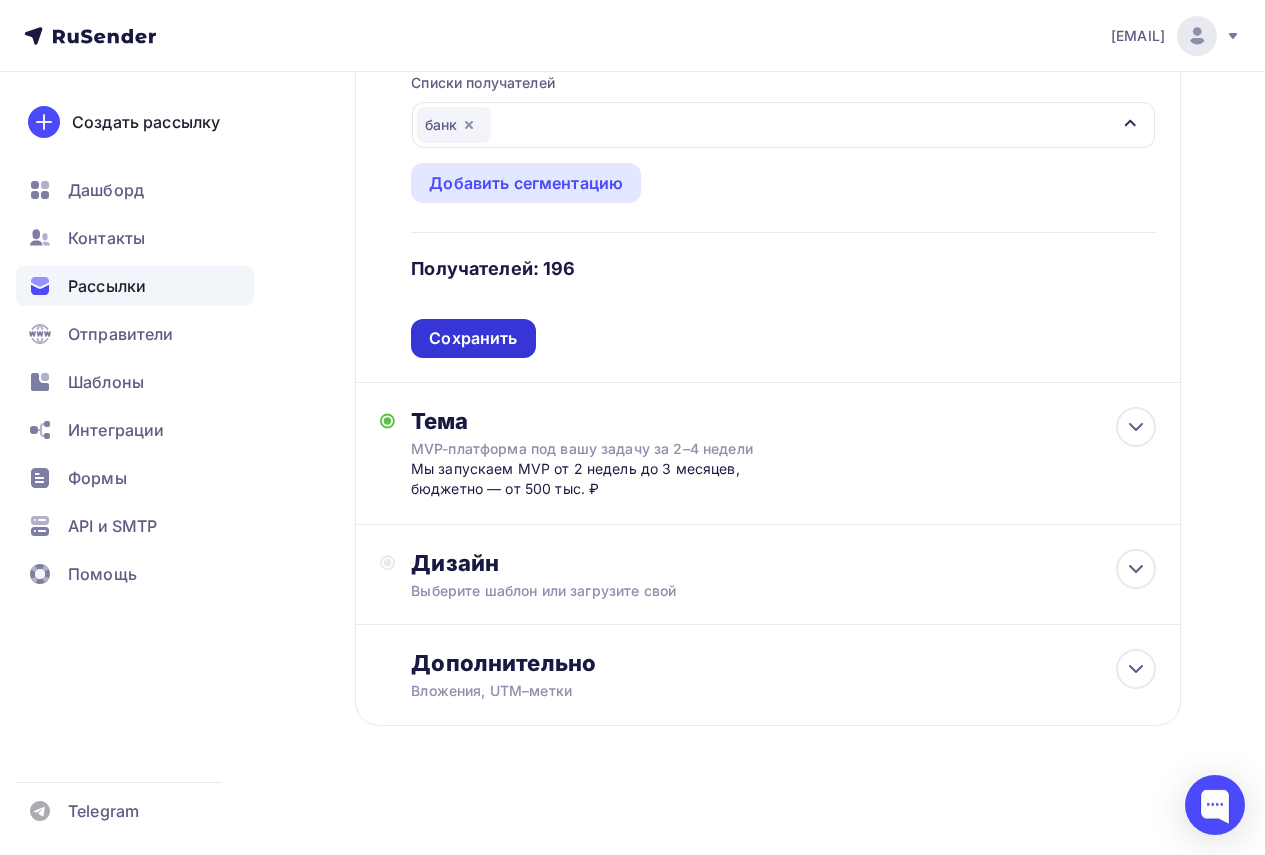 click on "Сохранить" at bounding box center [473, 338] 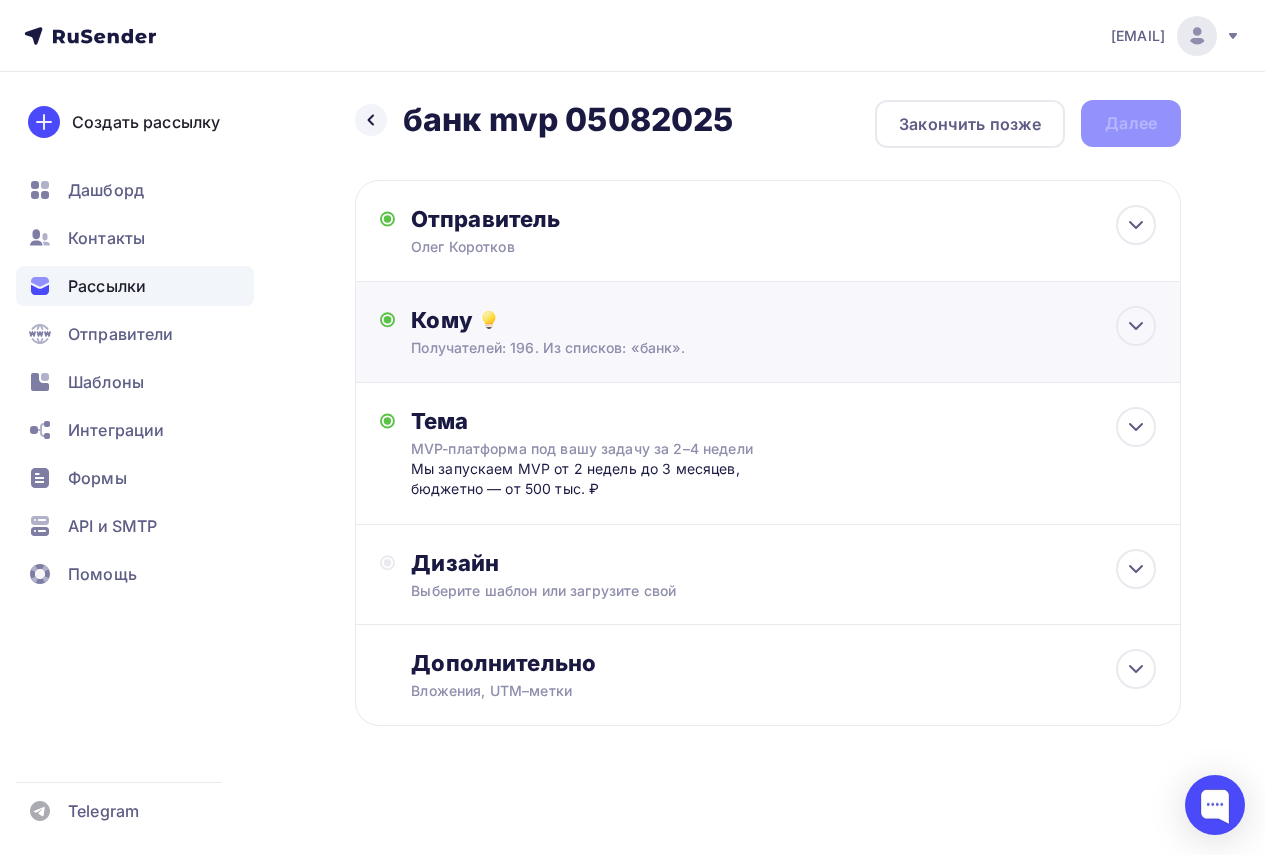 scroll, scrollTop: 4, scrollLeft: 0, axis: vertical 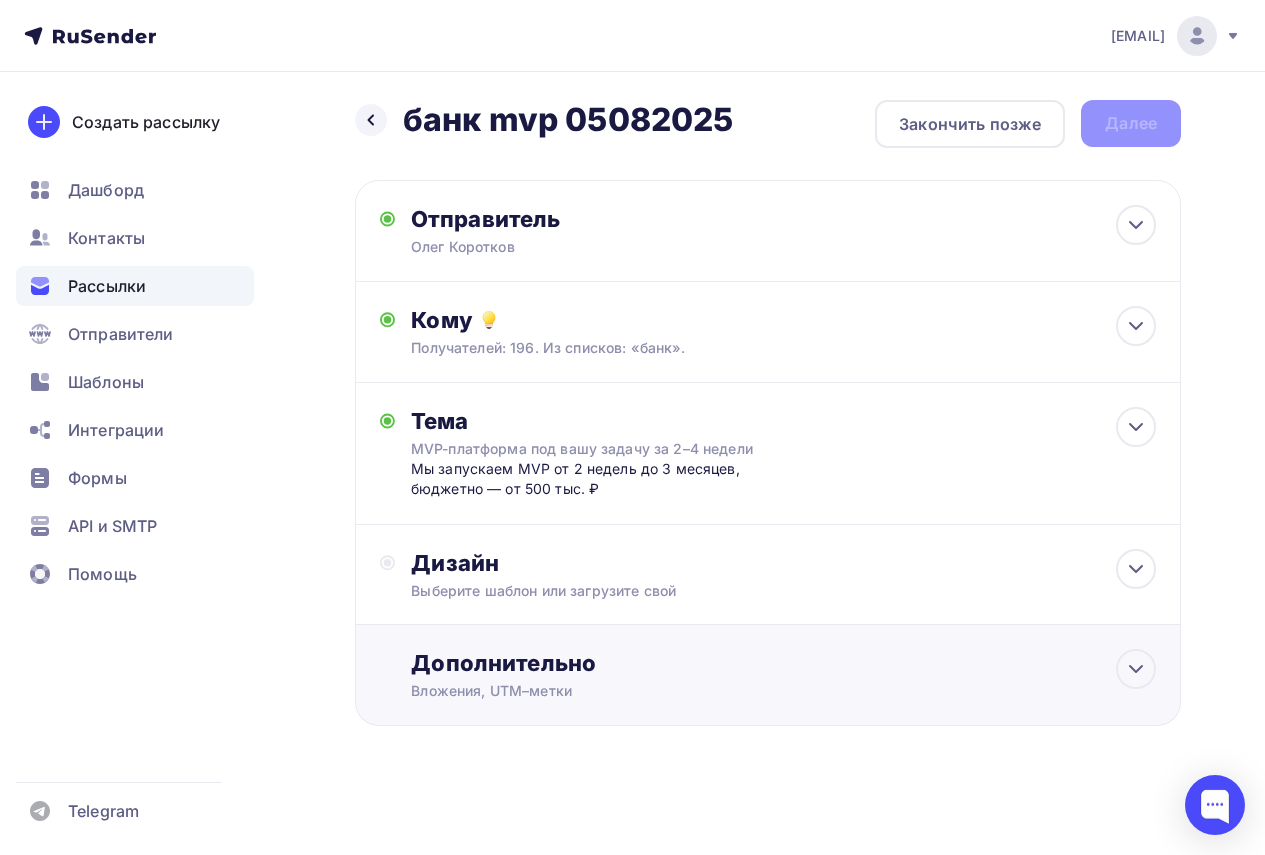 click on "Вложения, UTM–метки" at bounding box center (746, 691) 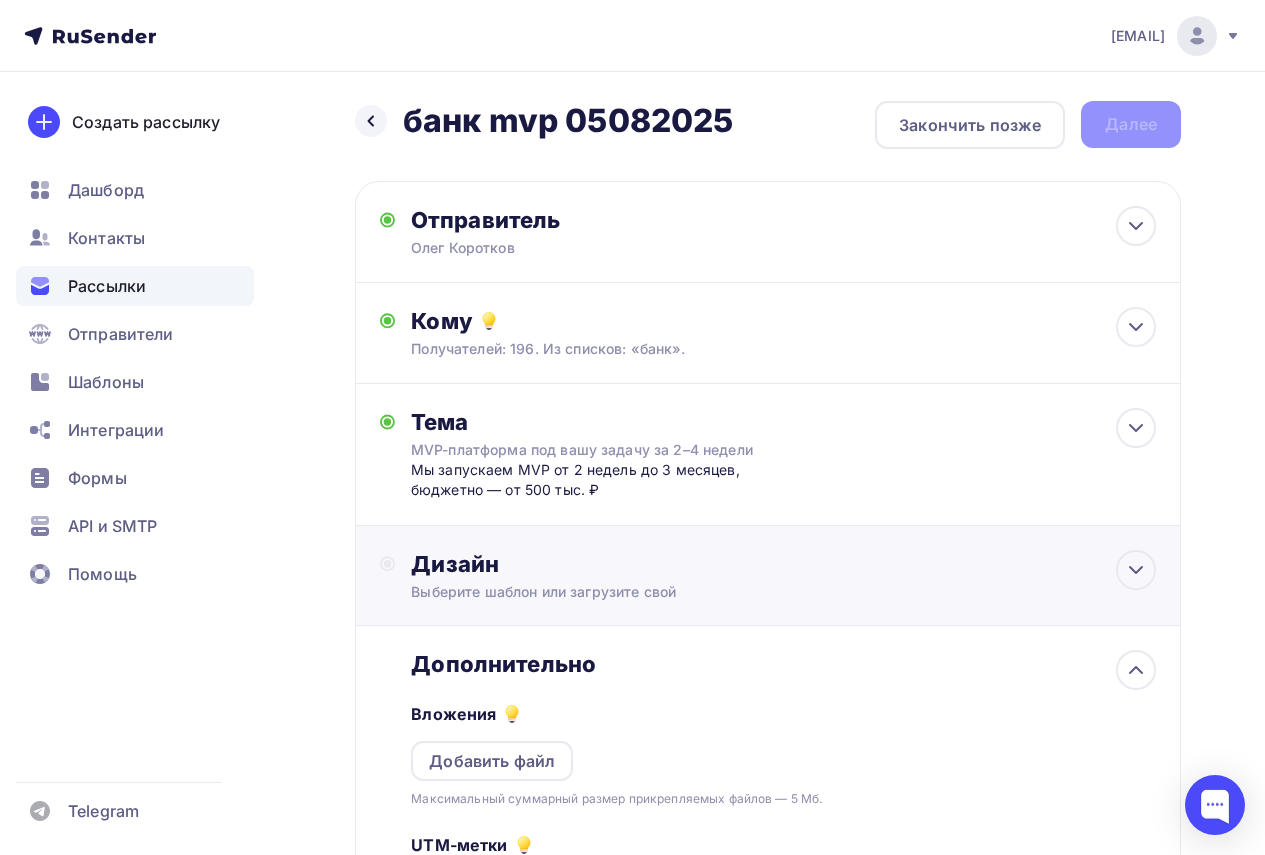 scroll, scrollTop: 0, scrollLeft: 0, axis: both 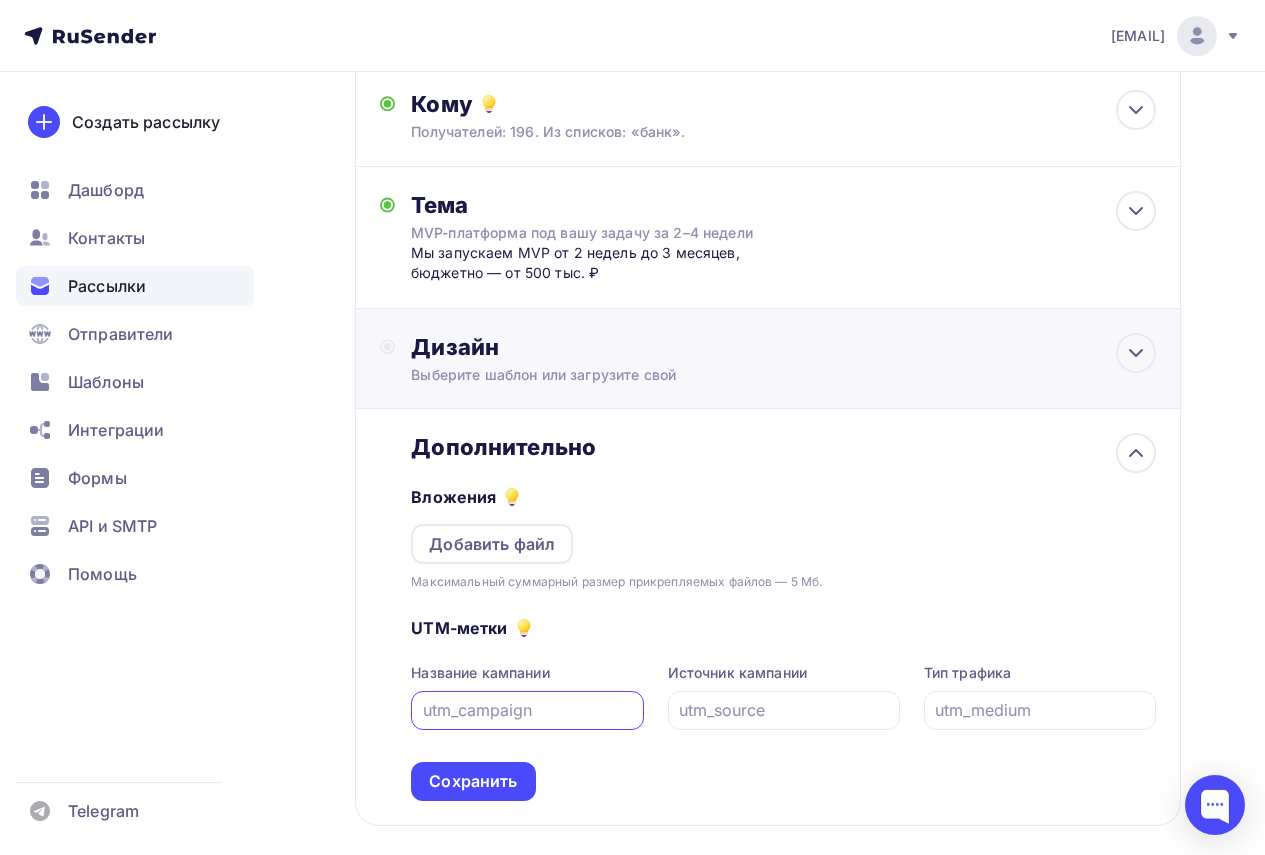 click on "Выберите шаблон или загрузите свой" at bounding box center (746, 375) 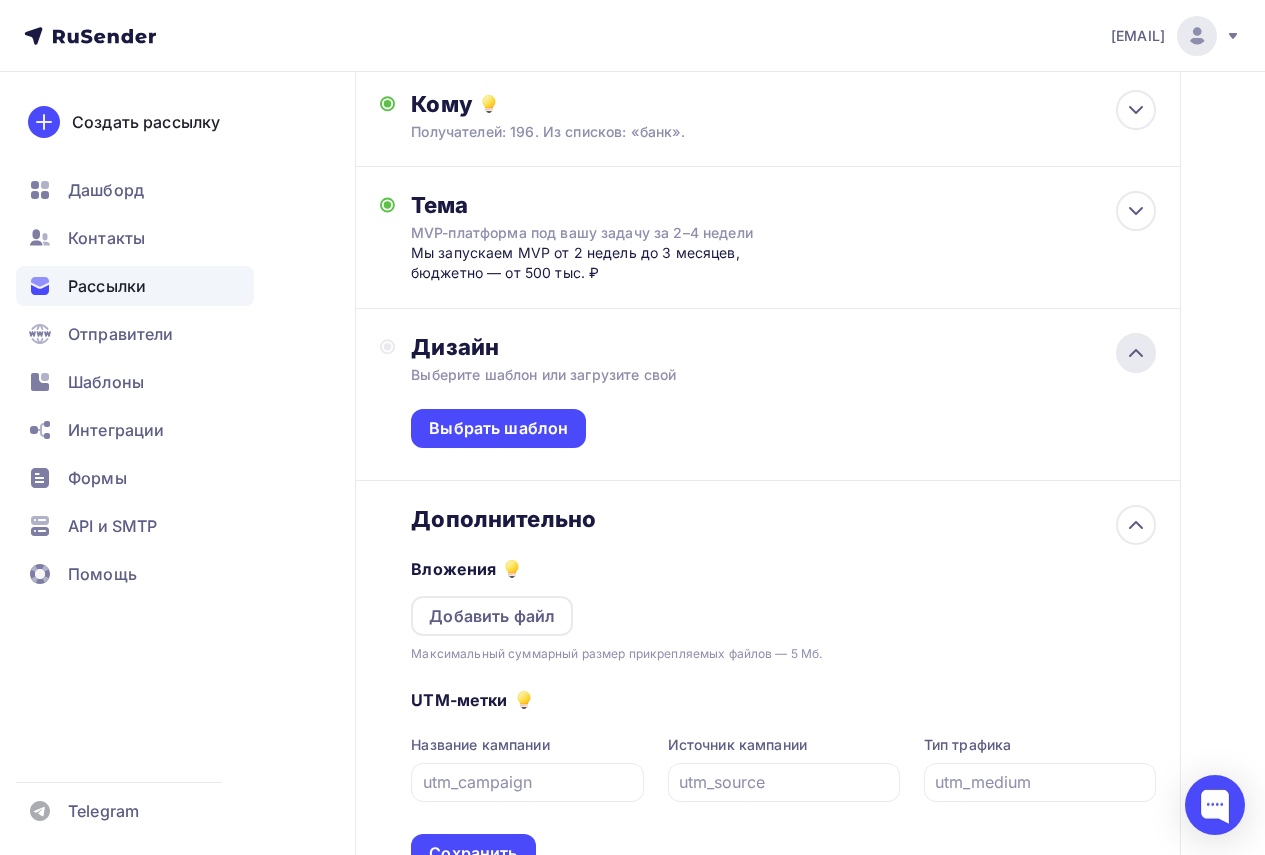 click 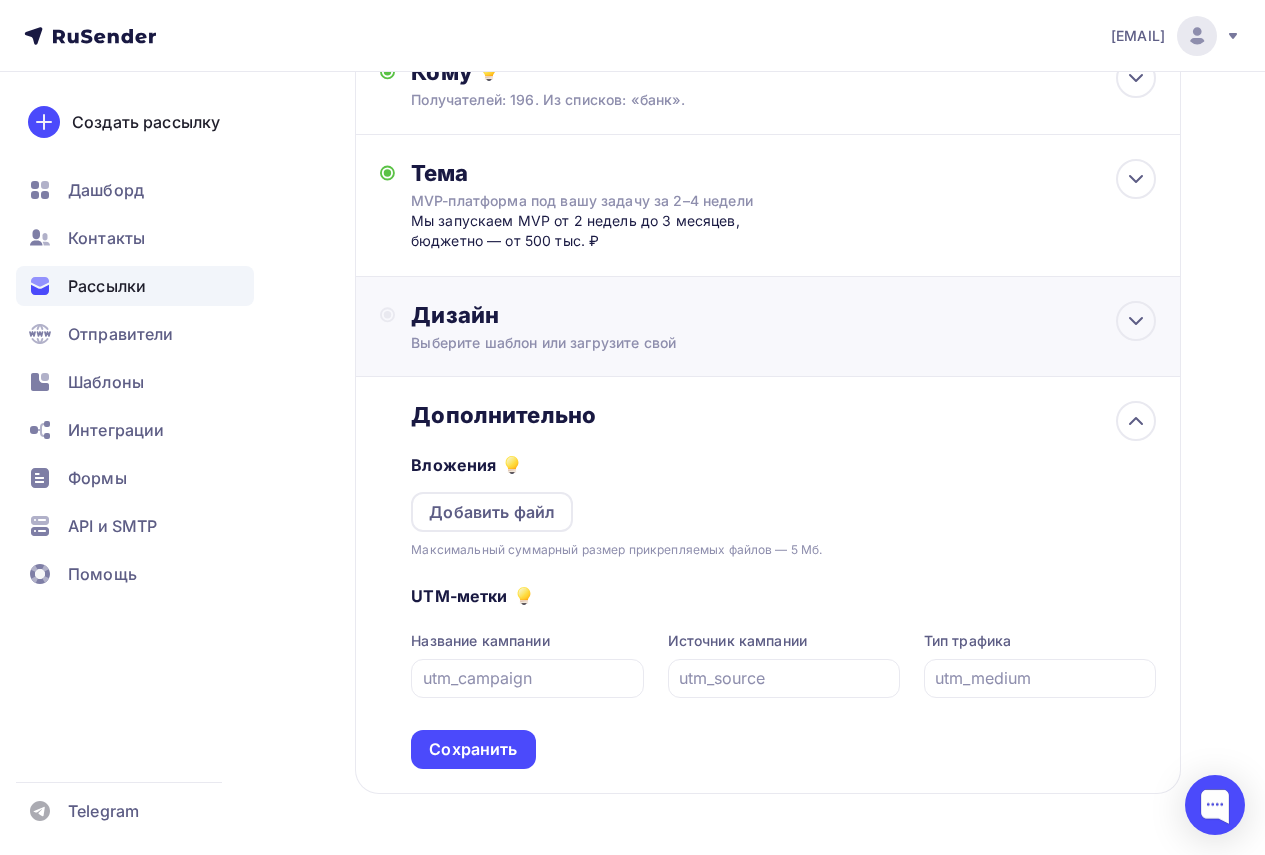 scroll, scrollTop: 300, scrollLeft: 0, axis: vertical 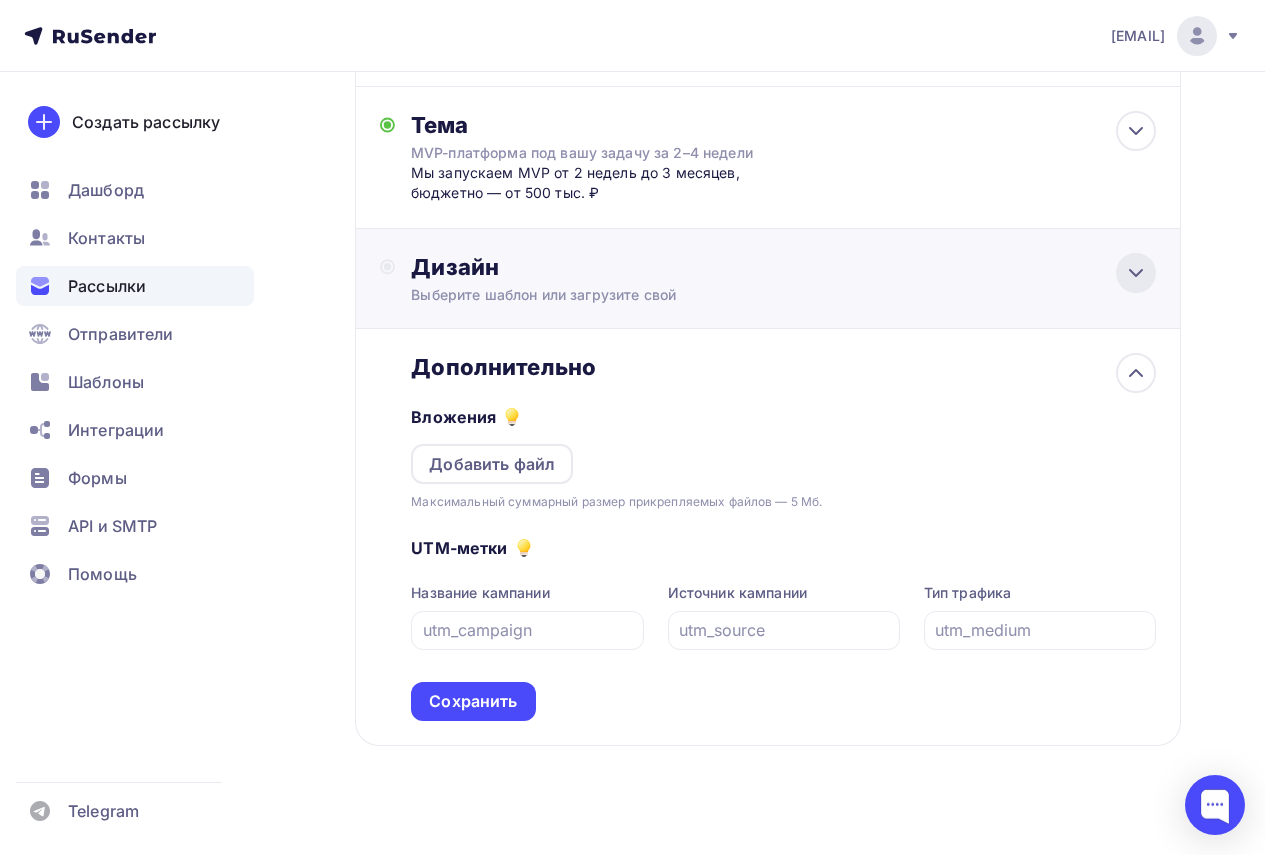 click 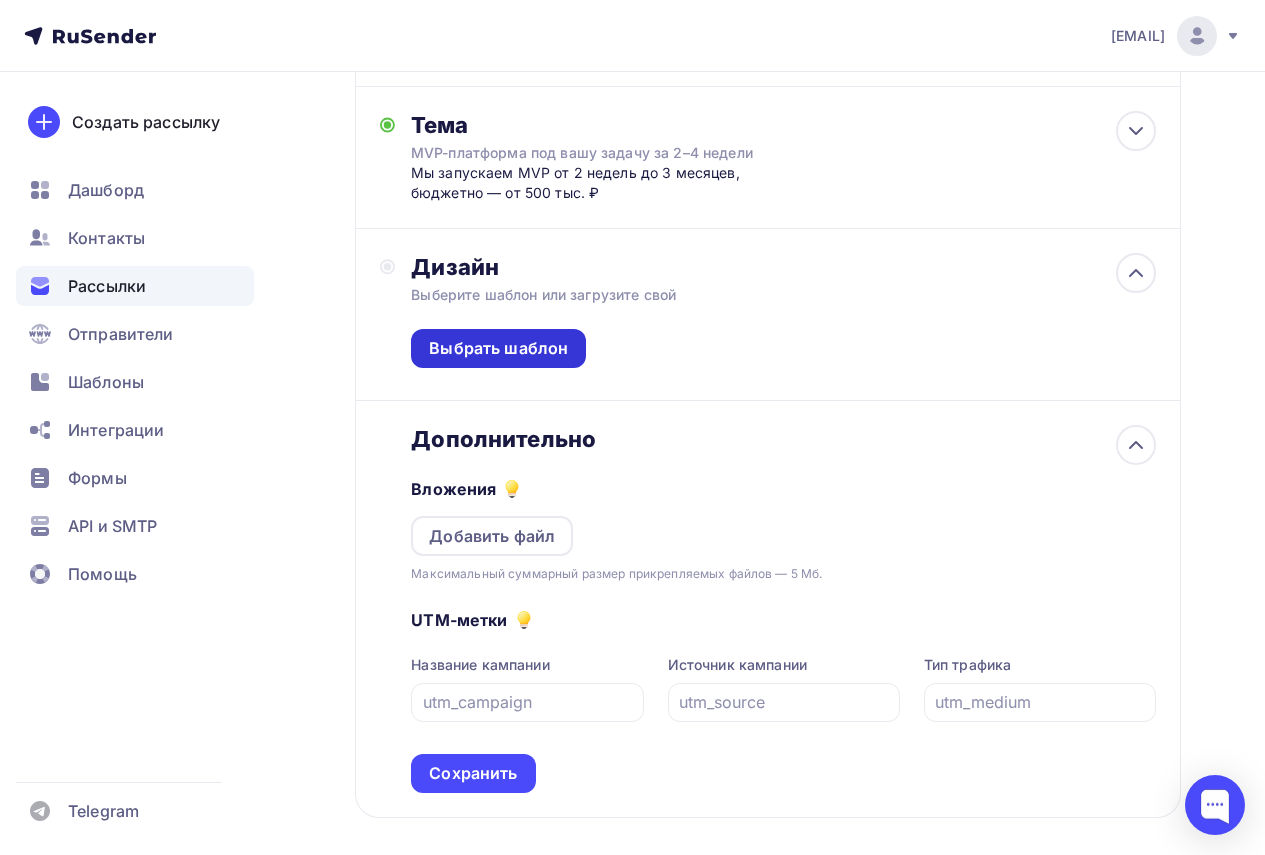 click on "Выбрать шаблон" at bounding box center [498, 348] 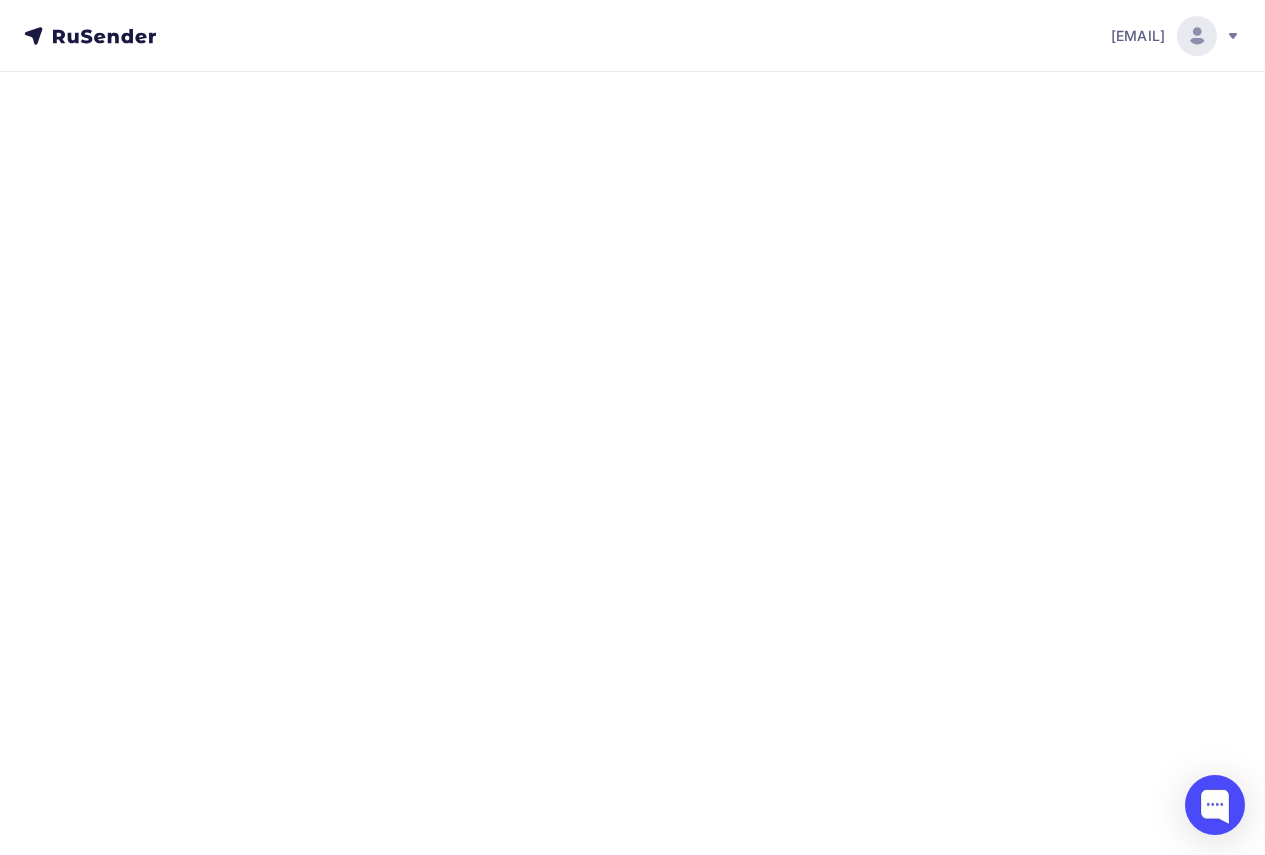 scroll, scrollTop: 0, scrollLeft: 0, axis: both 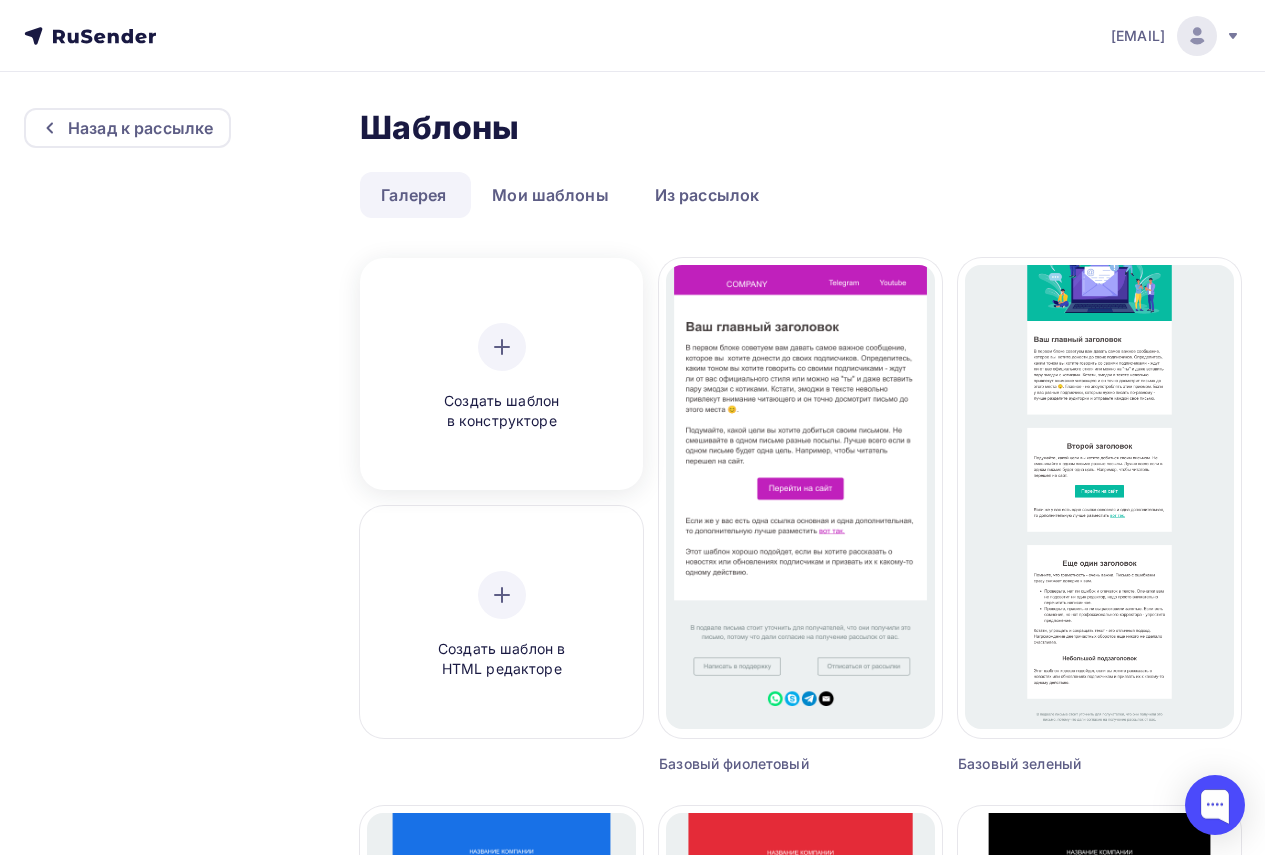 click 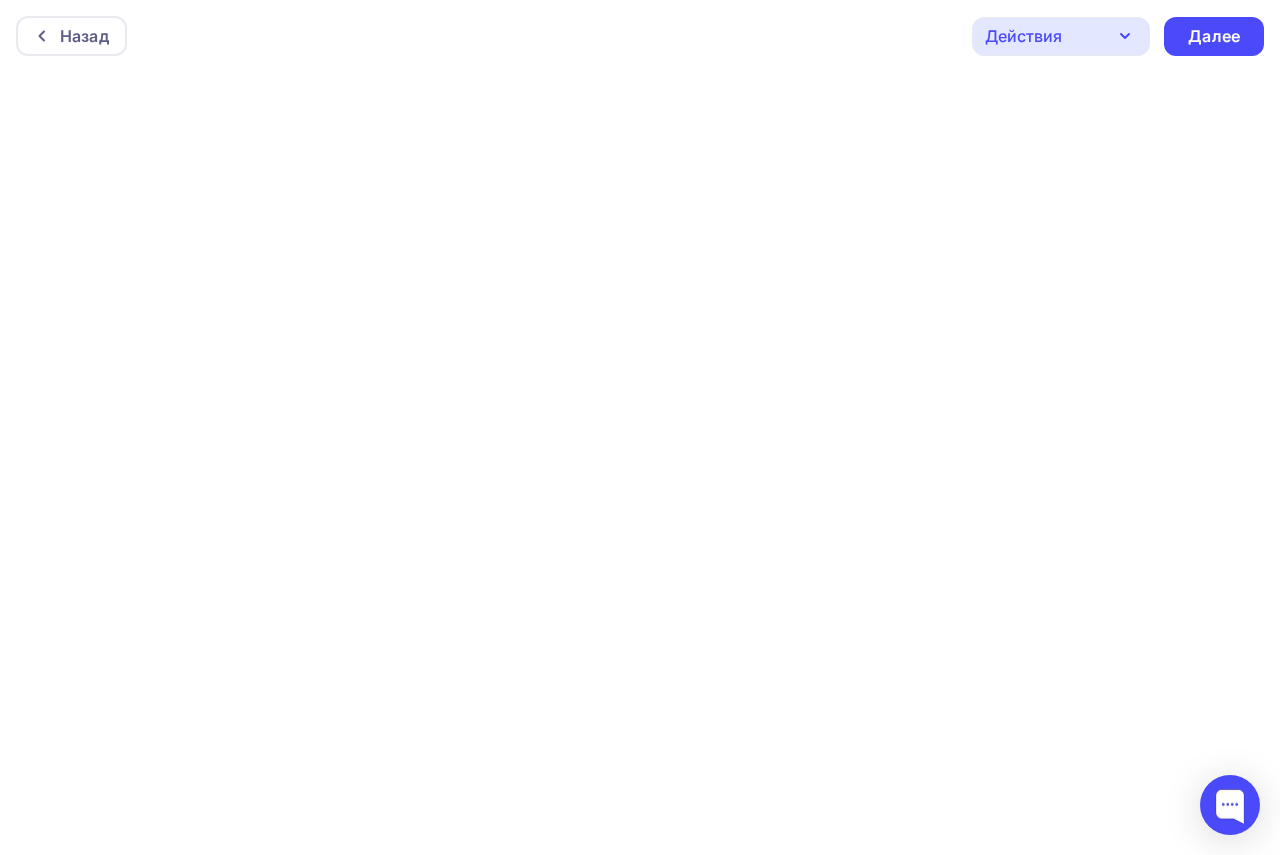 click on "Действия" at bounding box center (1061, 36) 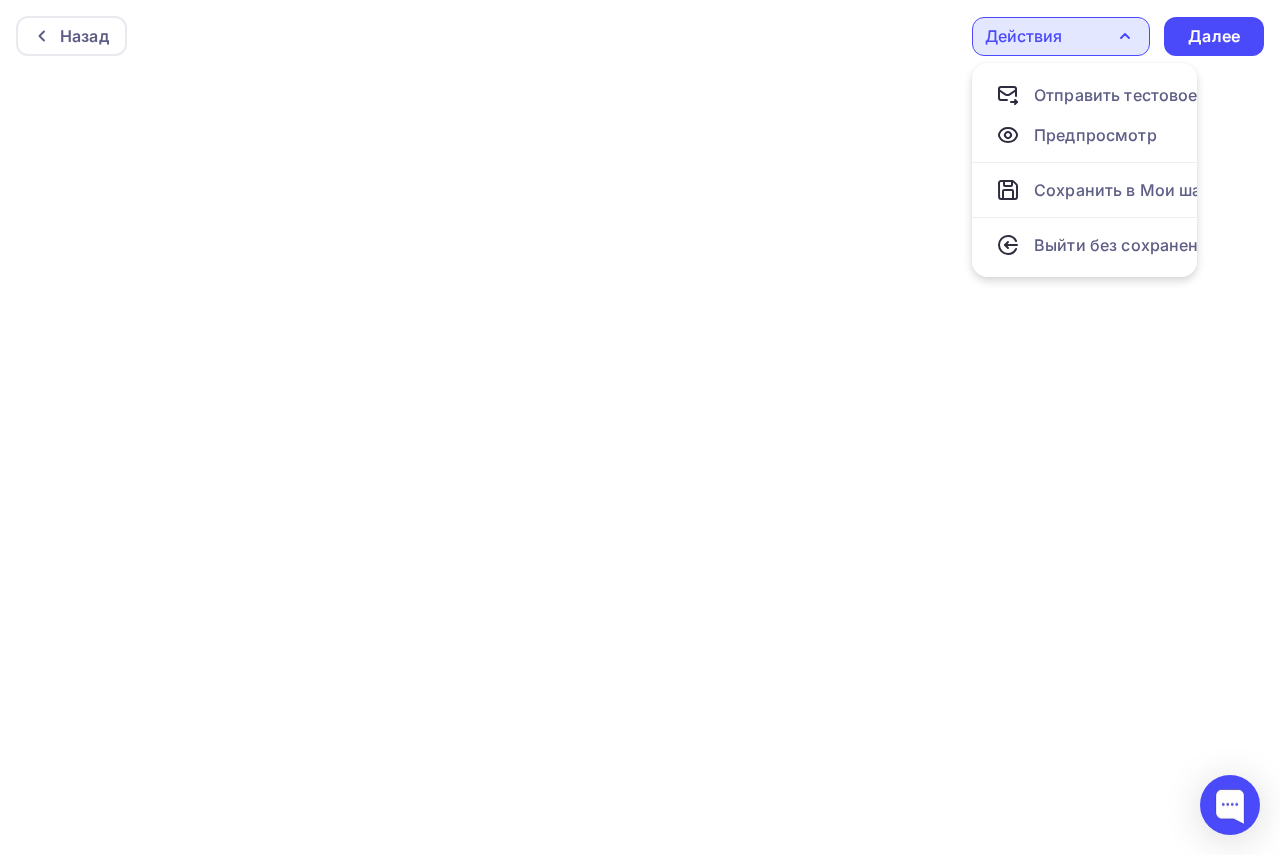 click at bounding box center [640, 463] 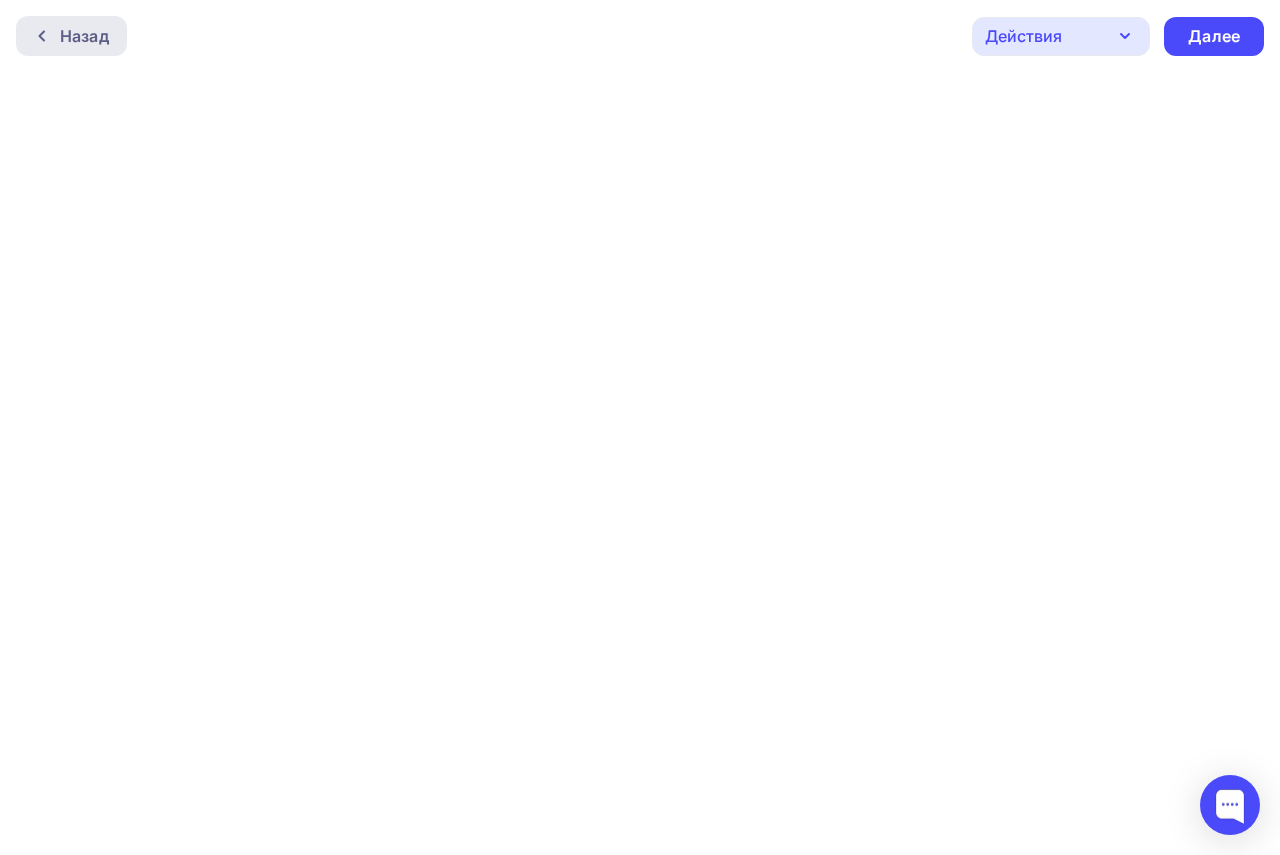 click on "Назад" at bounding box center [84, 36] 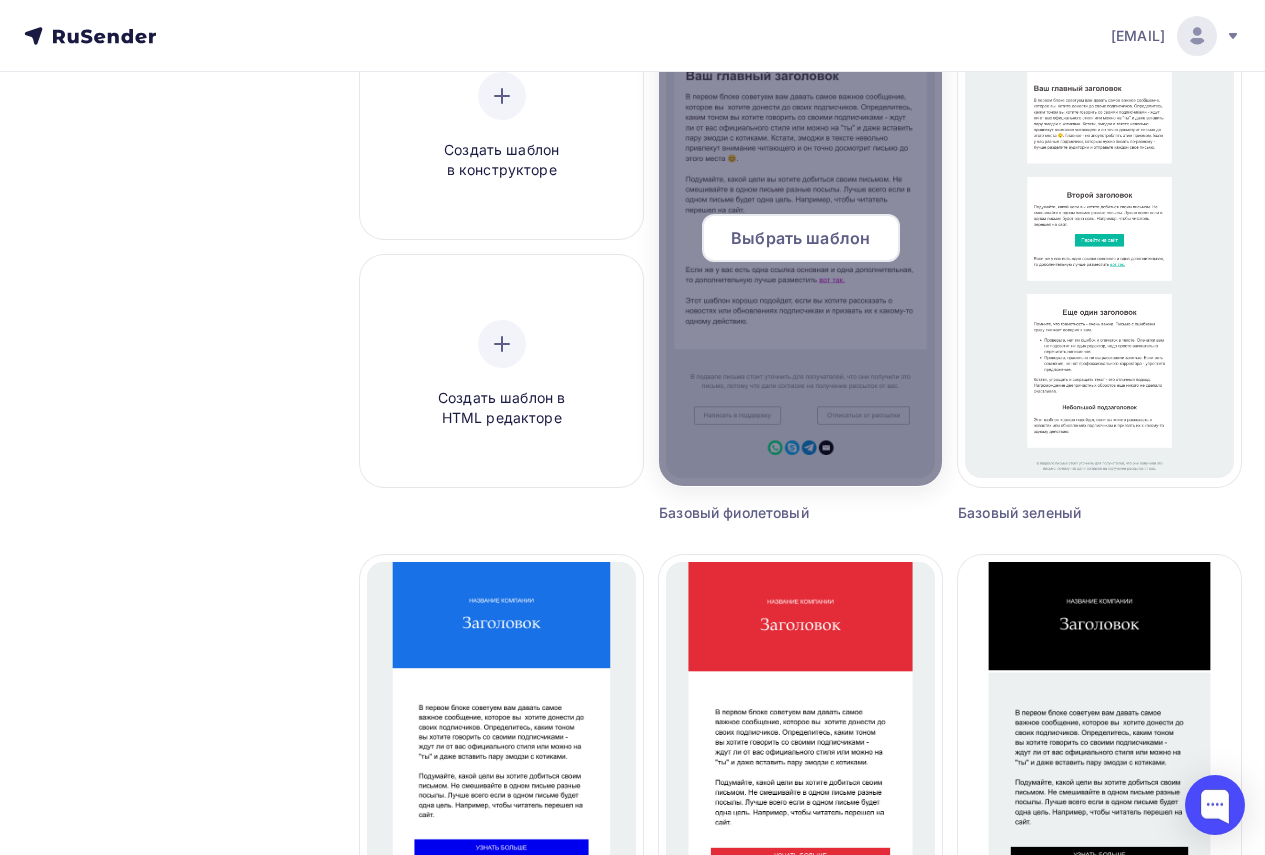 scroll, scrollTop: 100, scrollLeft: 0, axis: vertical 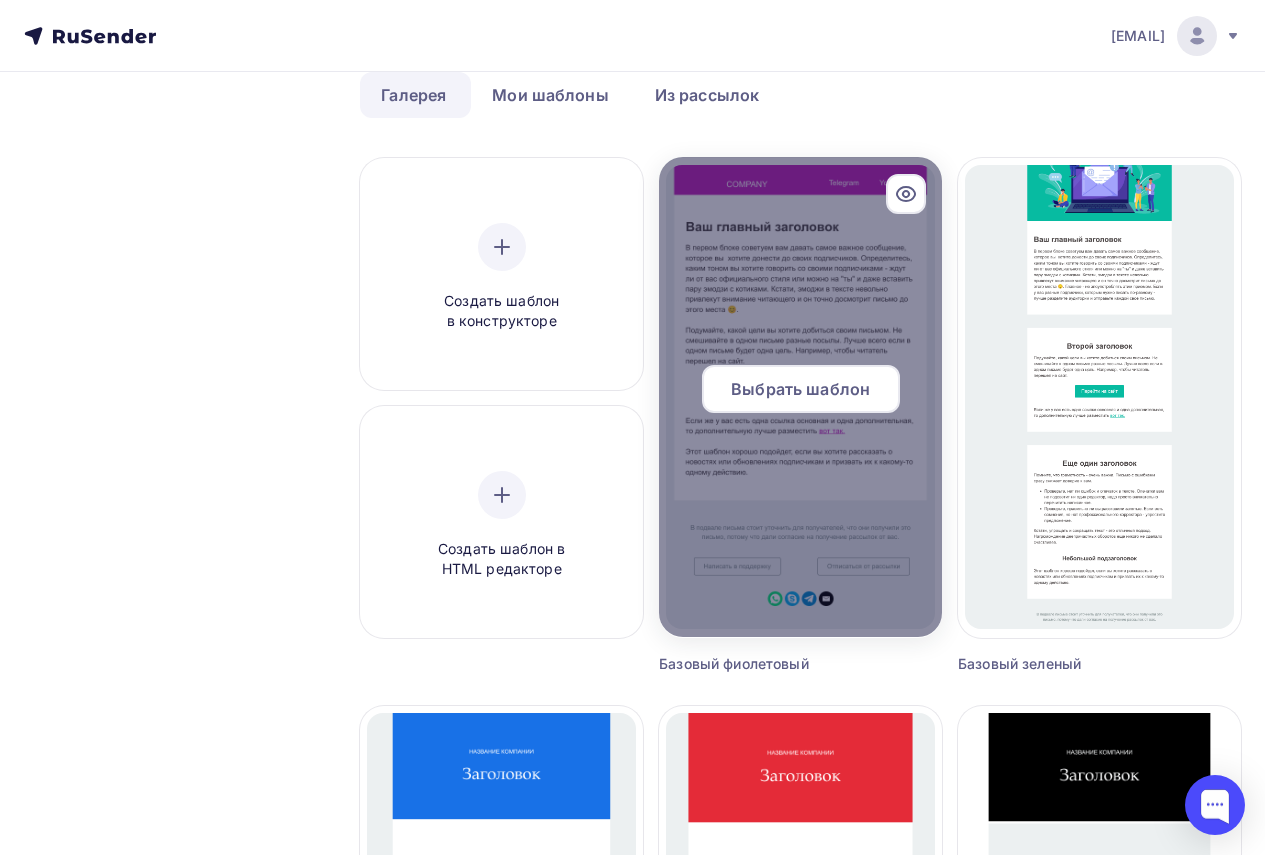 click on "Выбрать шаблон" at bounding box center [800, 389] 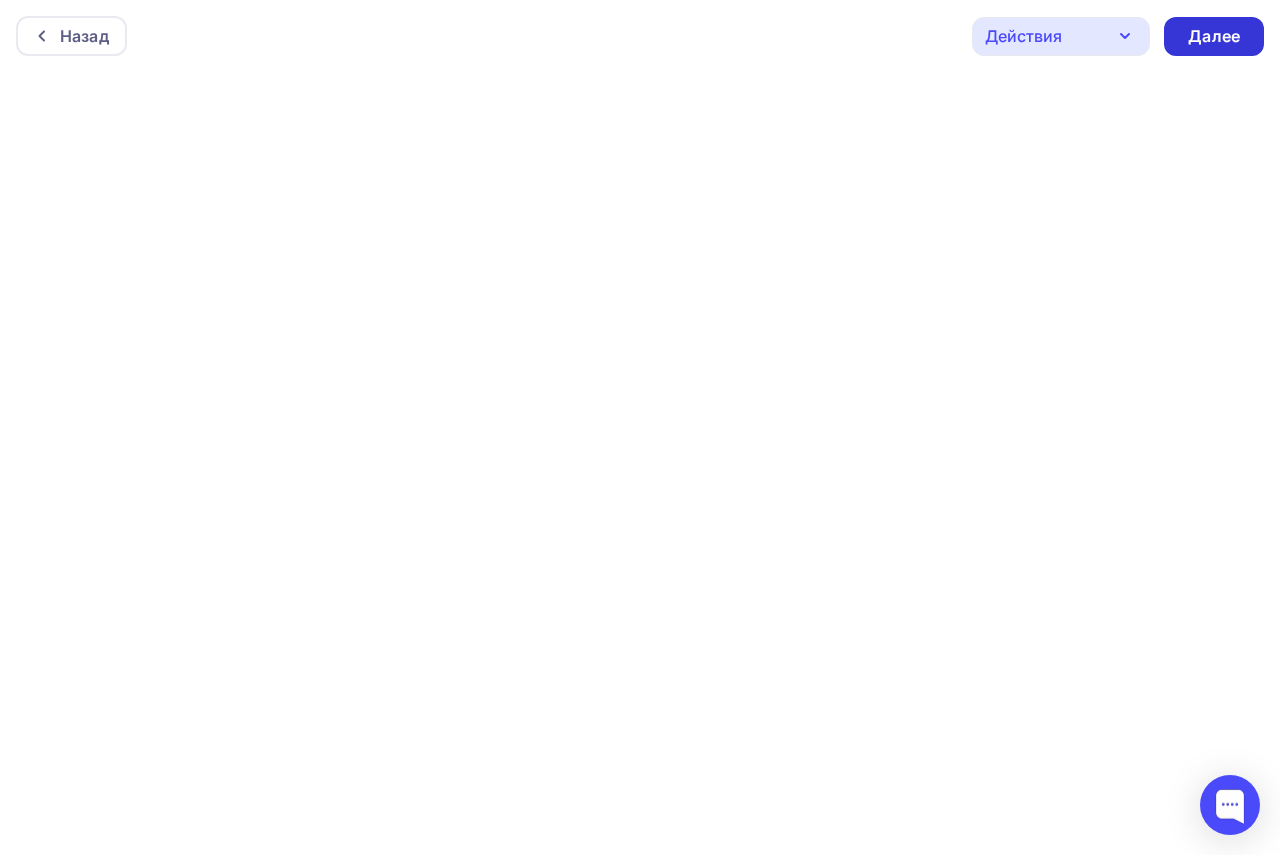 click on "Далее" at bounding box center (1214, 36) 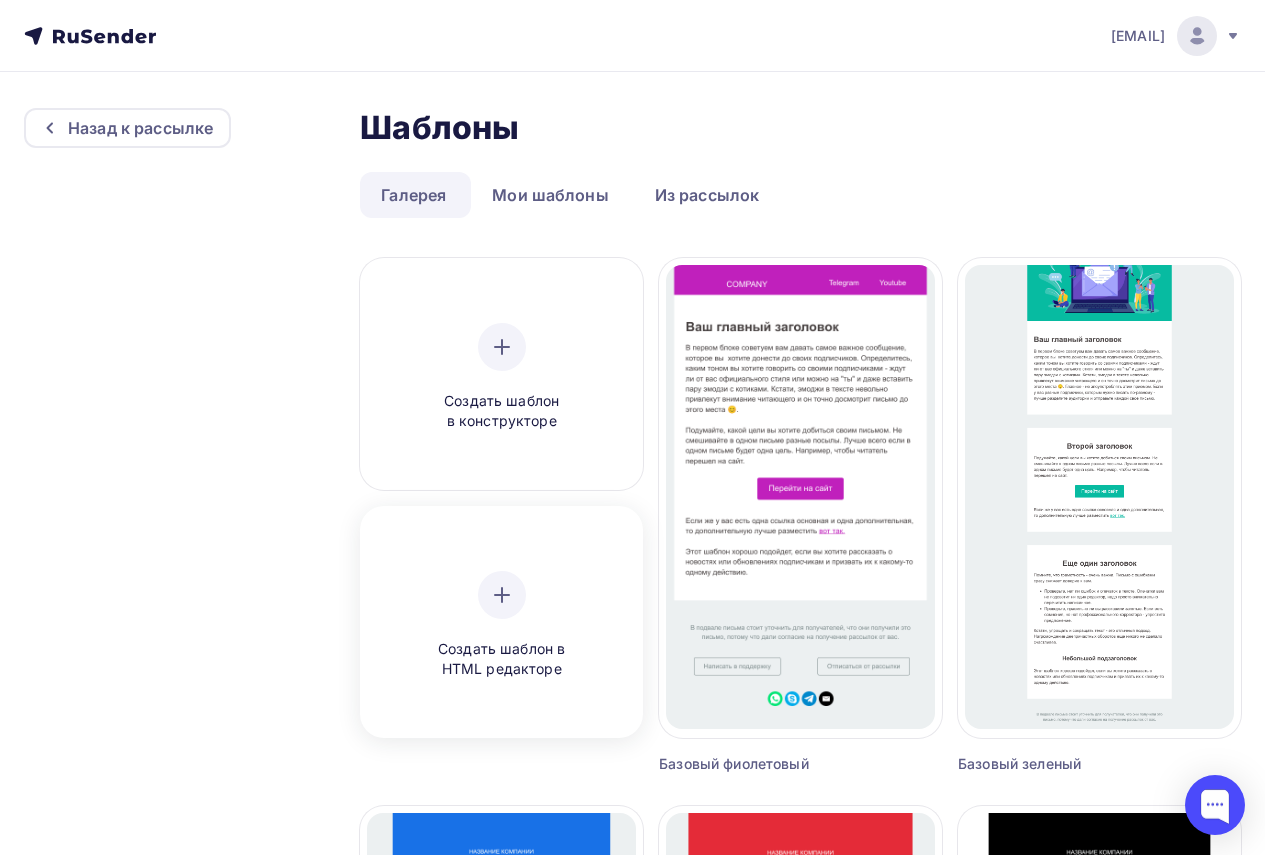 click at bounding box center (502, 595) 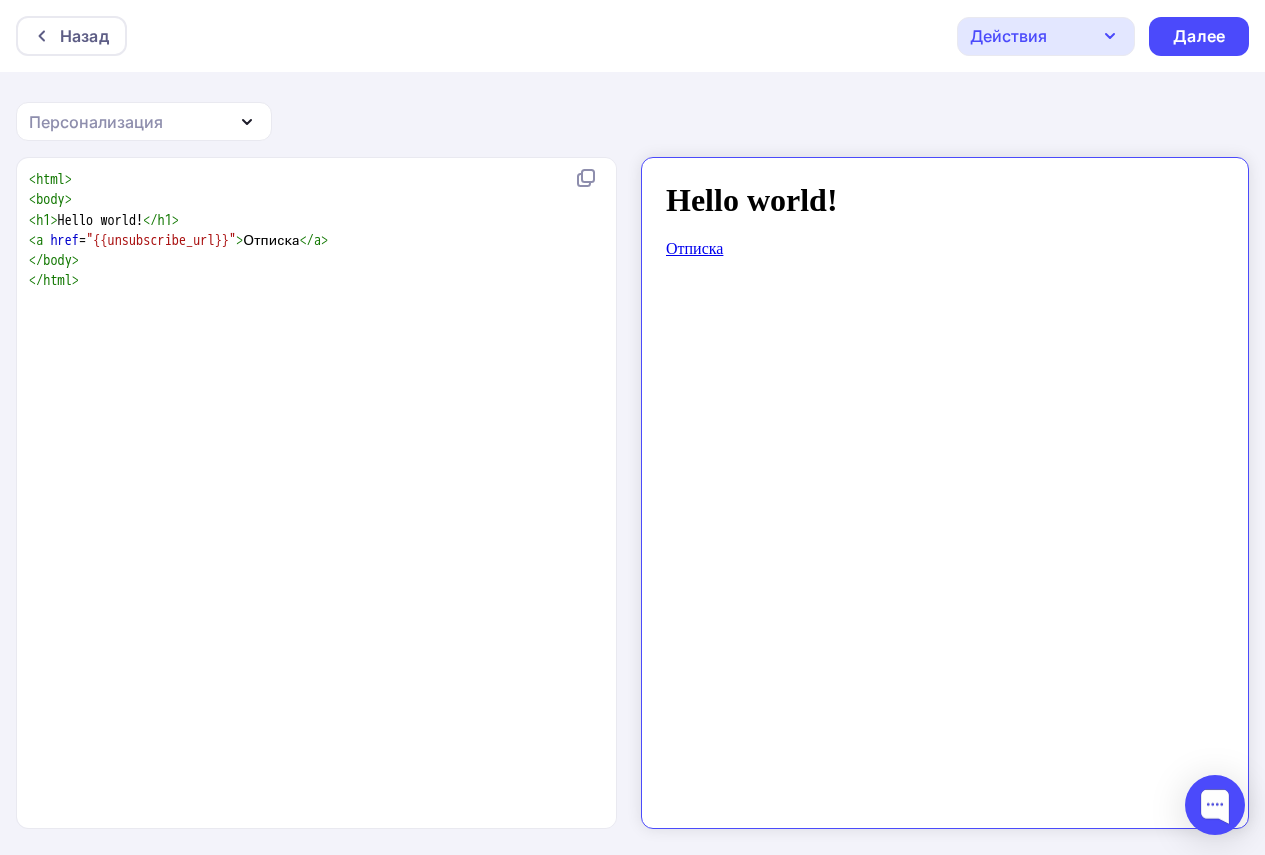 scroll, scrollTop: 0, scrollLeft: 0, axis: both 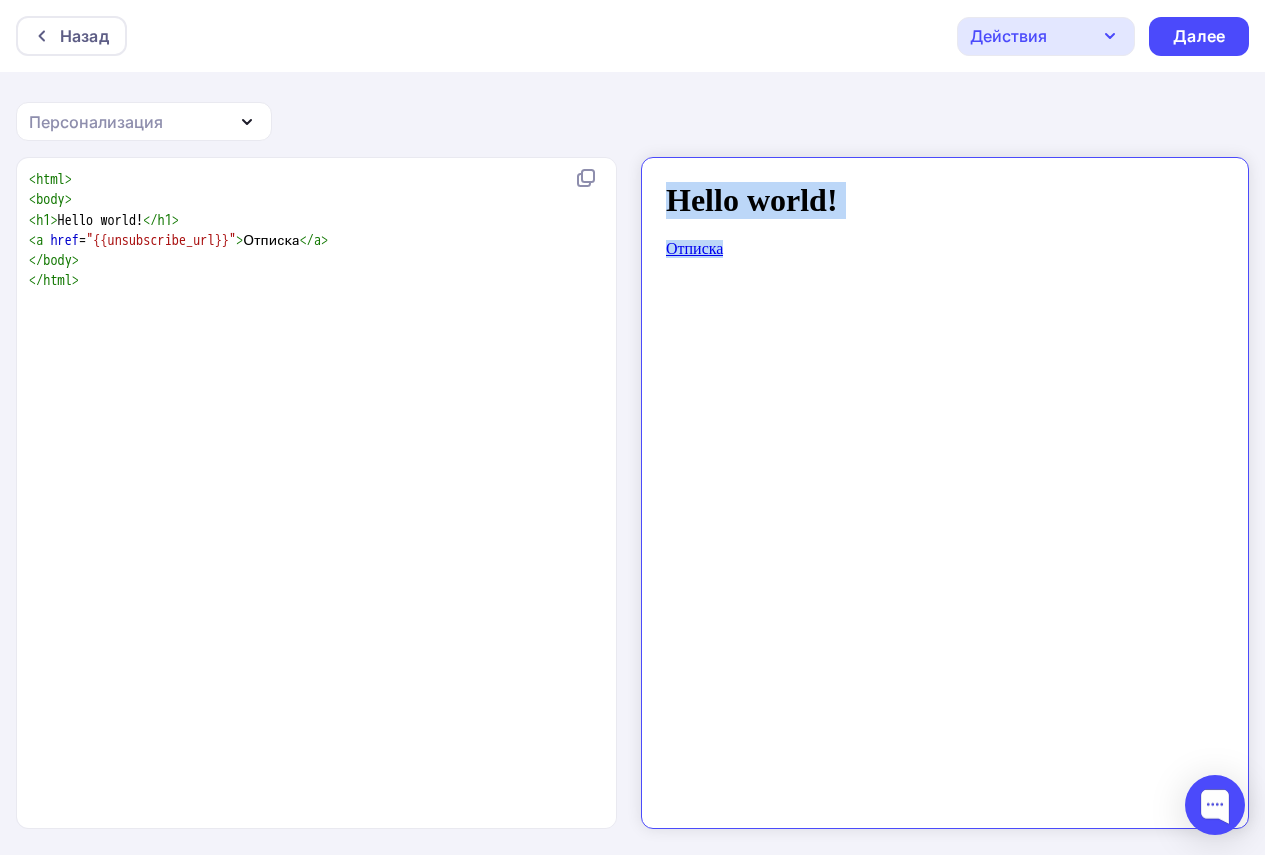 drag, startPoint x: 640, startPoint y: 171, endPoint x: 740, endPoint y: 250, distance: 127.440186 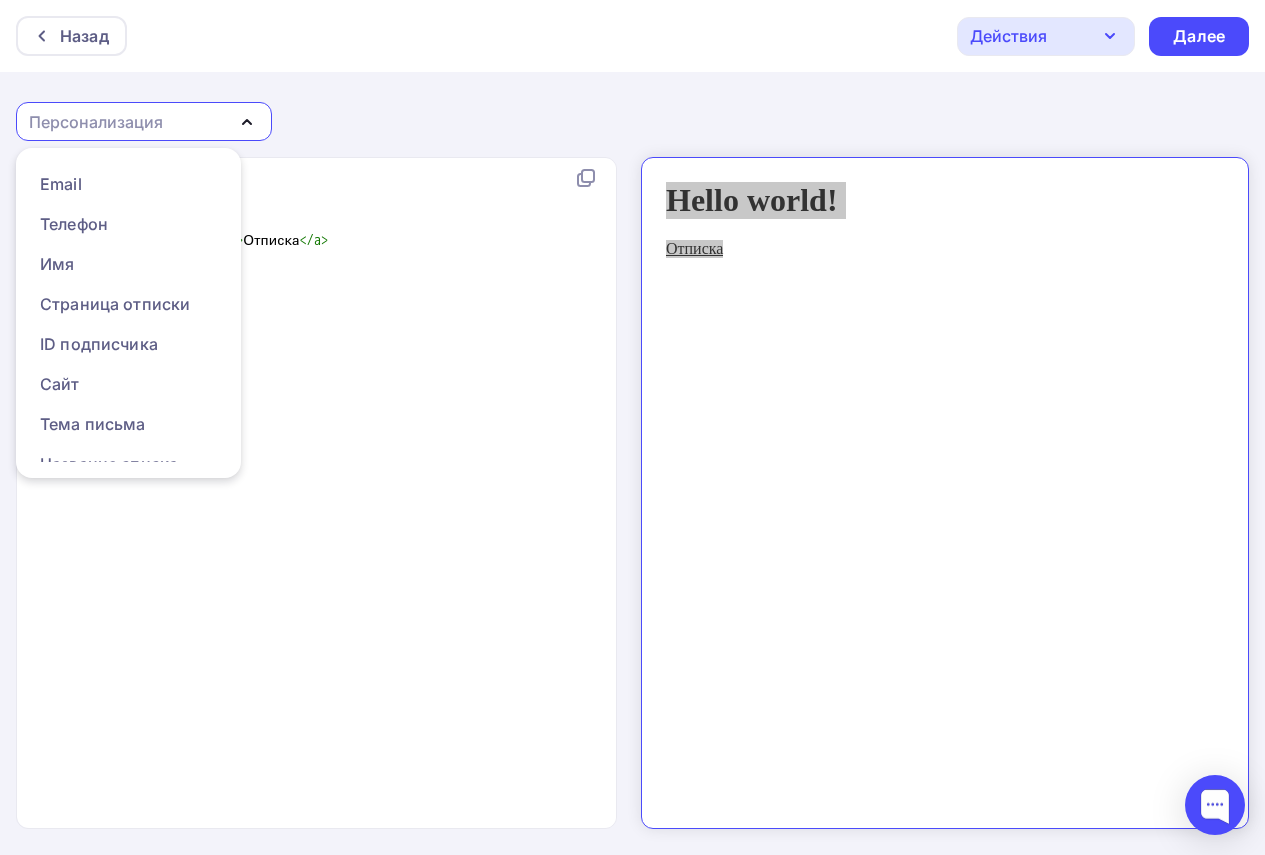 click 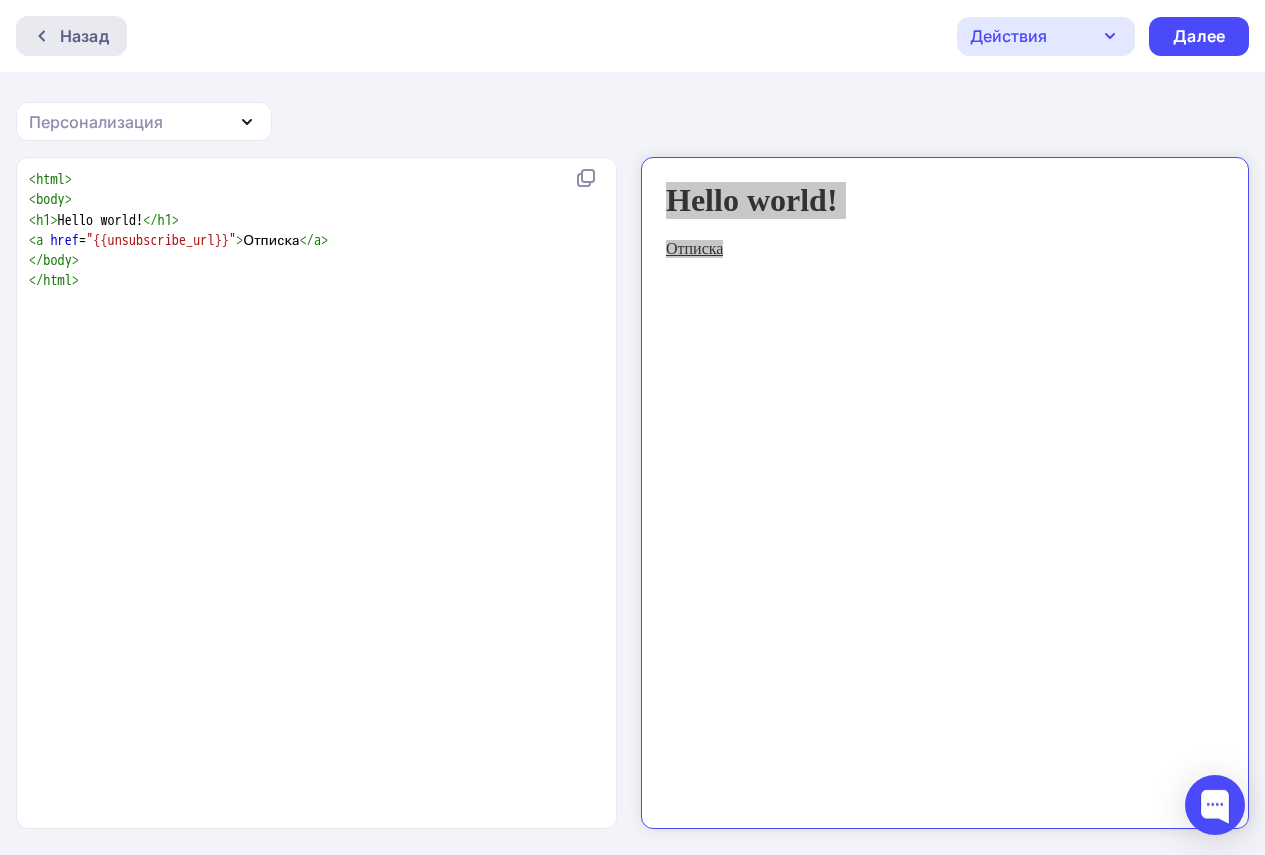 click on "Назад" at bounding box center [84, 36] 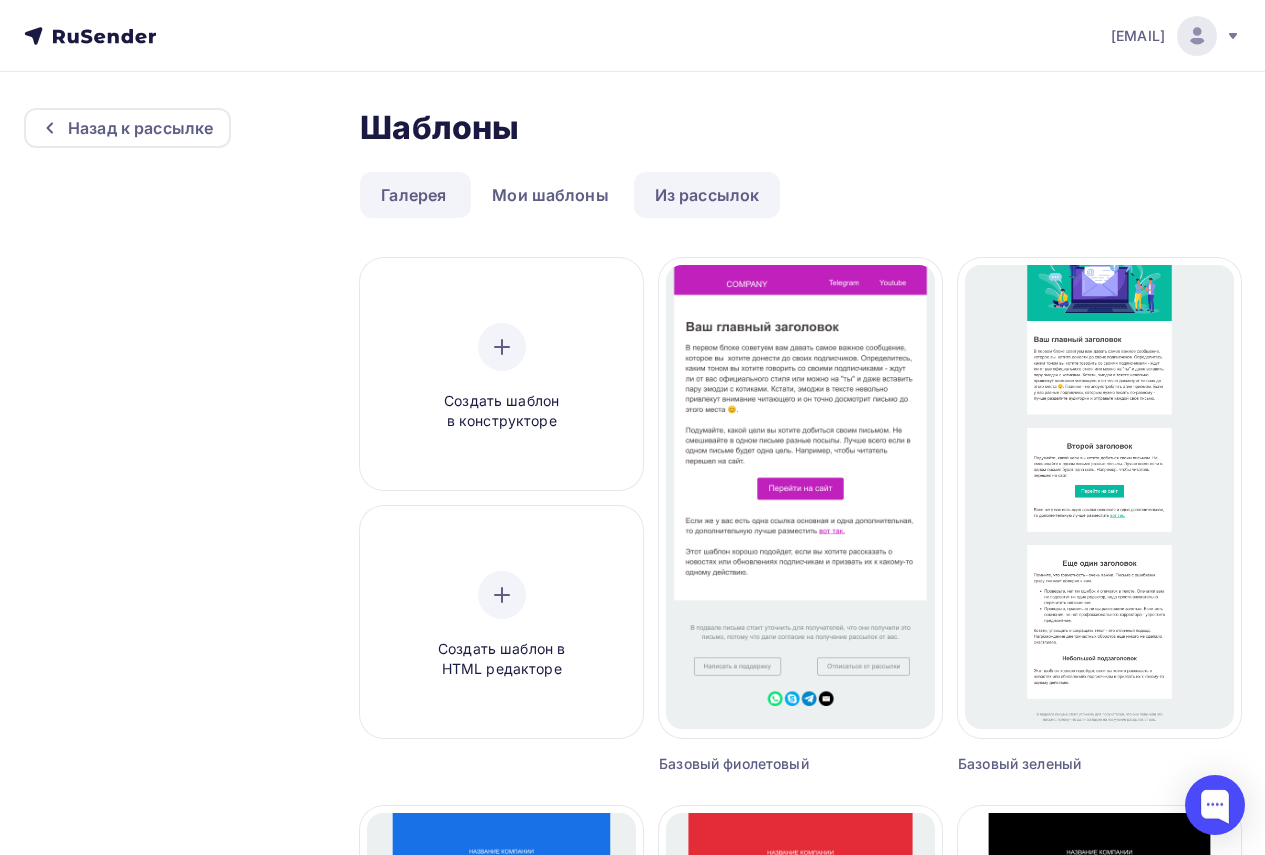 click on "Из рассылок" at bounding box center (707, 195) 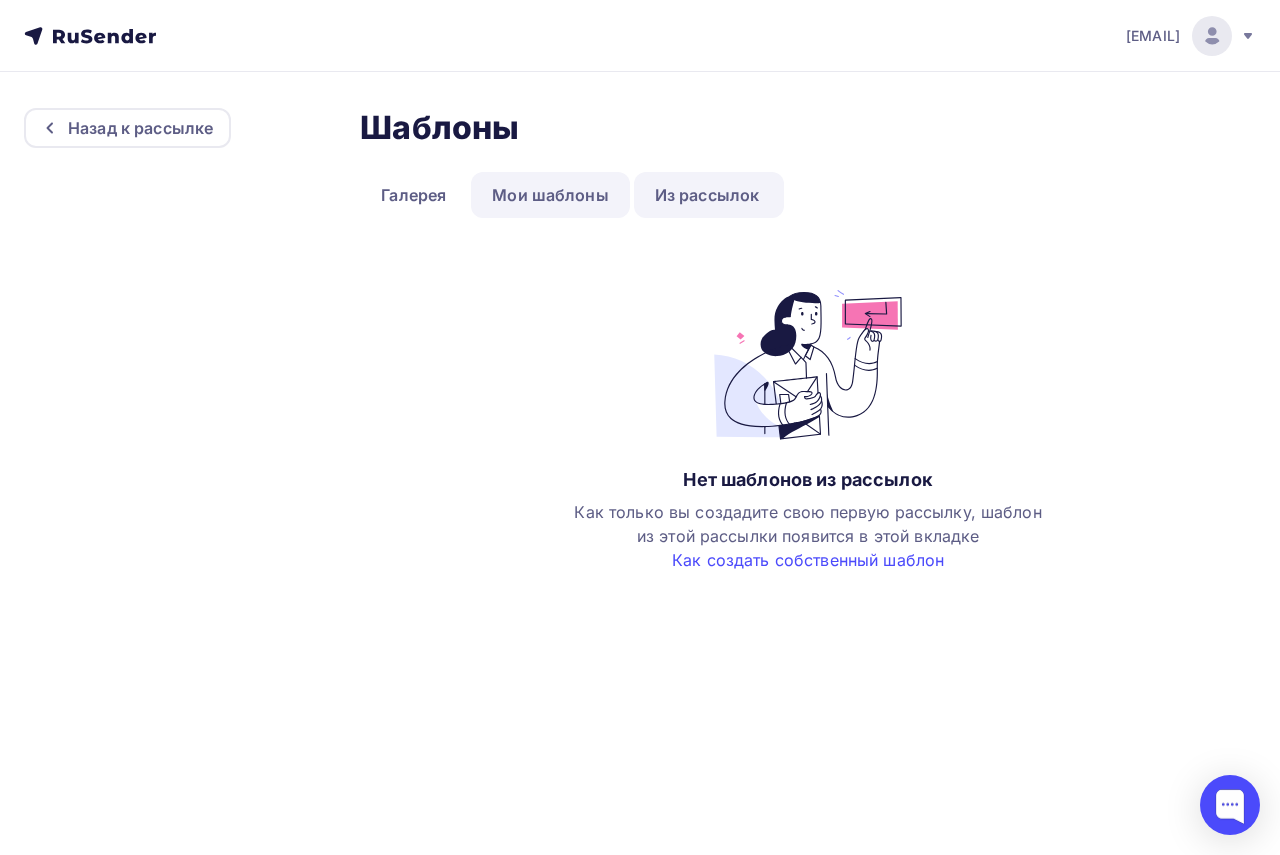 click on "Мои шаблоны" at bounding box center [550, 195] 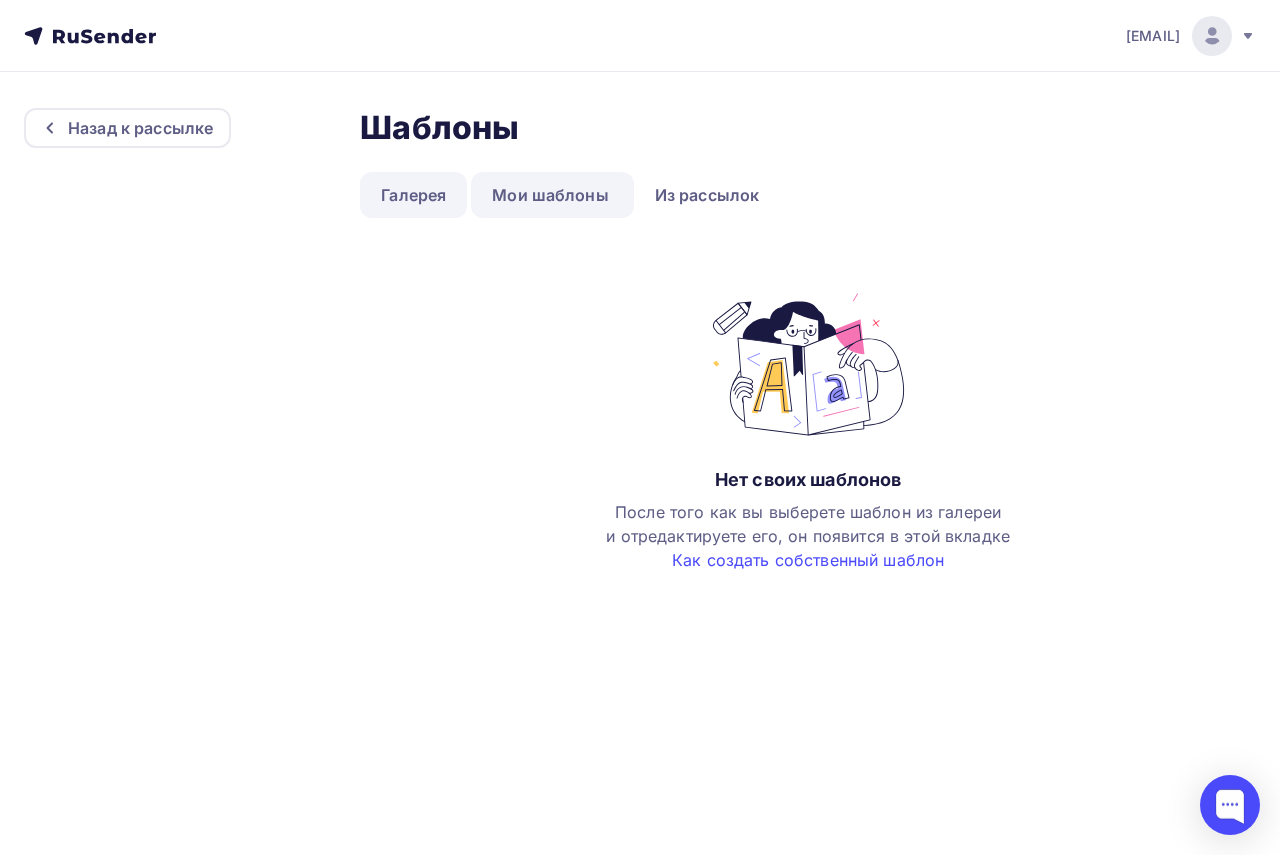 click on "Галерея" at bounding box center [413, 195] 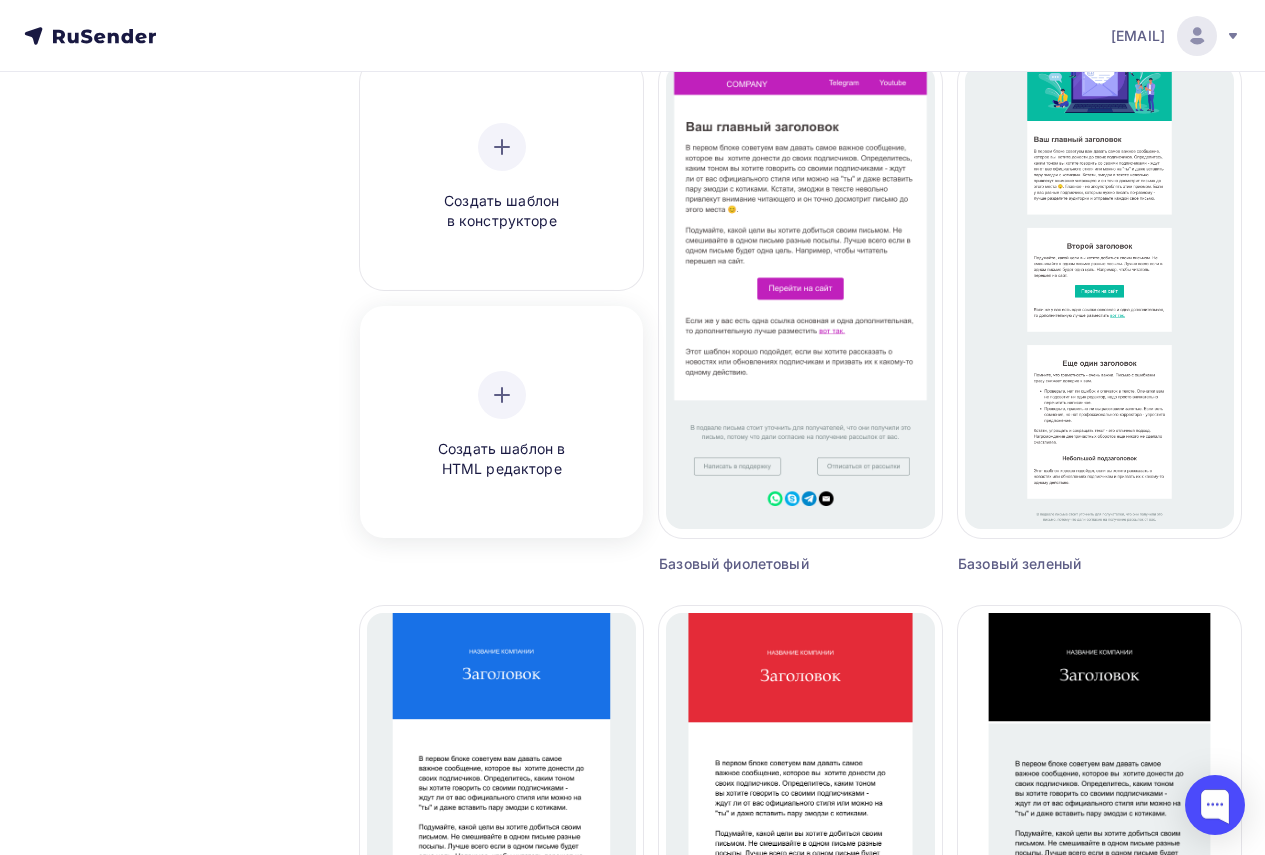 scroll, scrollTop: 0, scrollLeft: 0, axis: both 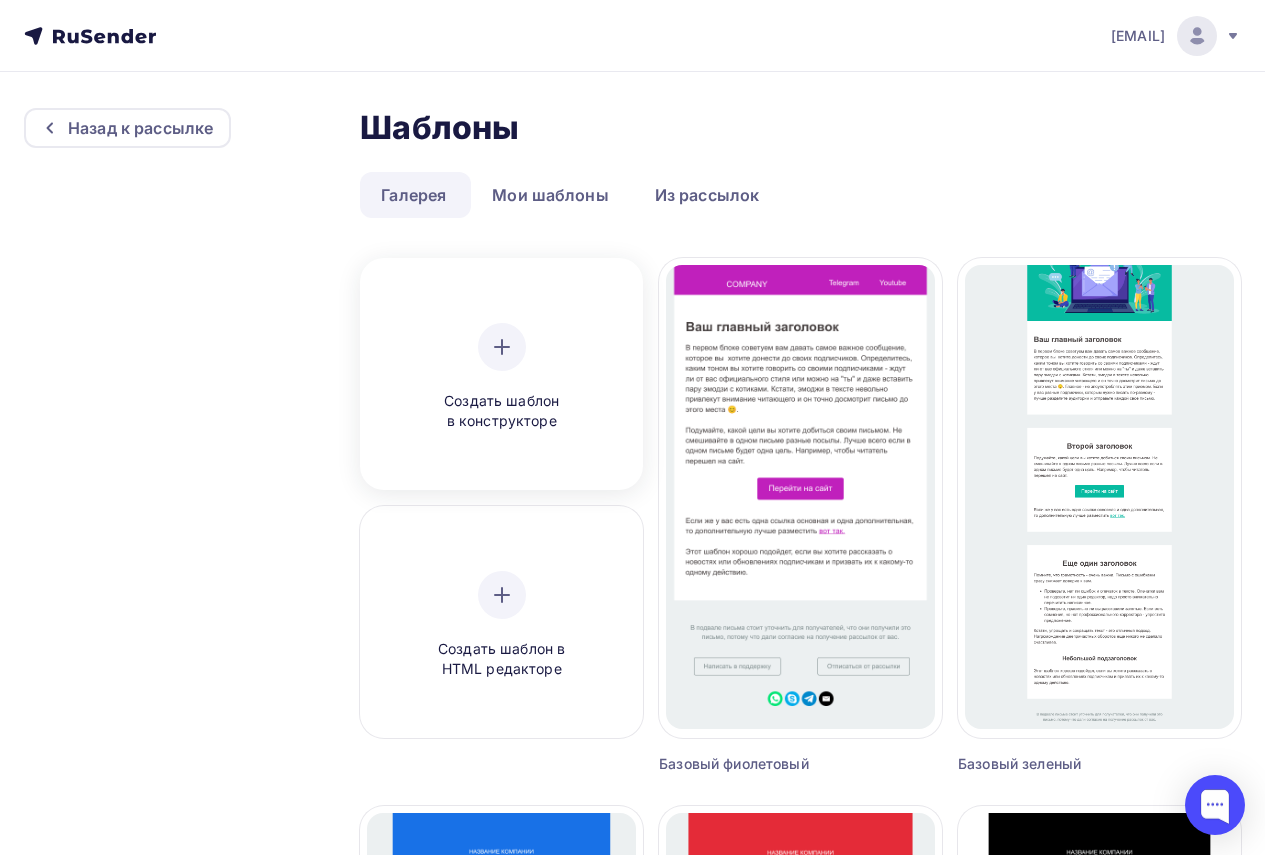 click 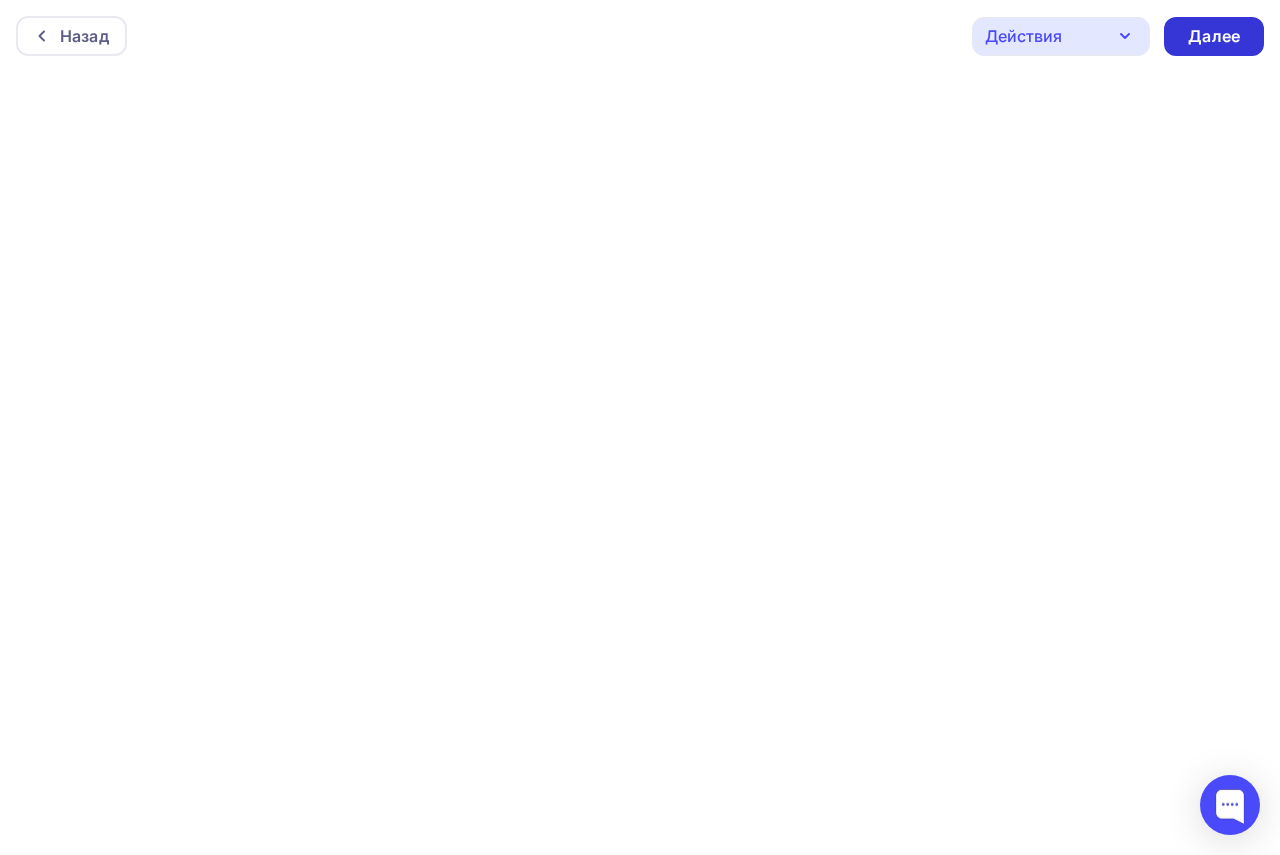 click on "Далее" at bounding box center (1214, 36) 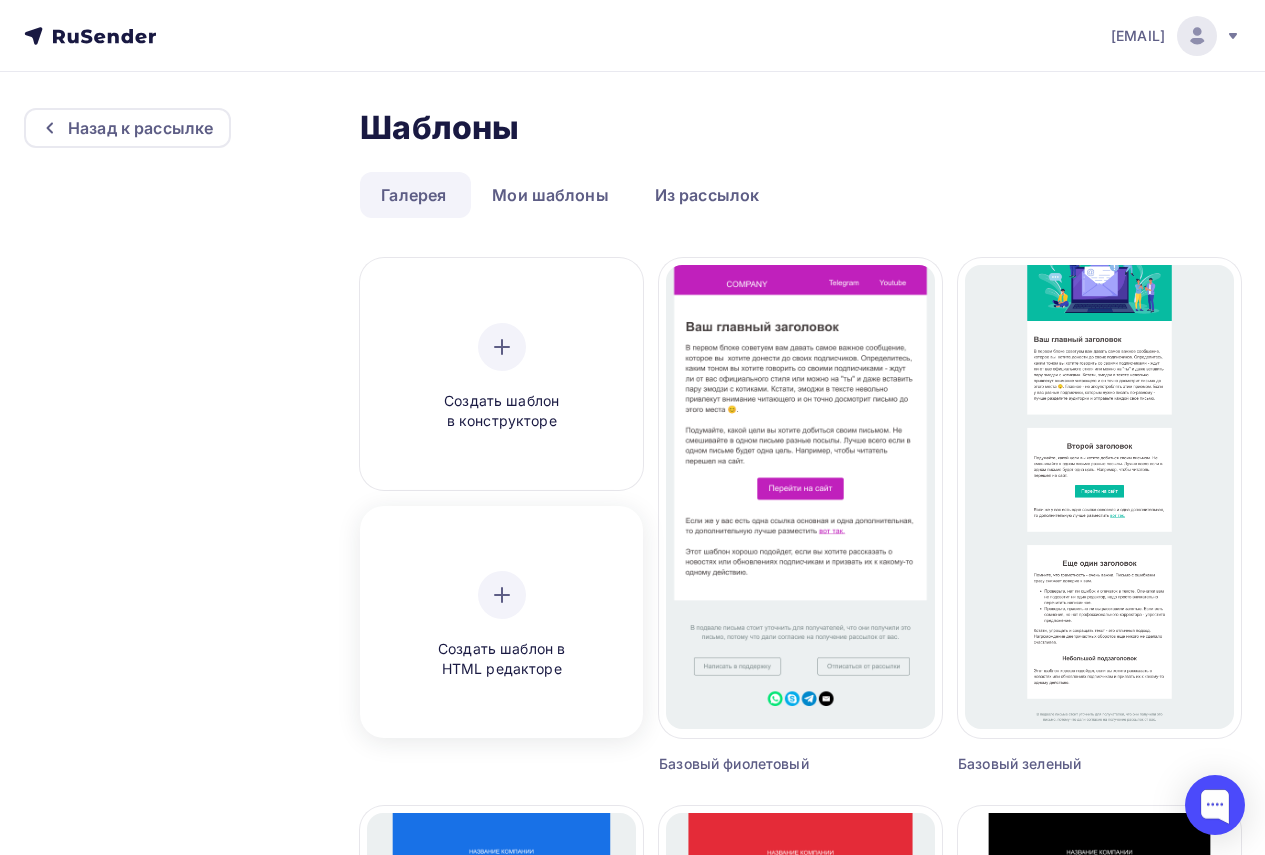 click 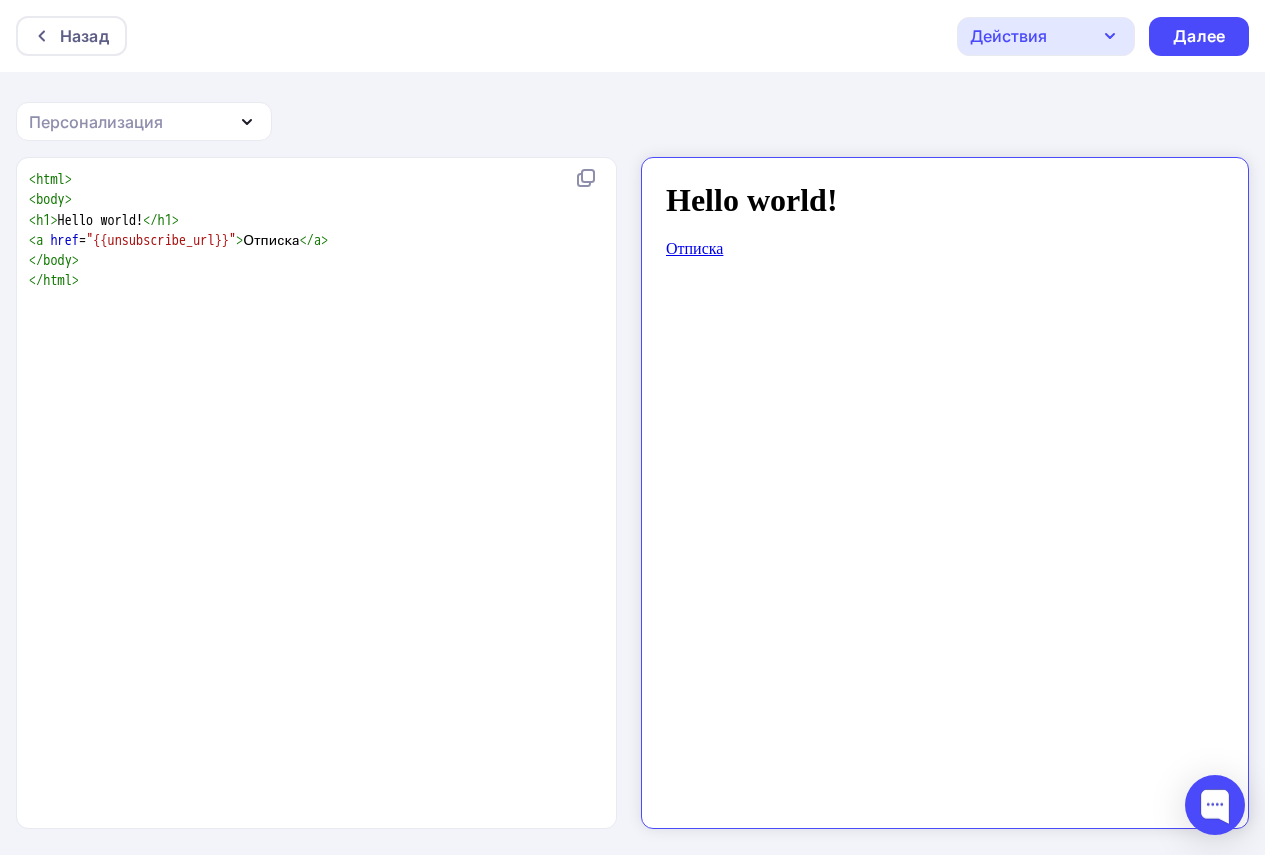 scroll, scrollTop: 0, scrollLeft: 0, axis: both 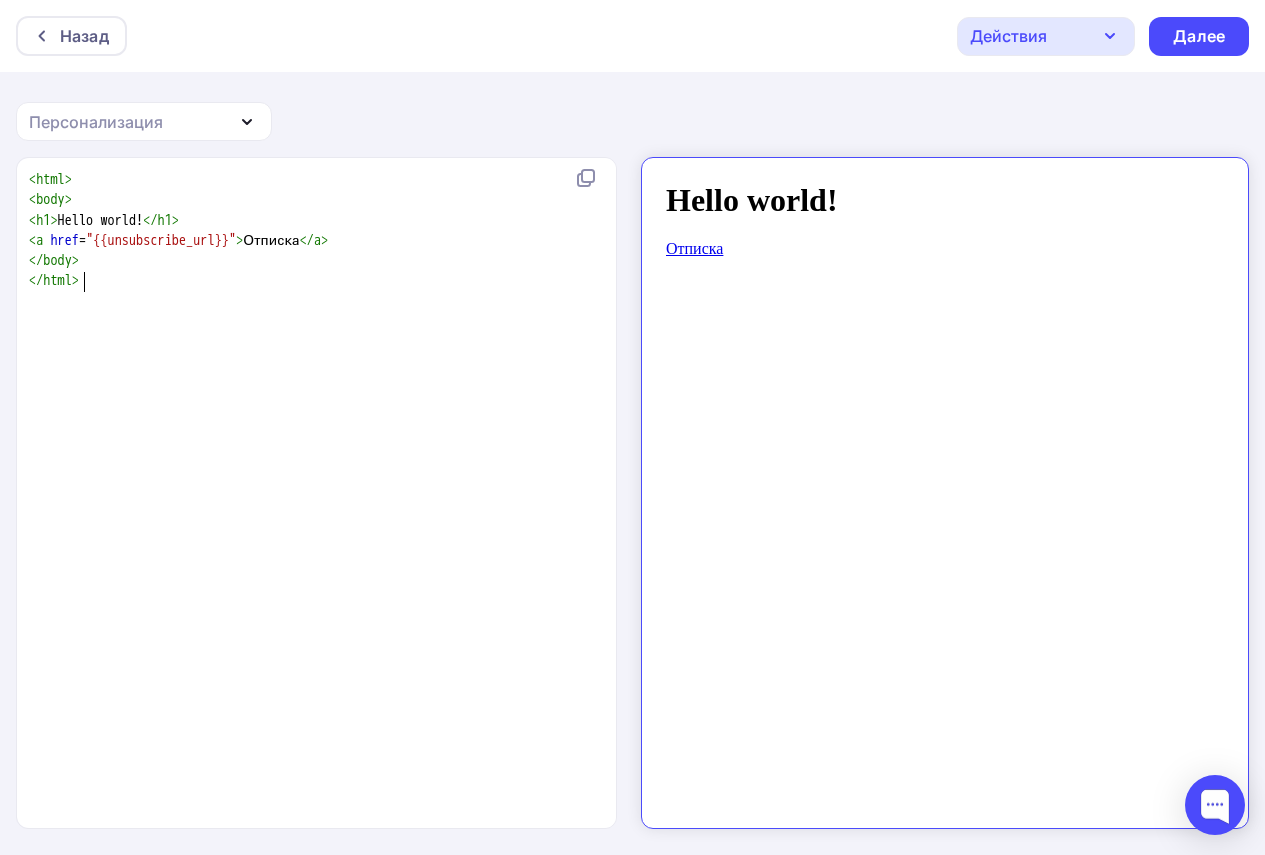 click on "xxxxxxxxxx   < html > < body > < h1 > Hello world! </ h1 > < a   href = "{{unsubscribe_url}}" > Отписка </ a > </ body > </ html >" at bounding box center (337, 518) 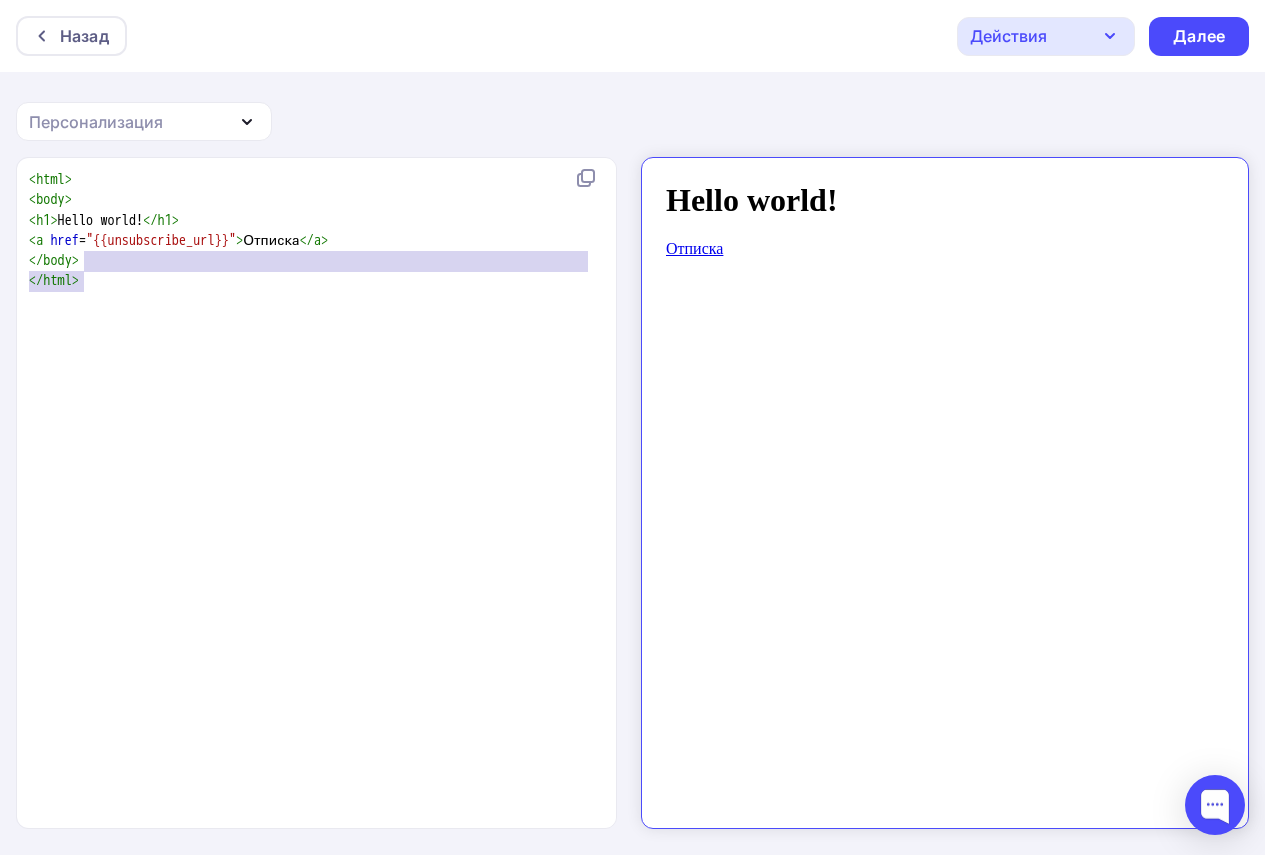 type on "<html>
<body>
<h1>Hello world!</h1>
<a href="{{unsubscribe_url}}">Отписка</a>
</body>
</html>" 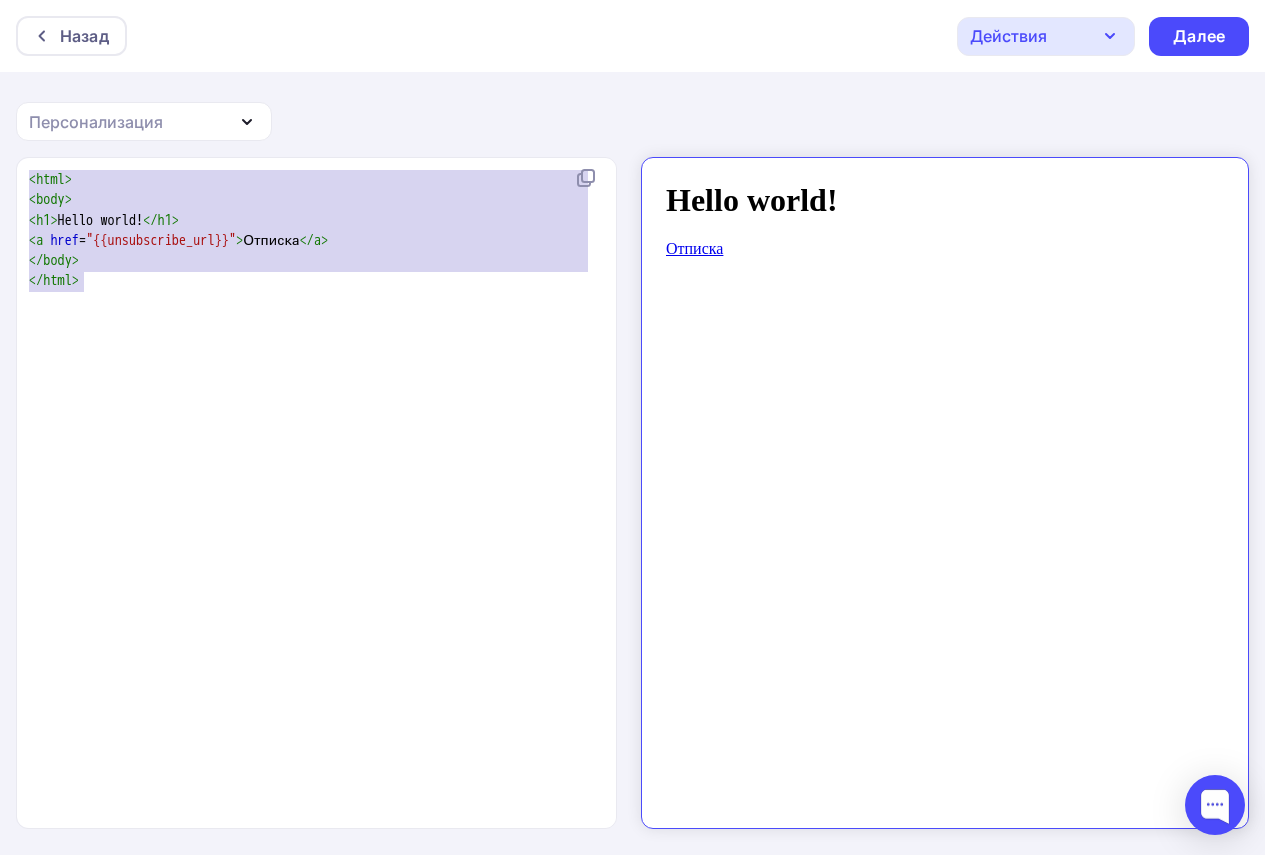 drag, startPoint x: 116, startPoint y: 284, endPoint x: 5, endPoint y: 178, distance: 153.4829 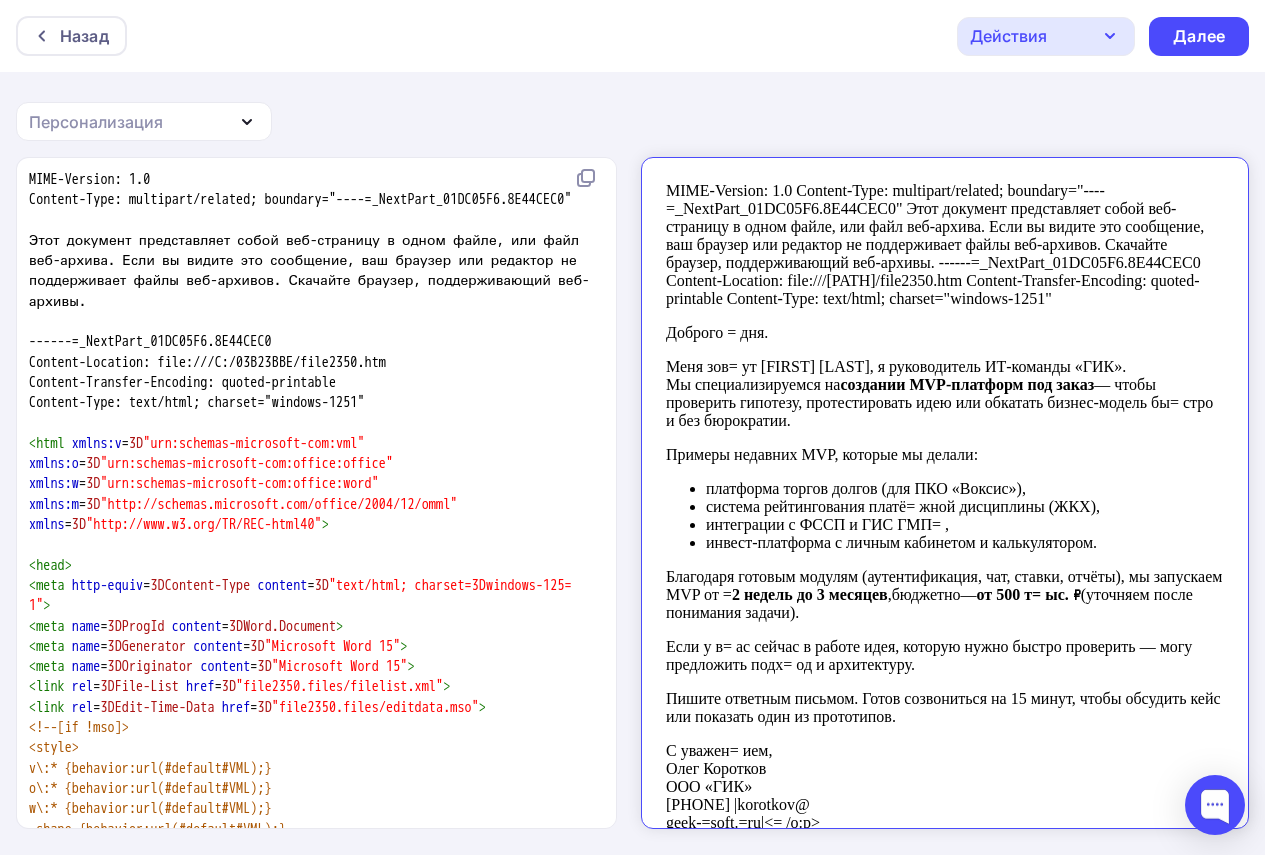 scroll, scrollTop: 96886, scrollLeft: 0, axis: vertical 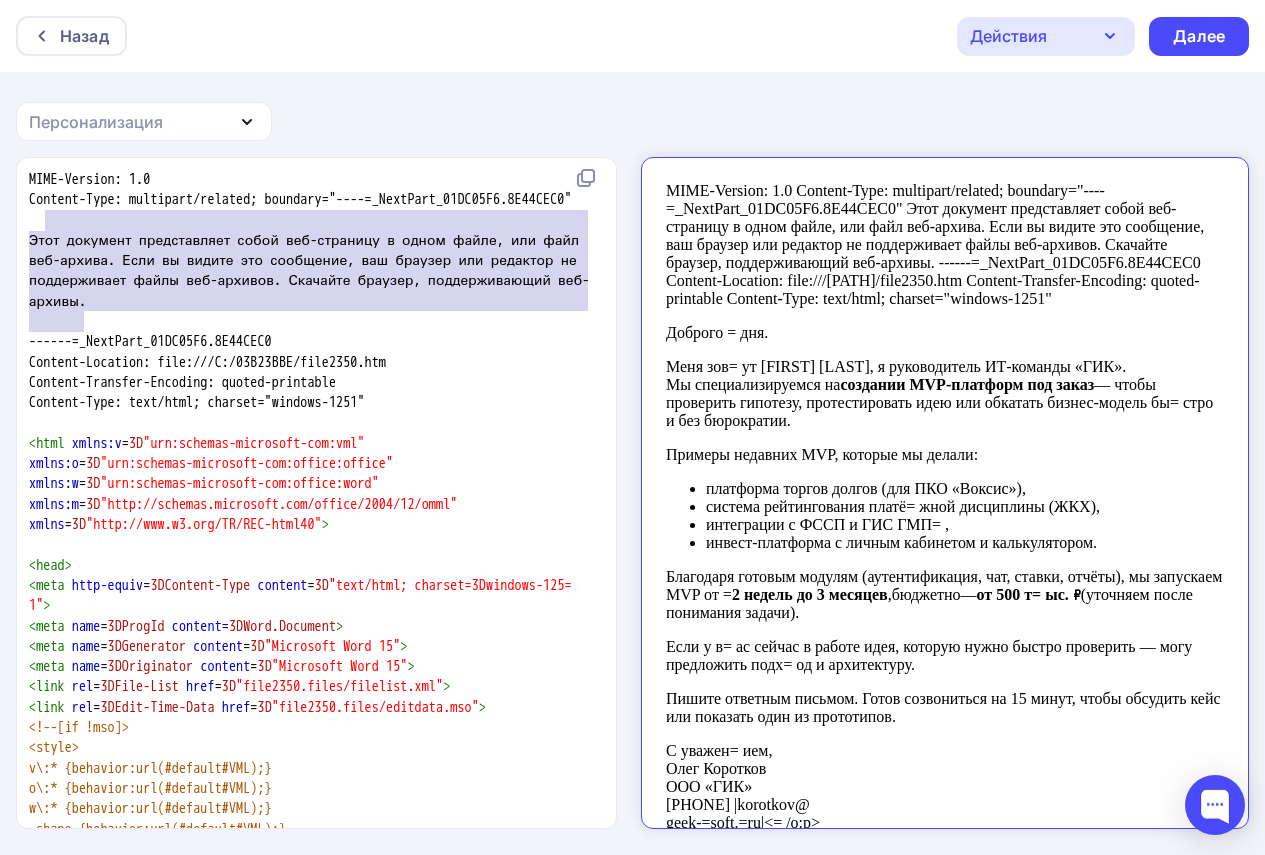 type on "MIME-Version: 1.0
Content-Type: multipart/related; boundary="----=_NextPart_01DC05F6.8E44CEC0"
Этот документ представляет собой веб-страницу в одном файле, или файл веб-архива. Если вы видите это сообщение, ваш браузер или редактор не поддерживает файлы веб-архивов. Скачайте браузер, поддерживающий веб-архивы." 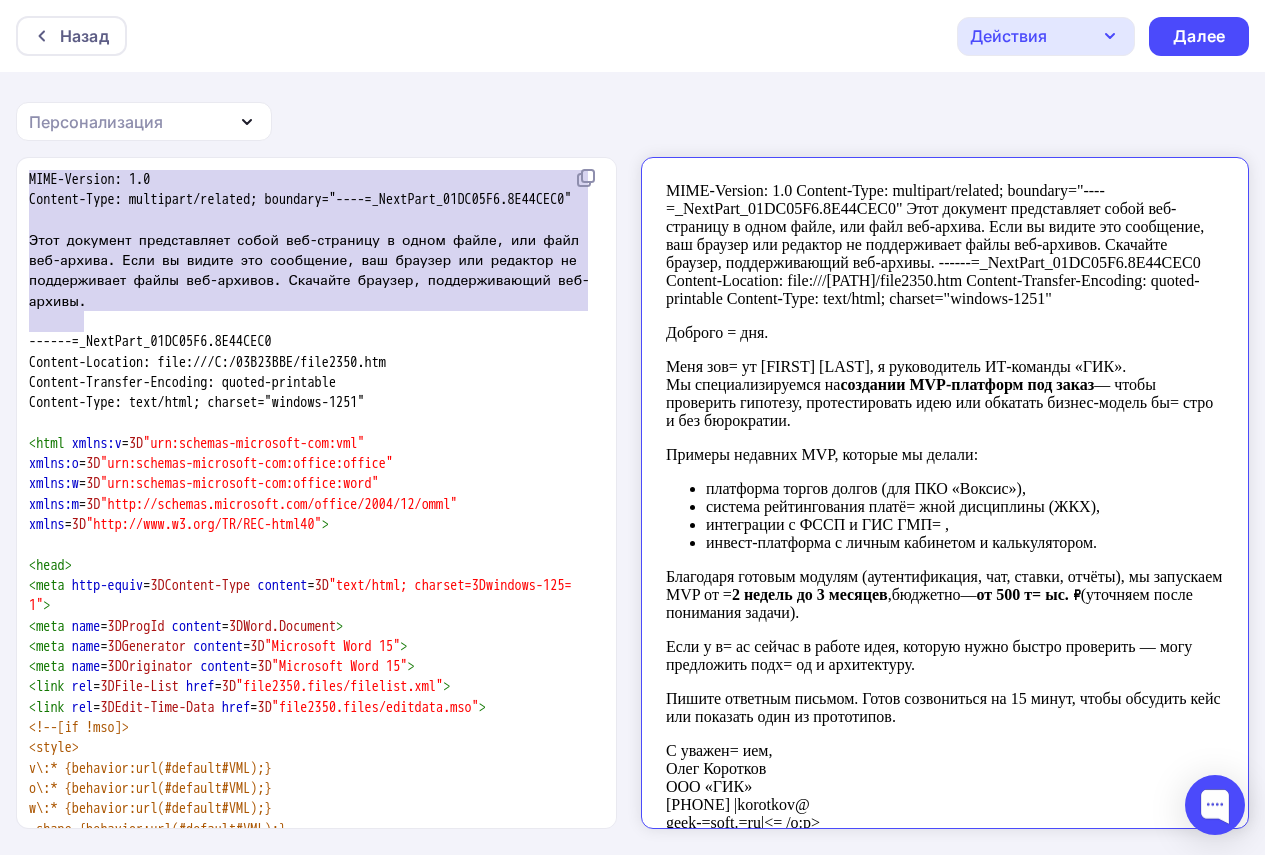 drag, startPoint x: 122, startPoint y: 328, endPoint x: 23, endPoint y: 165, distance: 190.7092 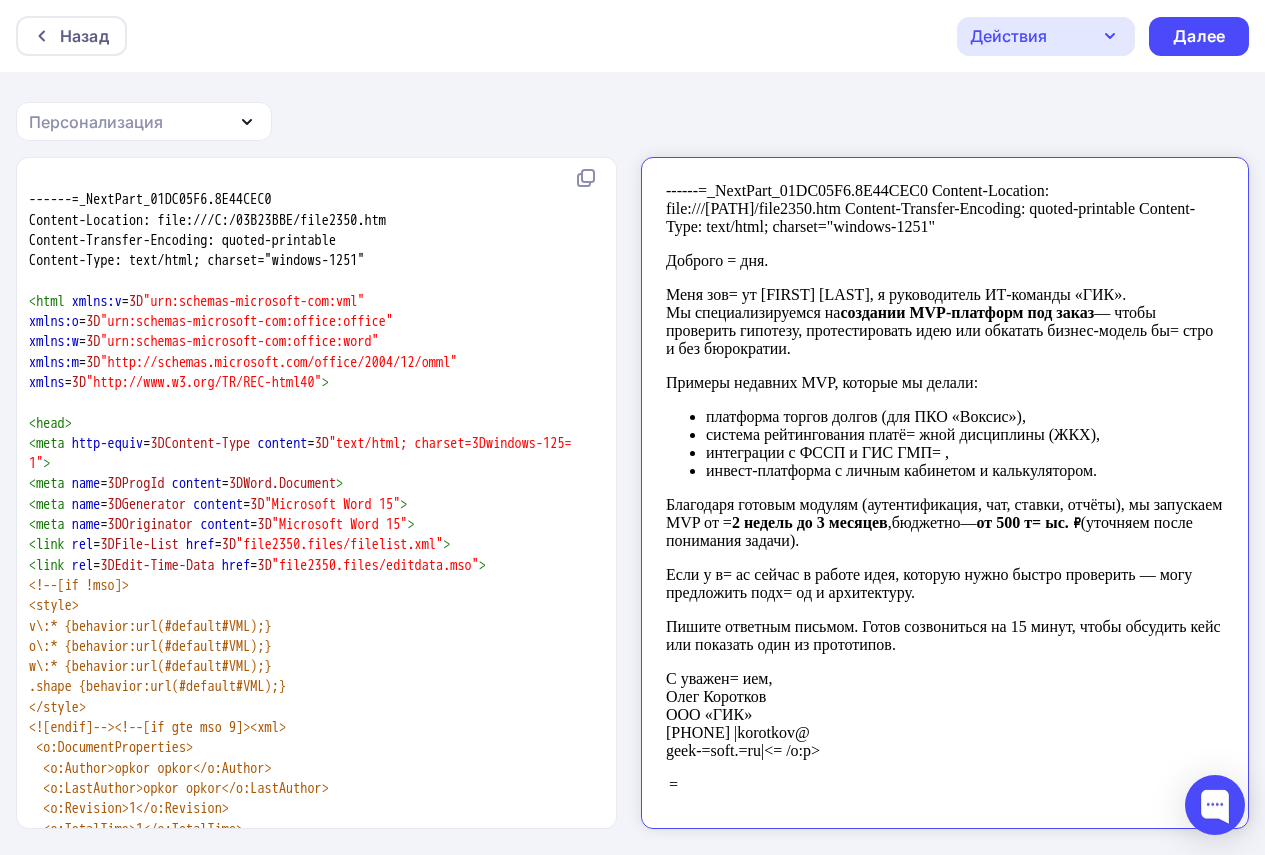 type on "------=_NextPart_01DC05F6.8E44CEC0" 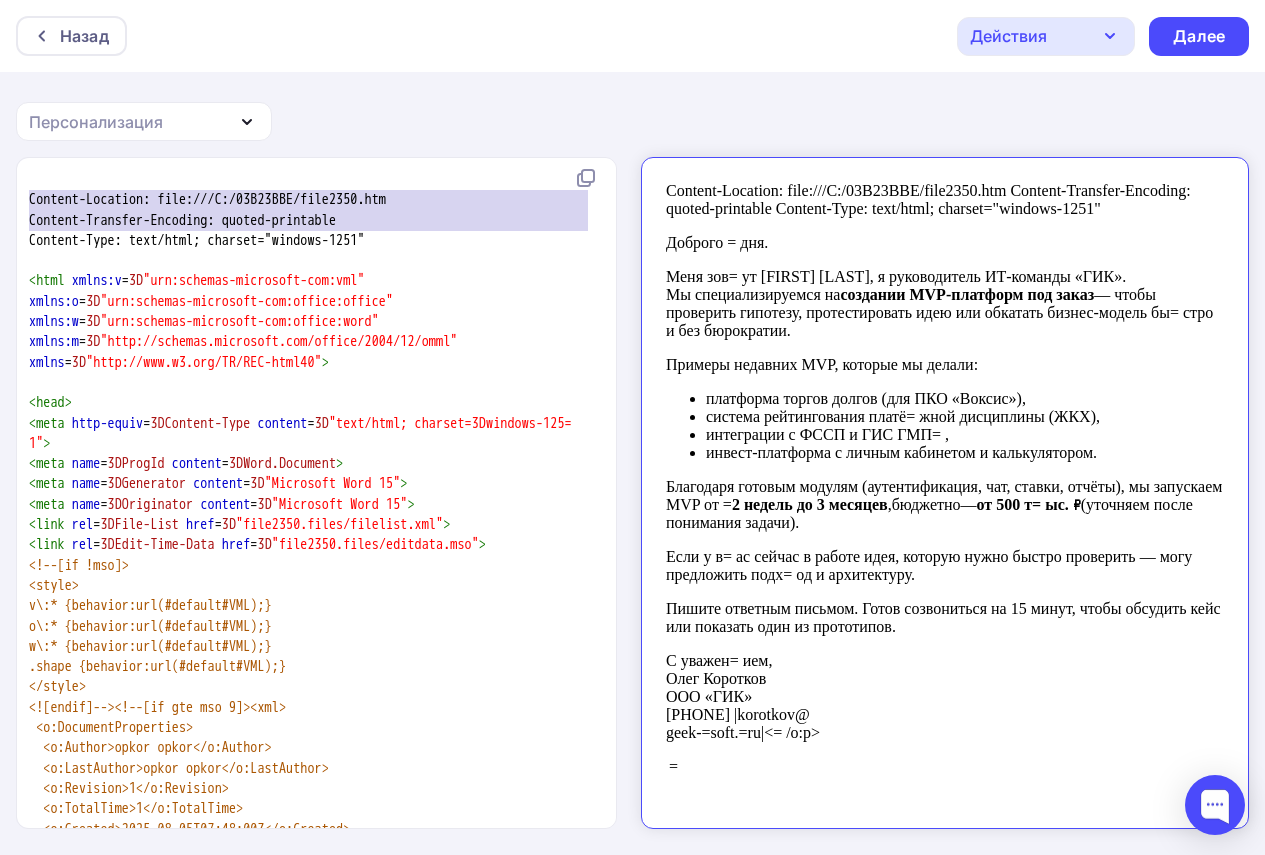 type on "Content-Location: file:///C:/03B23BBE/file2350.htm
Content-Transfer-Encoding: quoted-printable
Content-Type: text/html; charset="windows-1251"" 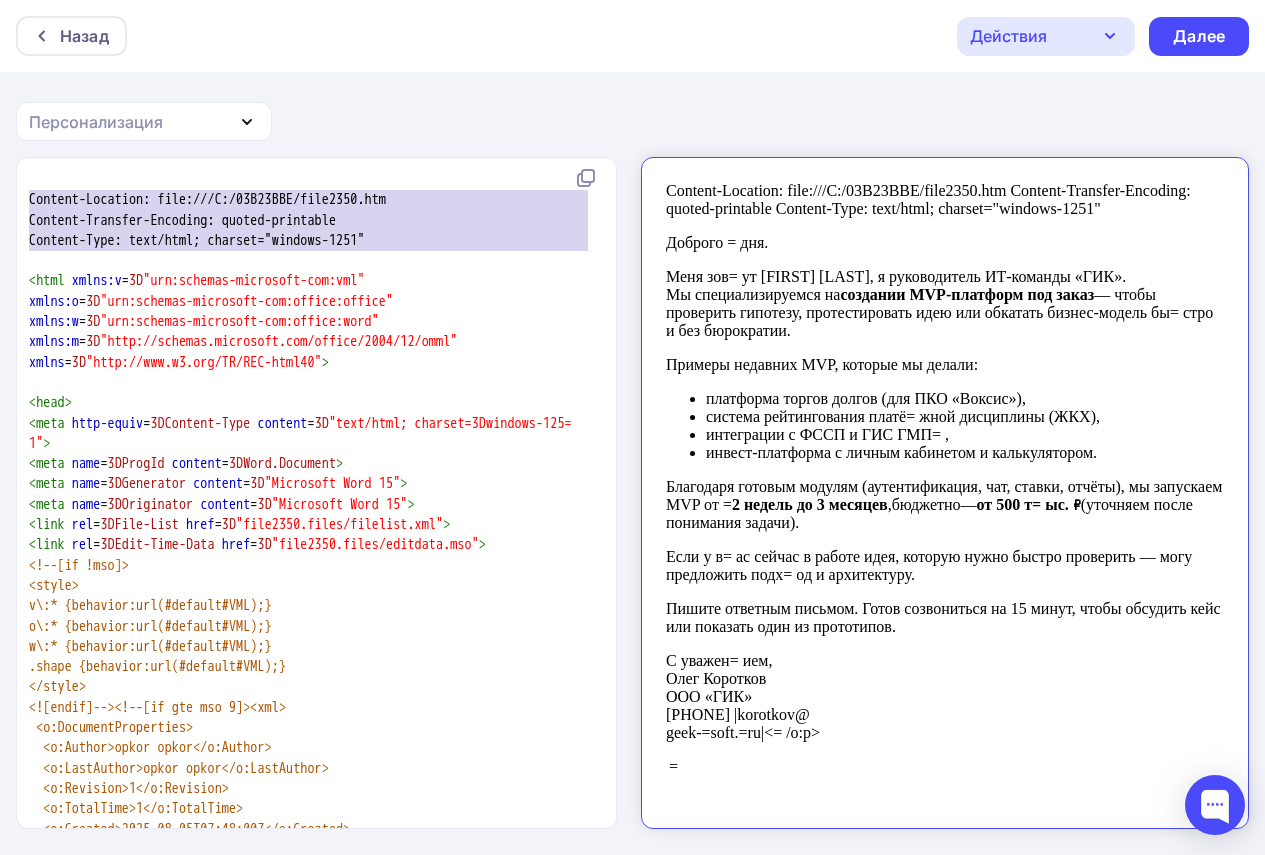 type 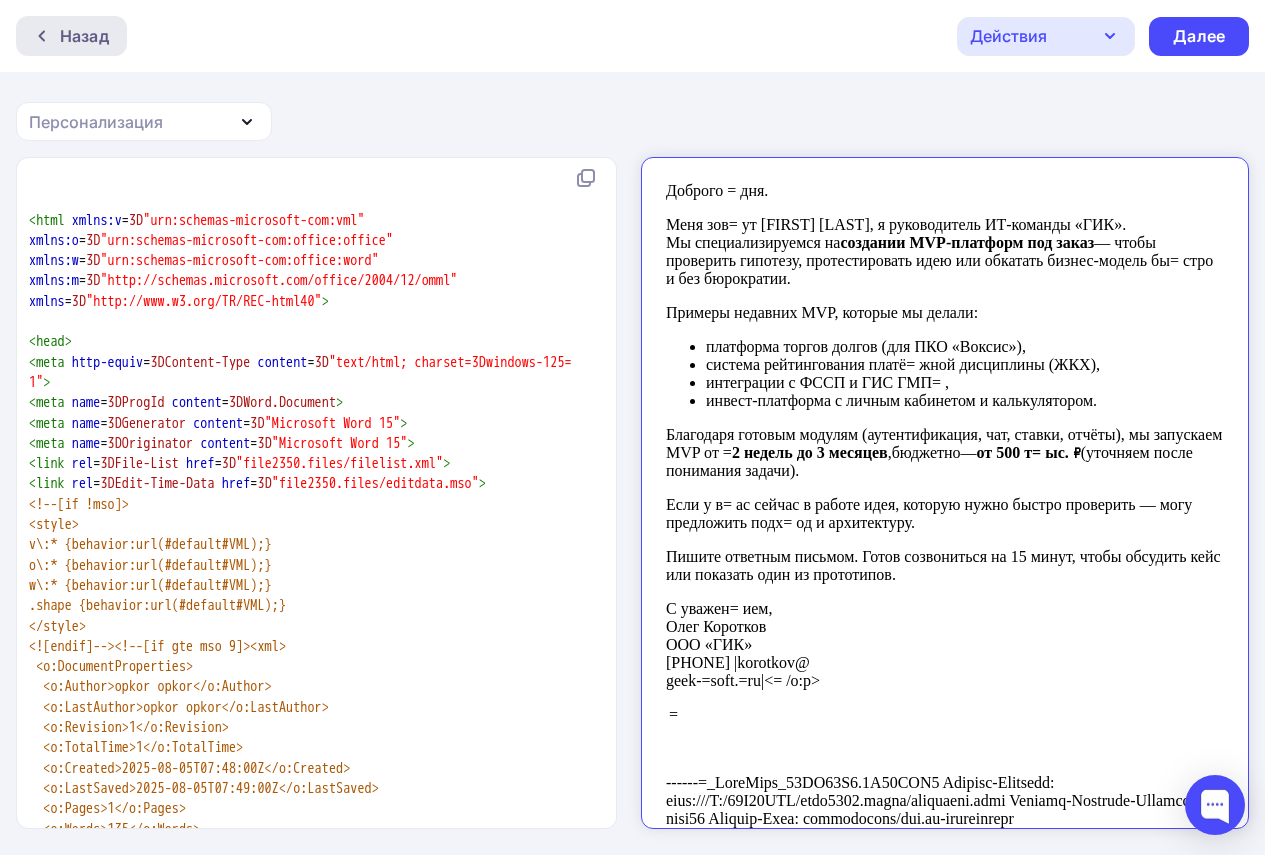 click on "Назад" at bounding box center [84, 36] 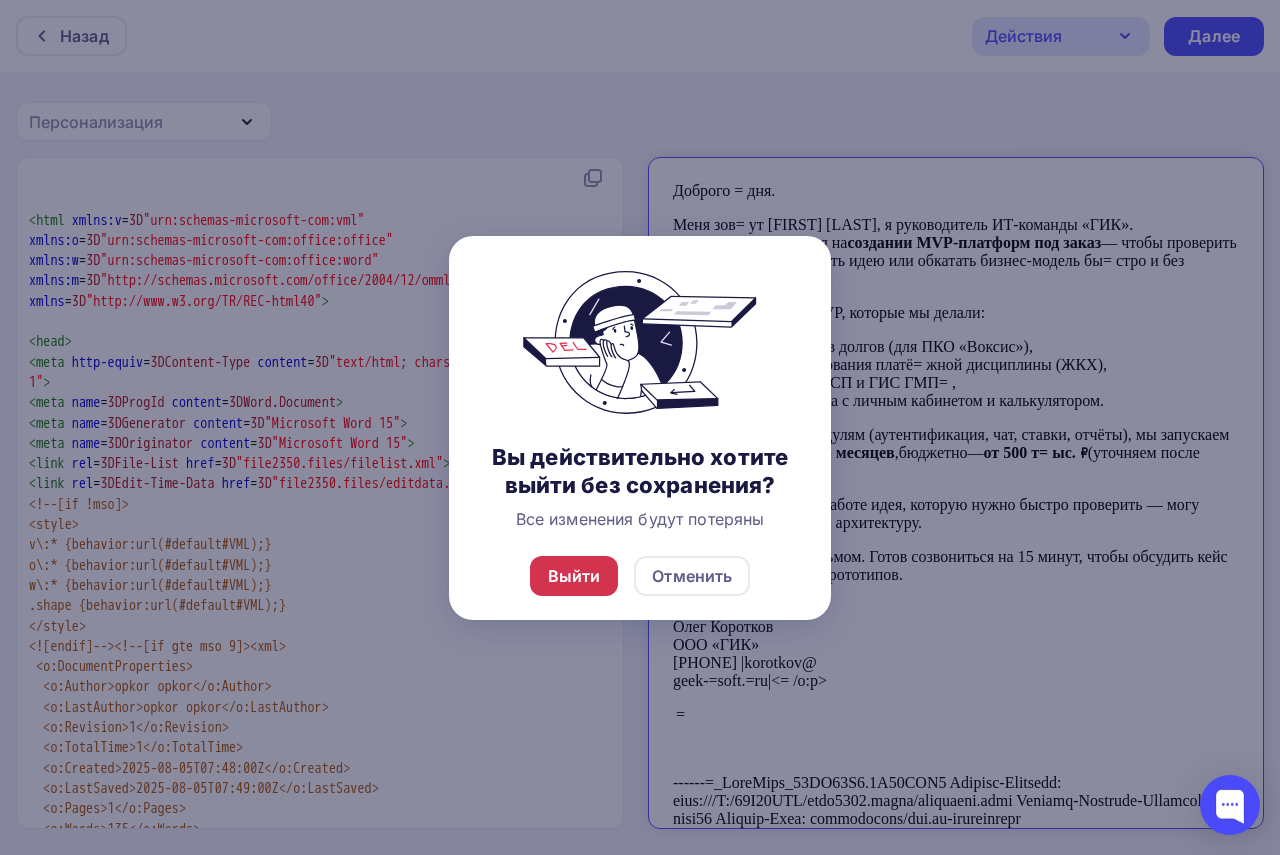click on "Выйти" at bounding box center (574, 576) 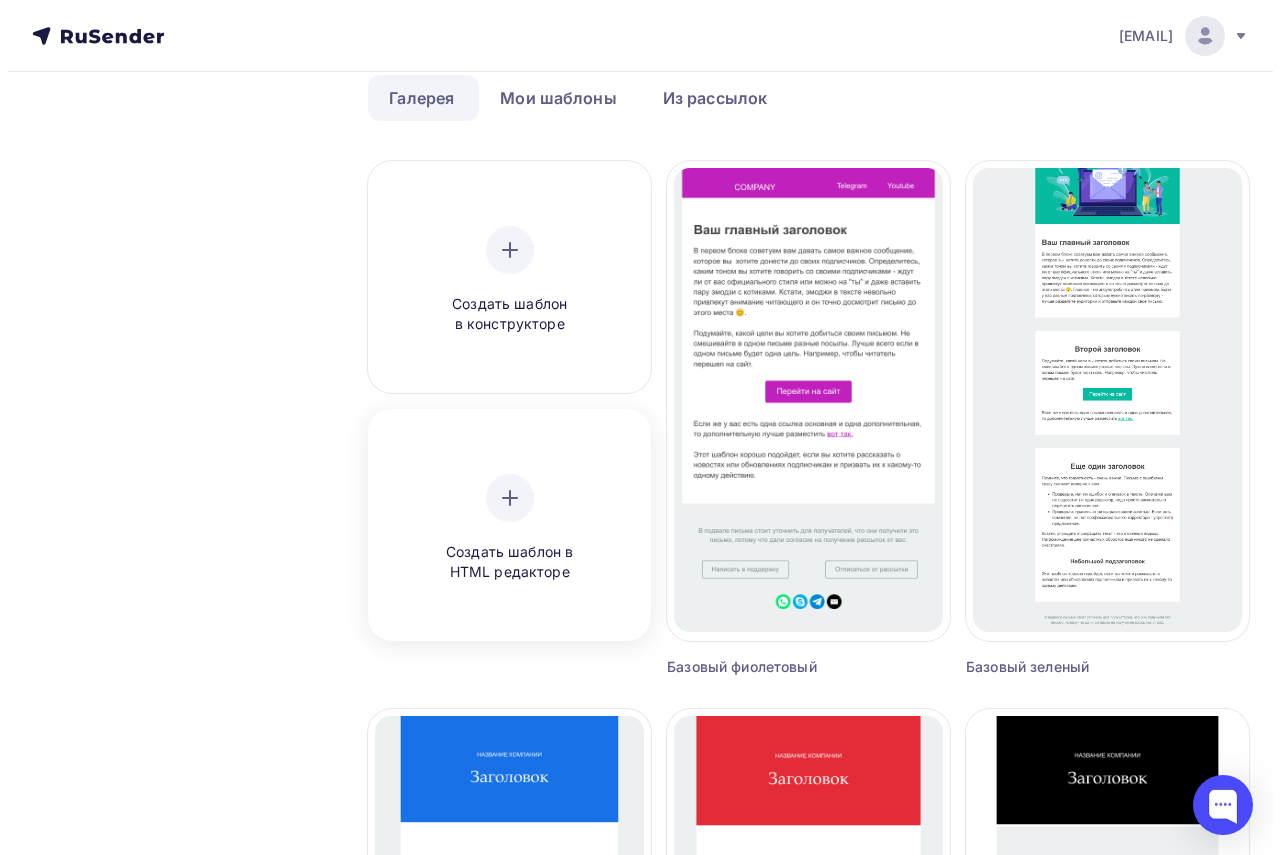 scroll, scrollTop: 0, scrollLeft: 0, axis: both 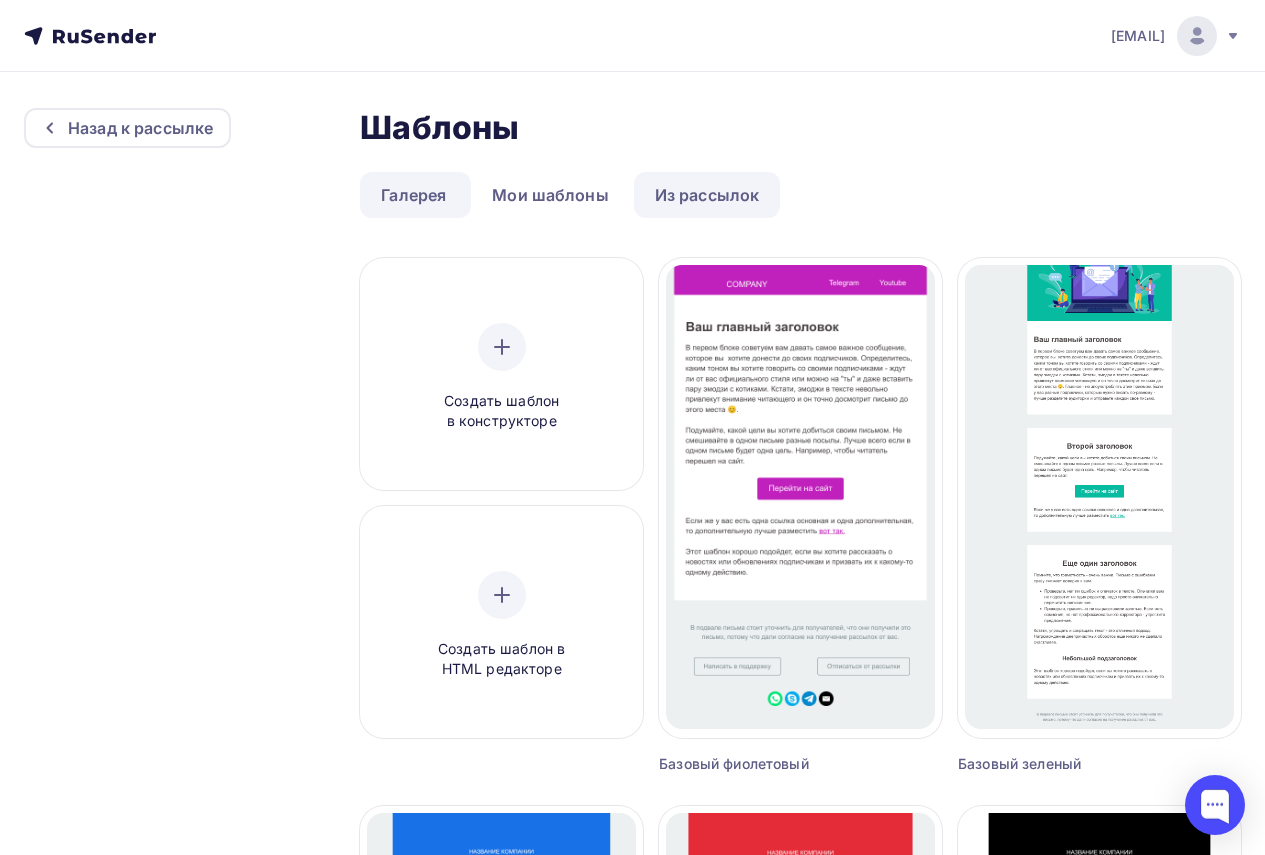 click on "Из рассылок" at bounding box center (707, 195) 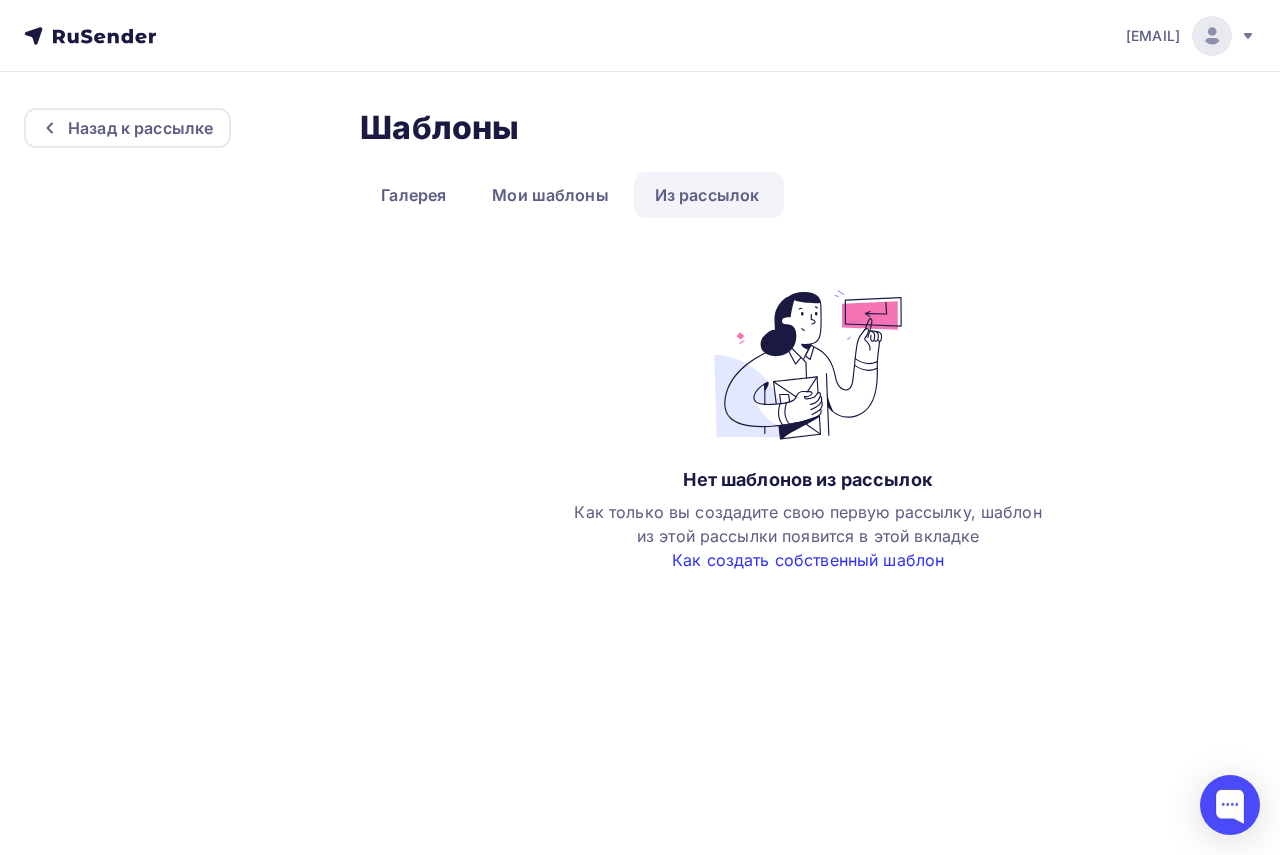 click on "Как создать собственный шаблон" at bounding box center (808, 560) 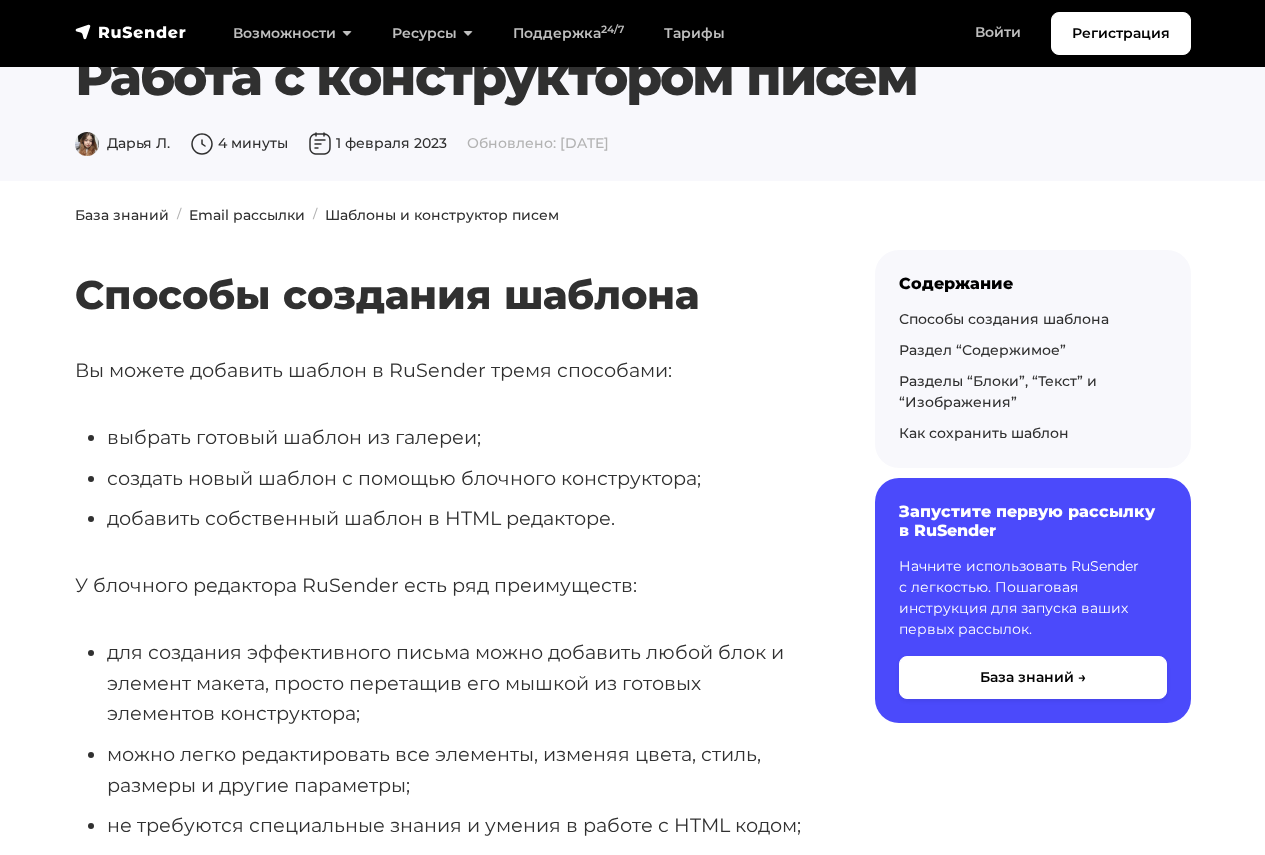 scroll, scrollTop: 0, scrollLeft: 0, axis: both 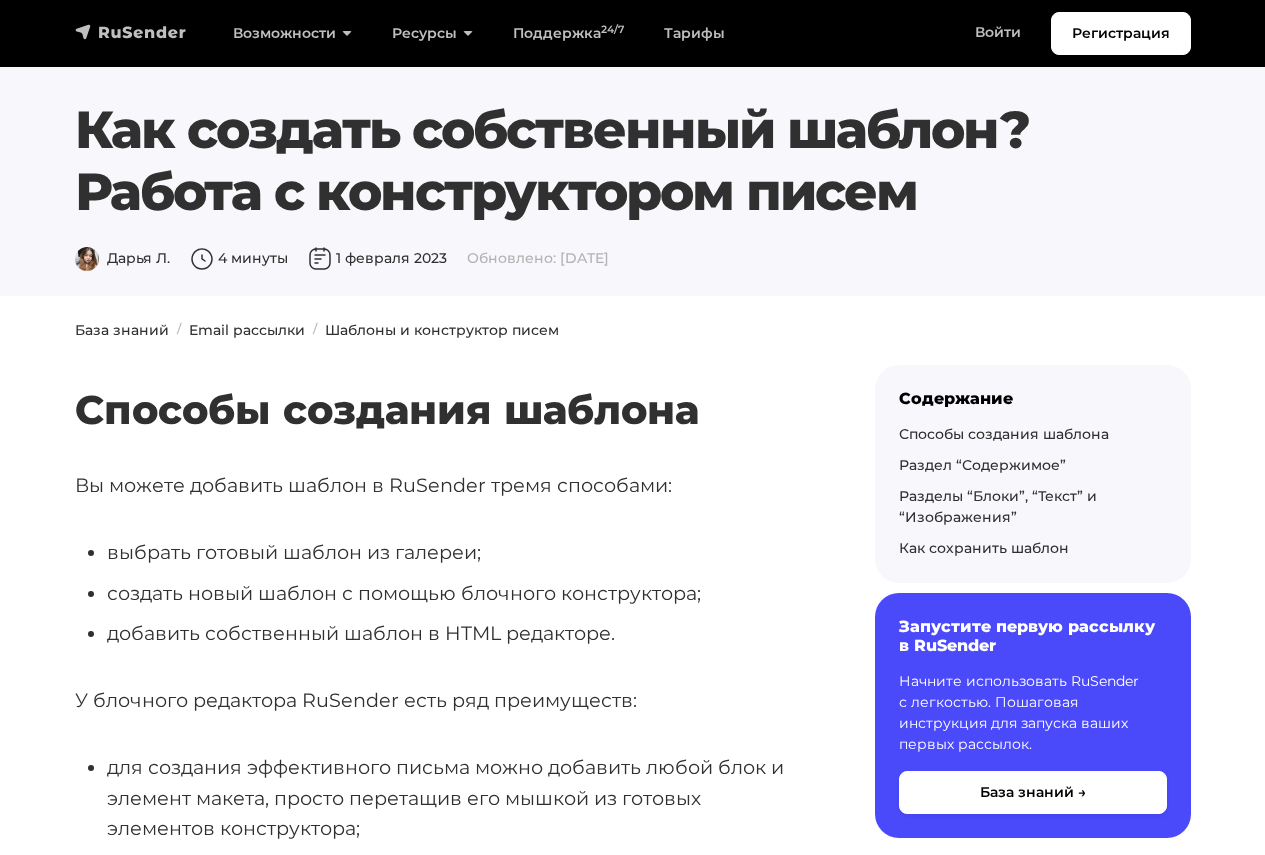 click at bounding box center [131, 32] 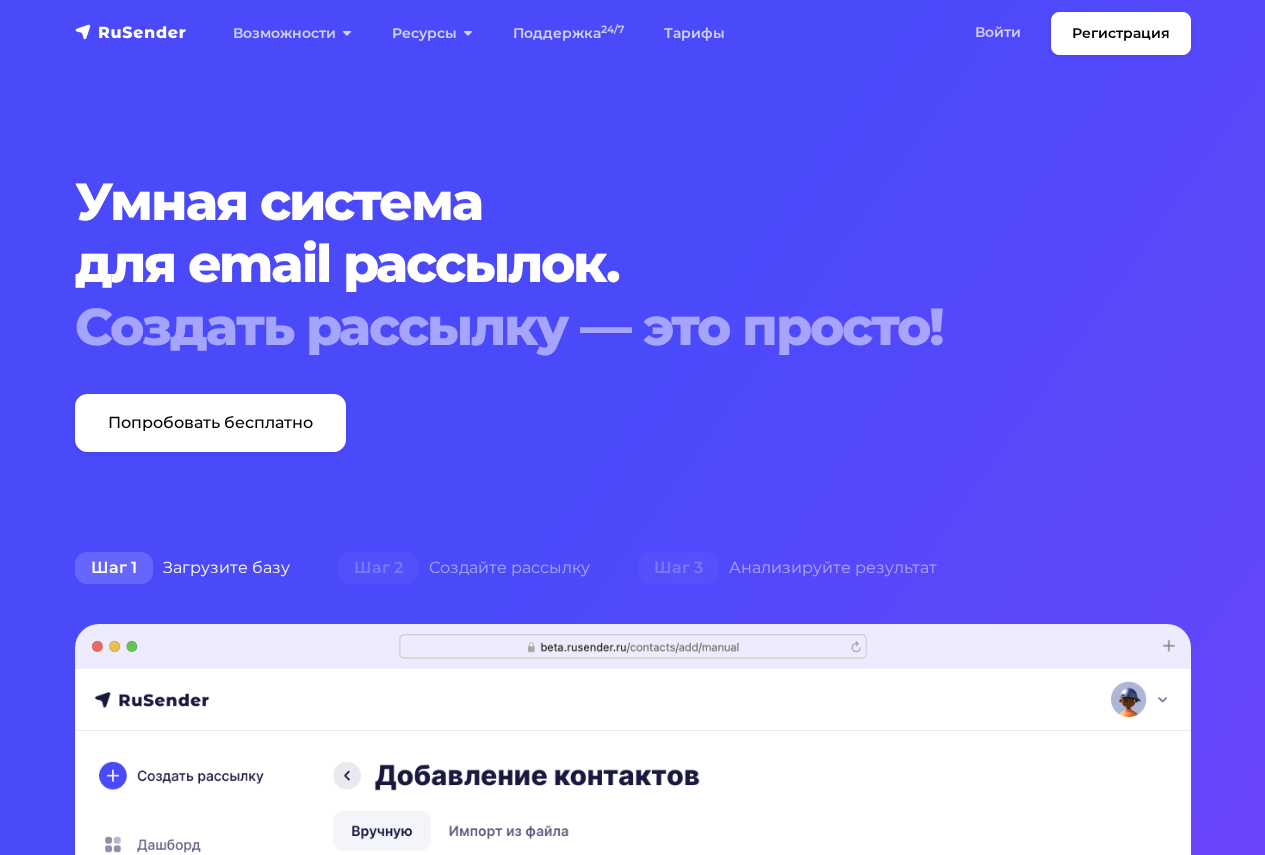 scroll, scrollTop: 0, scrollLeft: 0, axis: both 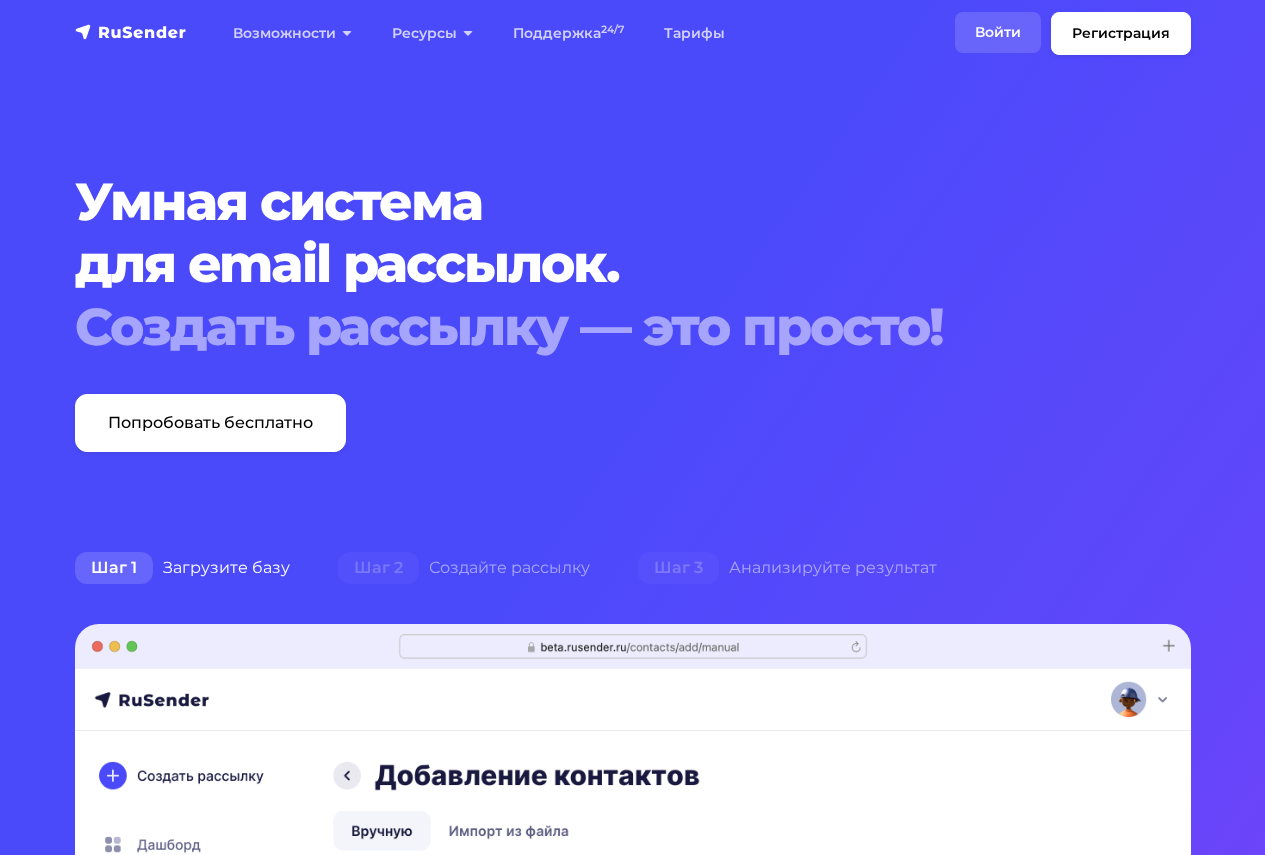 click on "Войти" at bounding box center (998, 32) 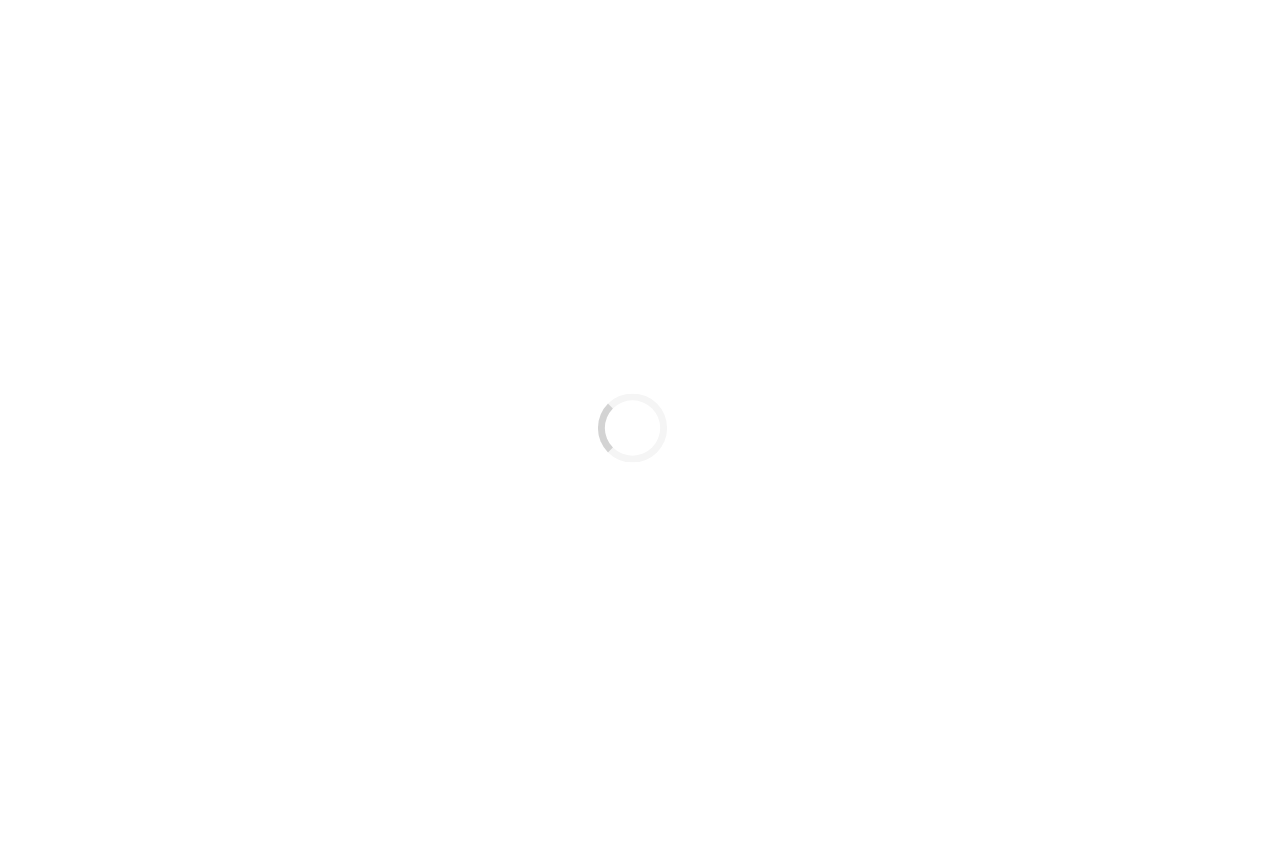 scroll, scrollTop: 0, scrollLeft: 0, axis: both 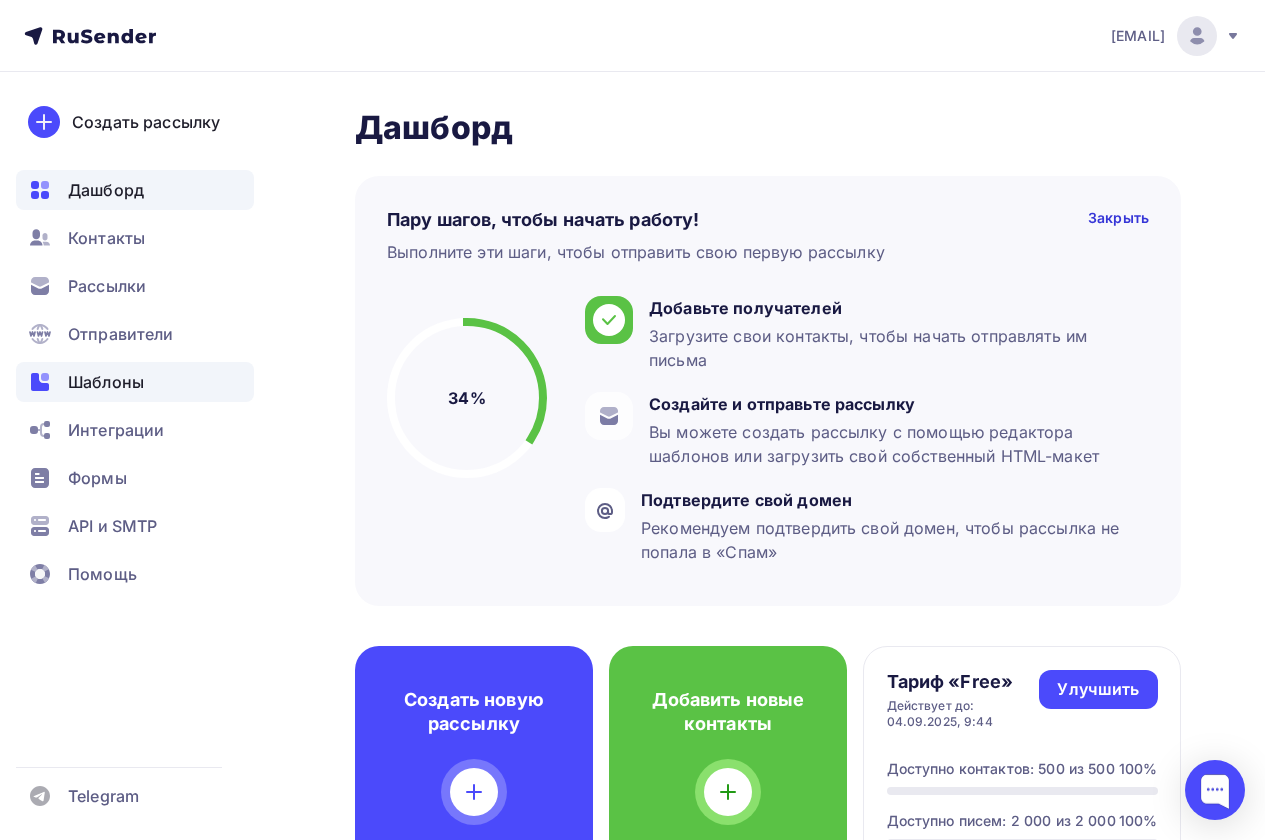 click on "Шаблоны" at bounding box center (106, 382) 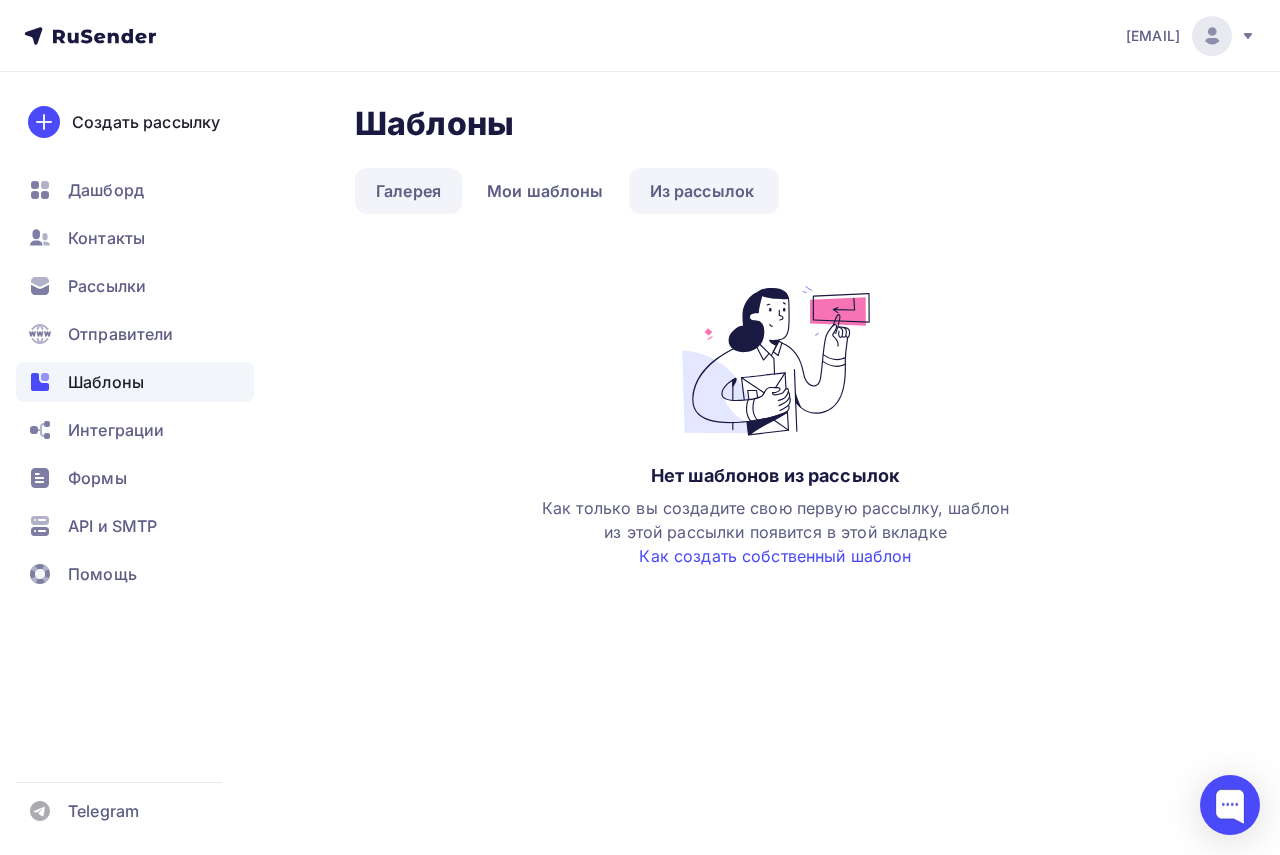 click on "Галерея" at bounding box center [408, 191] 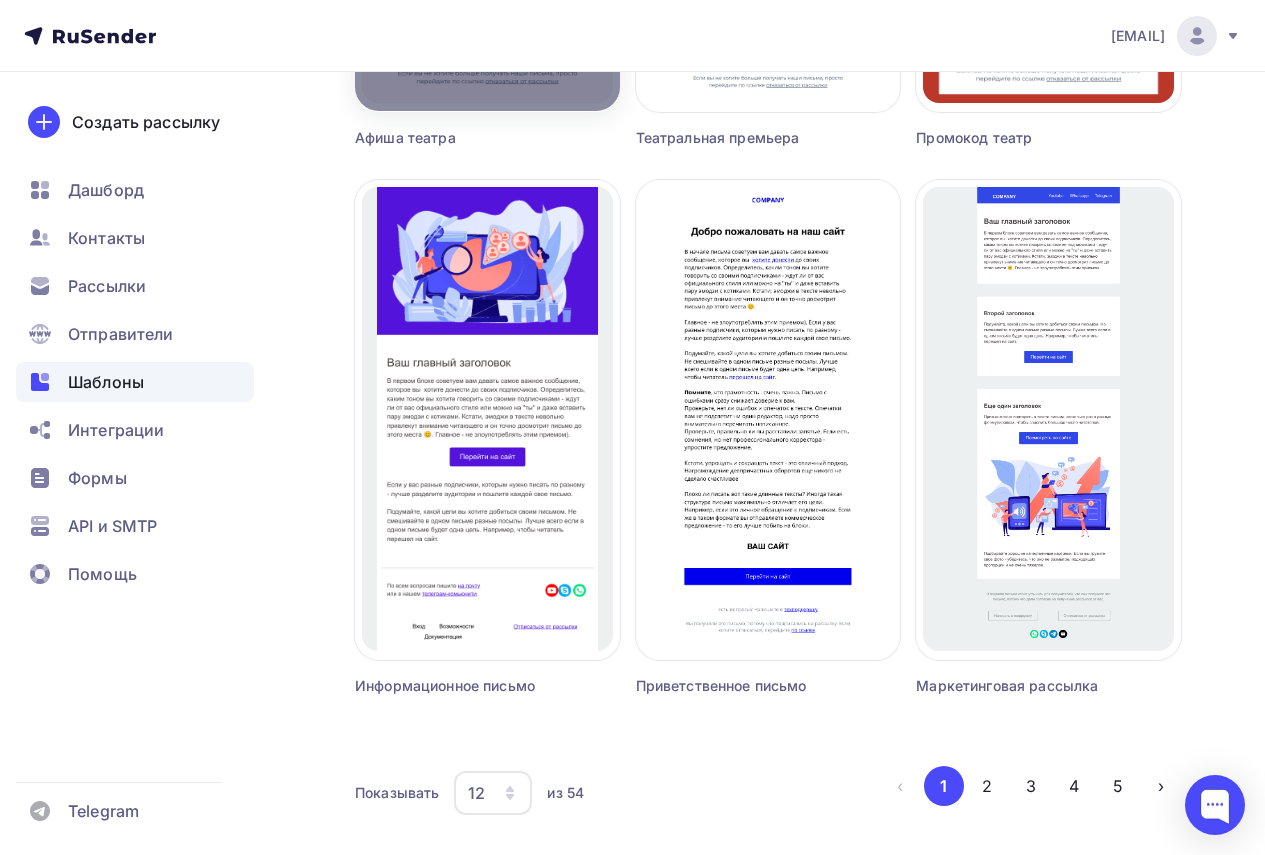 scroll, scrollTop: 1784, scrollLeft: 0, axis: vertical 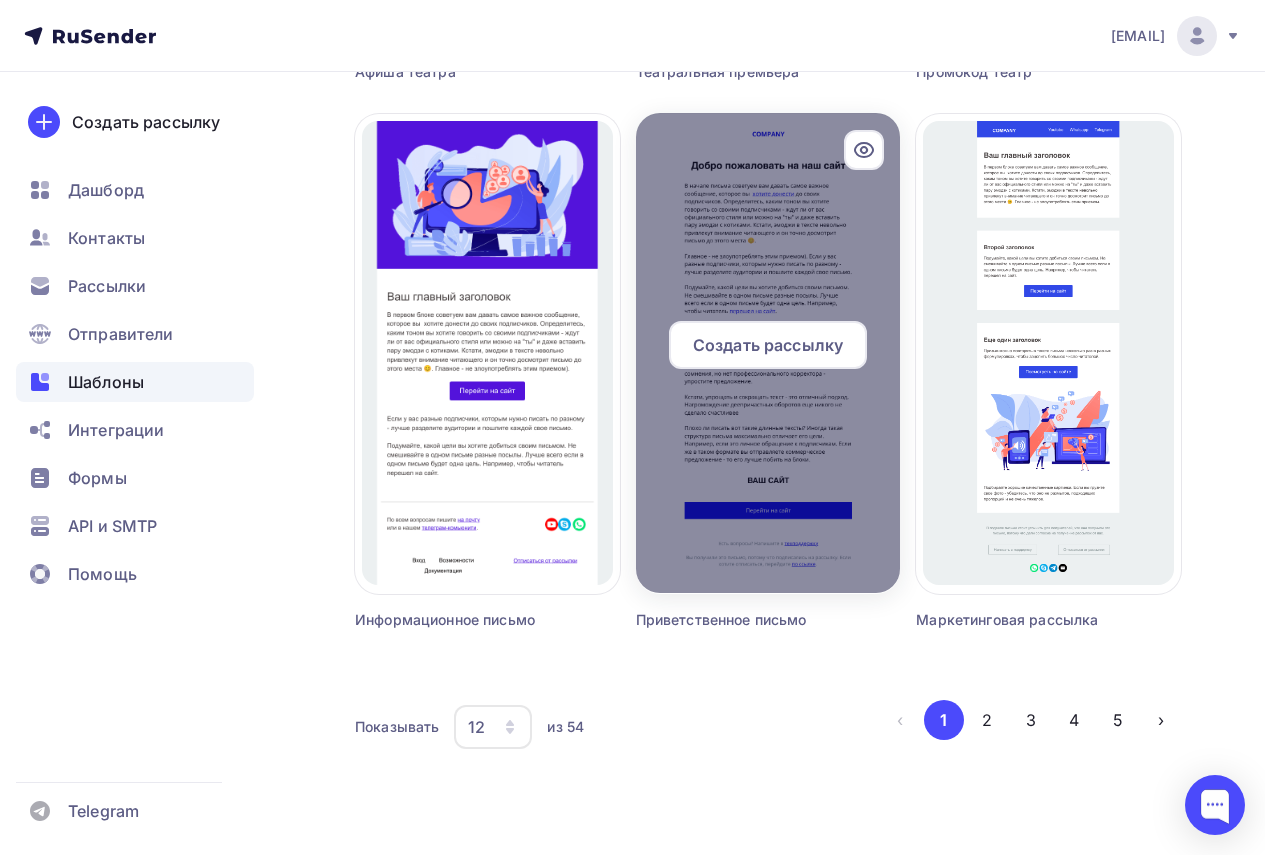 click on "Создать рассылку" at bounding box center (768, 345) 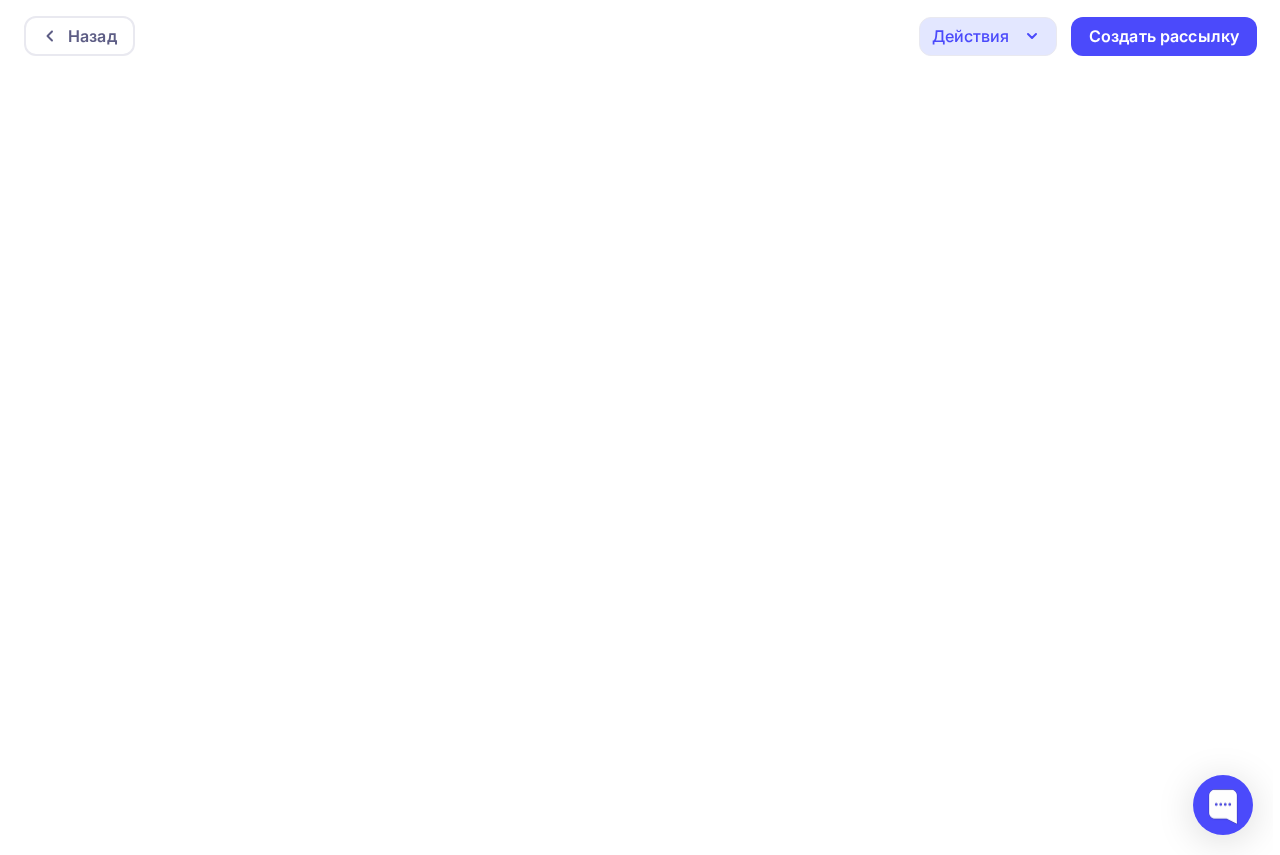 scroll, scrollTop: 0, scrollLeft: 0, axis: both 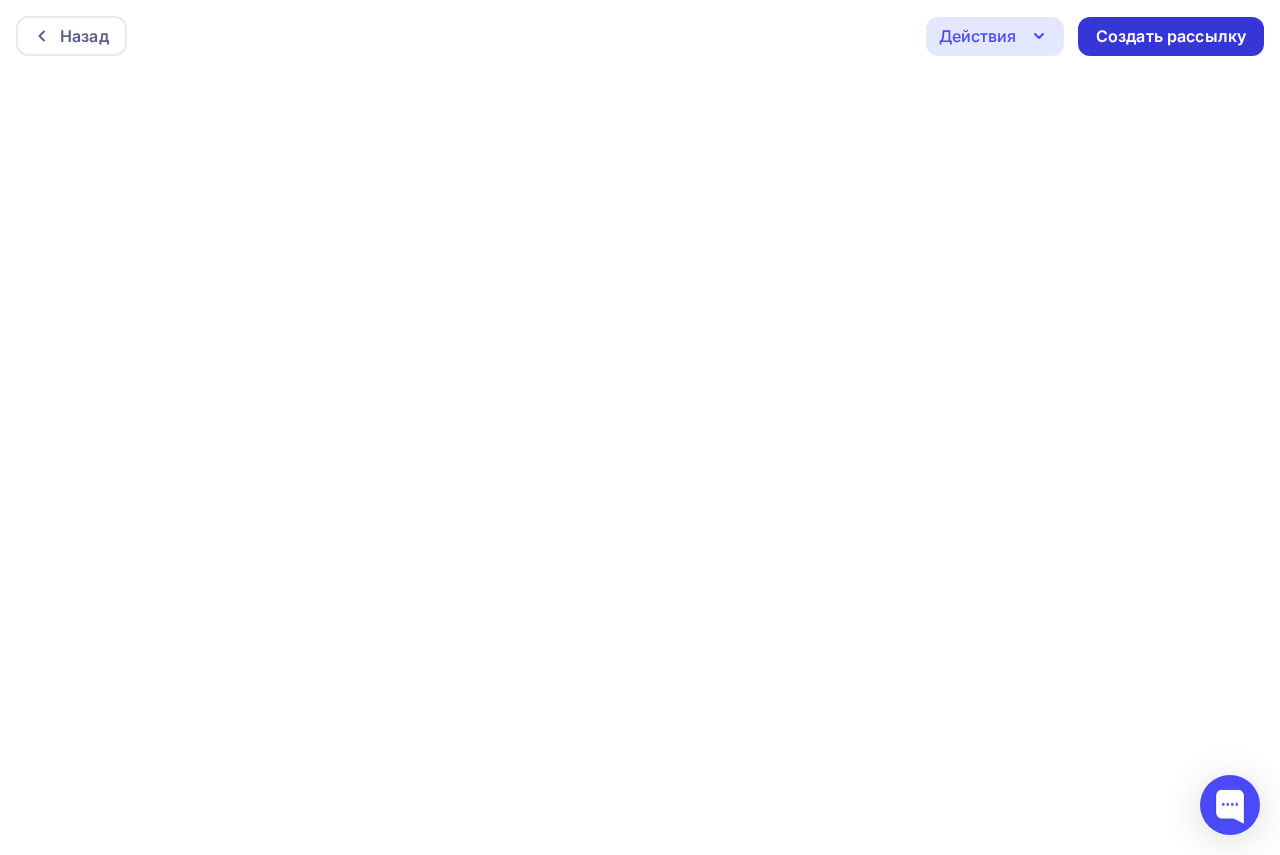click on "Создать рассылку" at bounding box center (1171, 36) 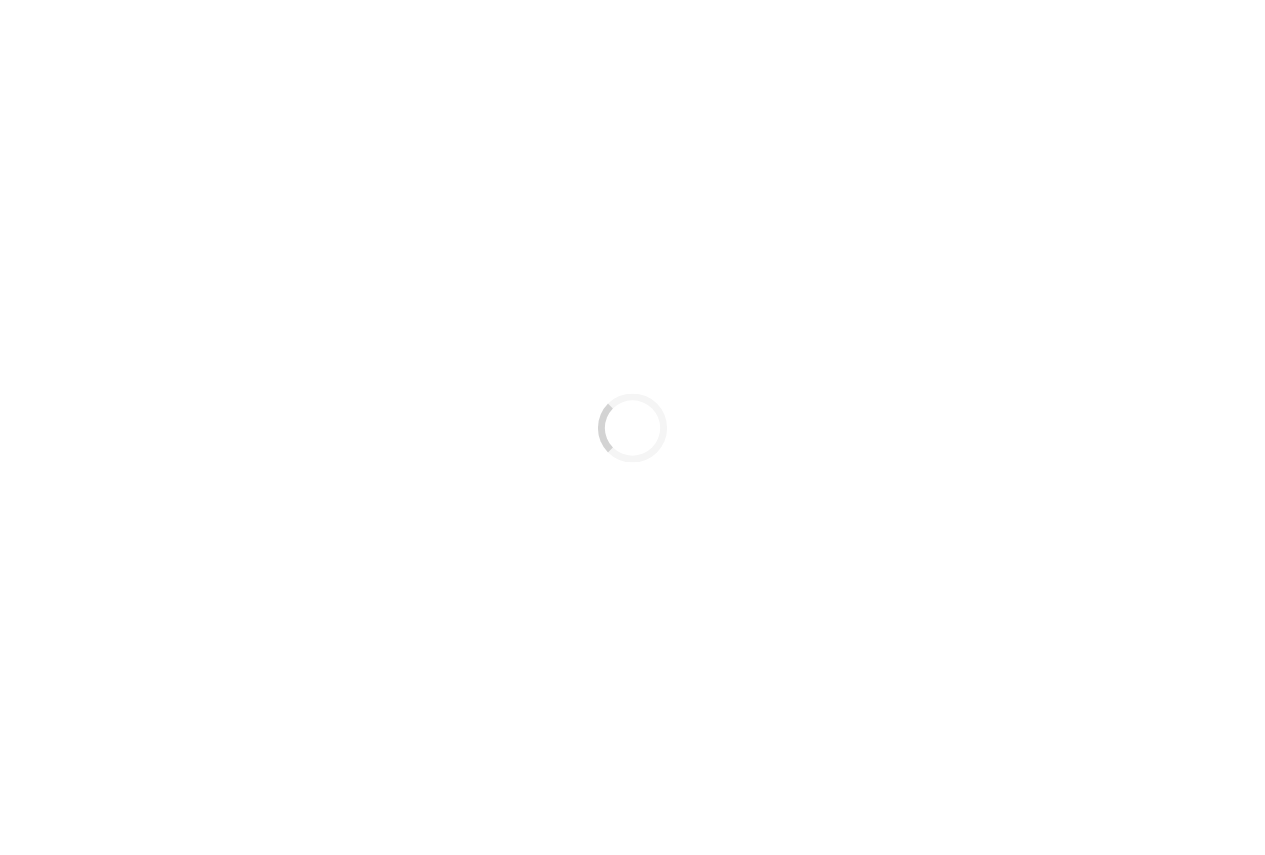 scroll, scrollTop: 0, scrollLeft: 0, axis: both 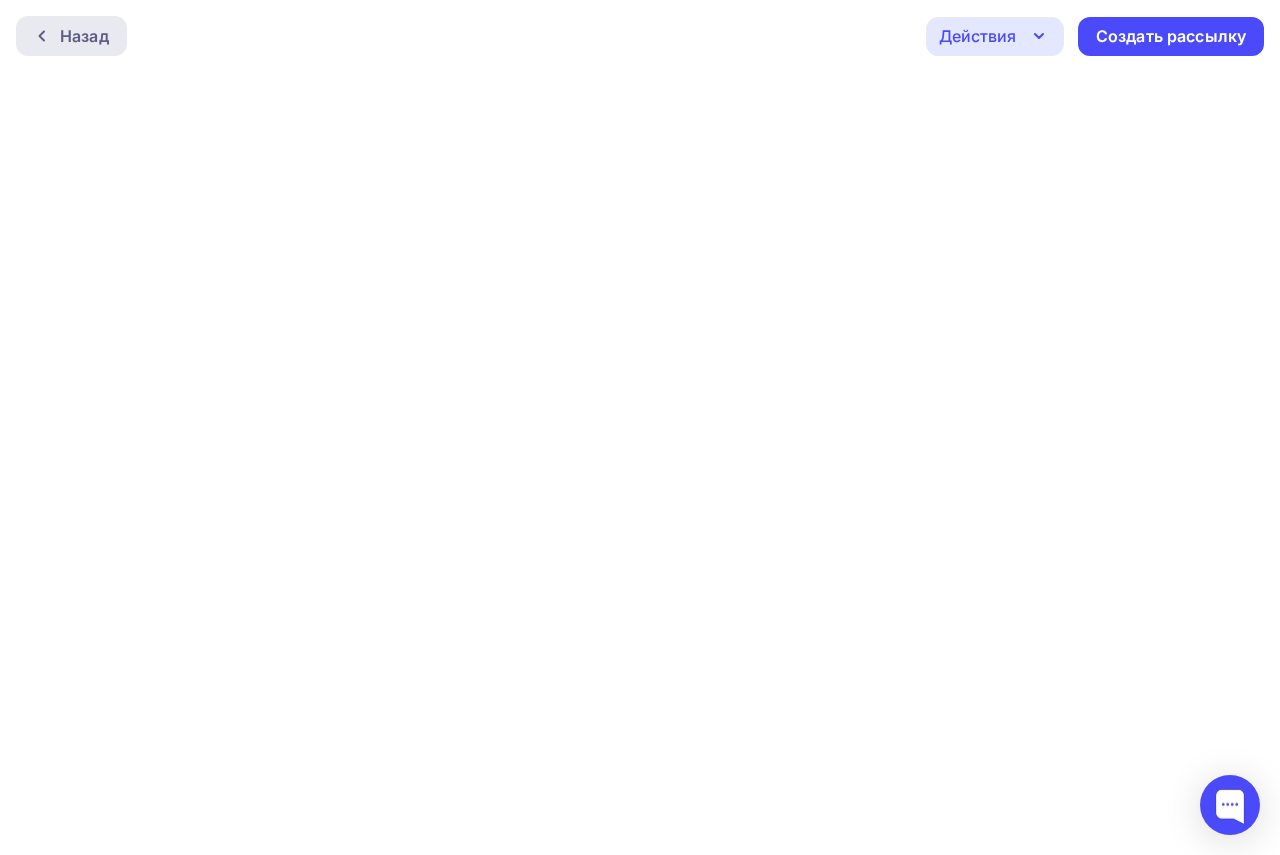click on "Назад" at bounding box center (84, 36) 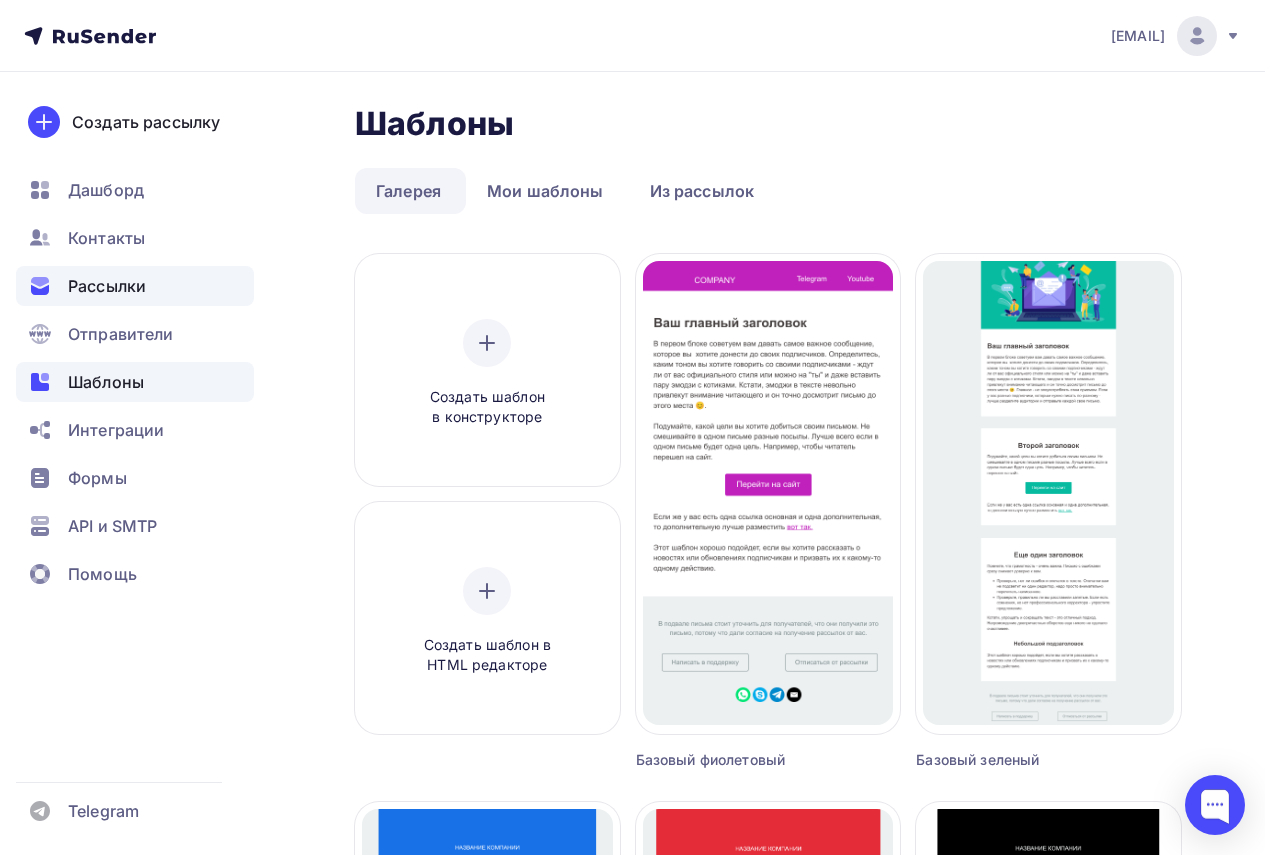 click on "Рассылки" at bounding box center (107, 286) 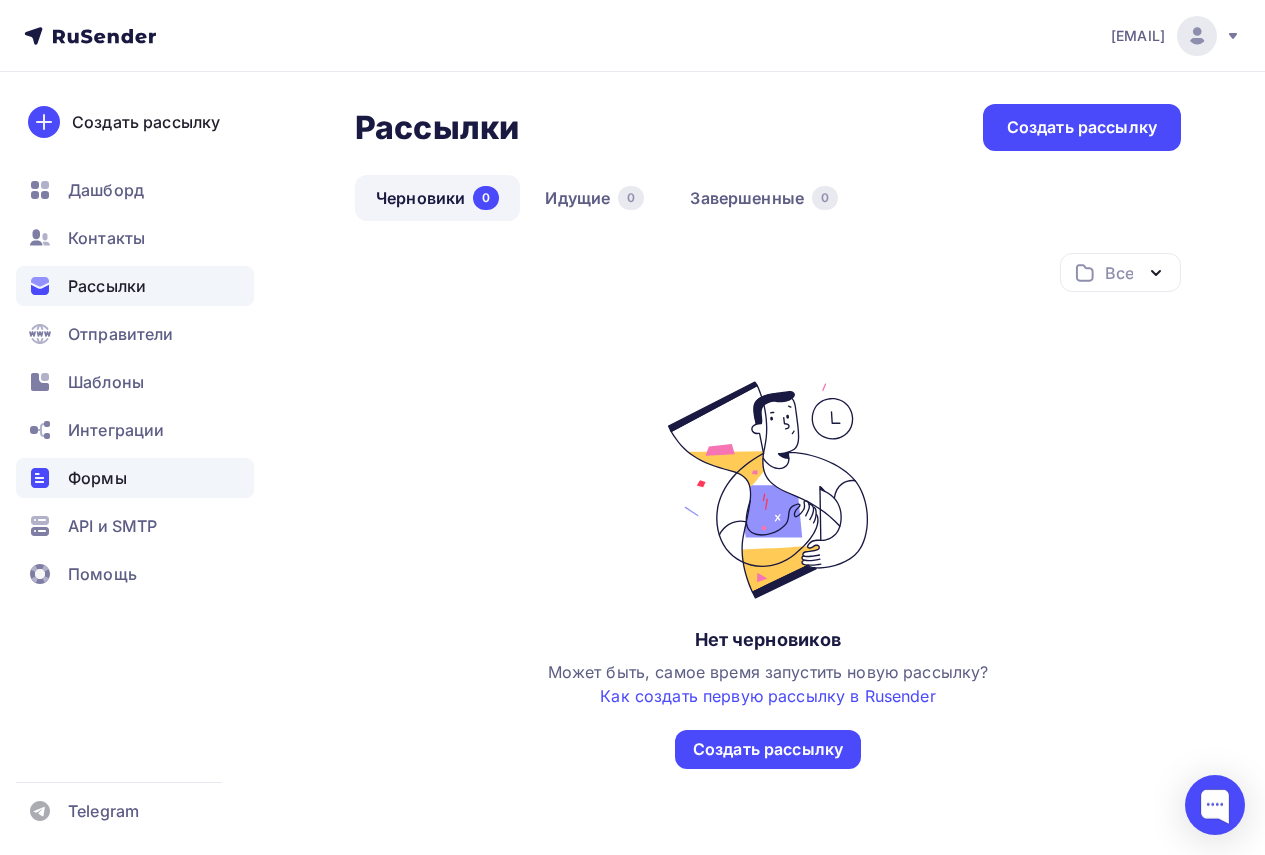 click on "Формы" at bounding box center (97, 478) 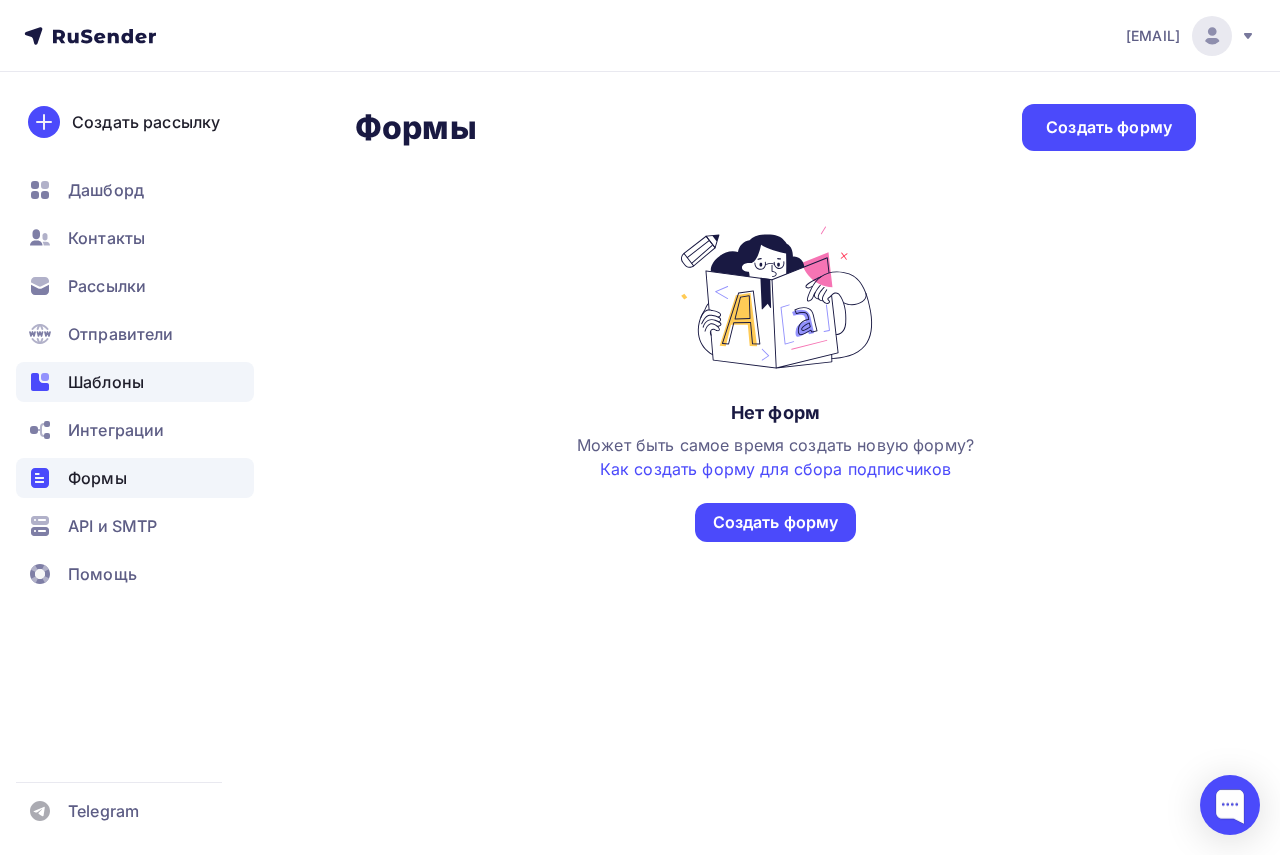 click on "Шаблоны" at bounding box center [106, 382] 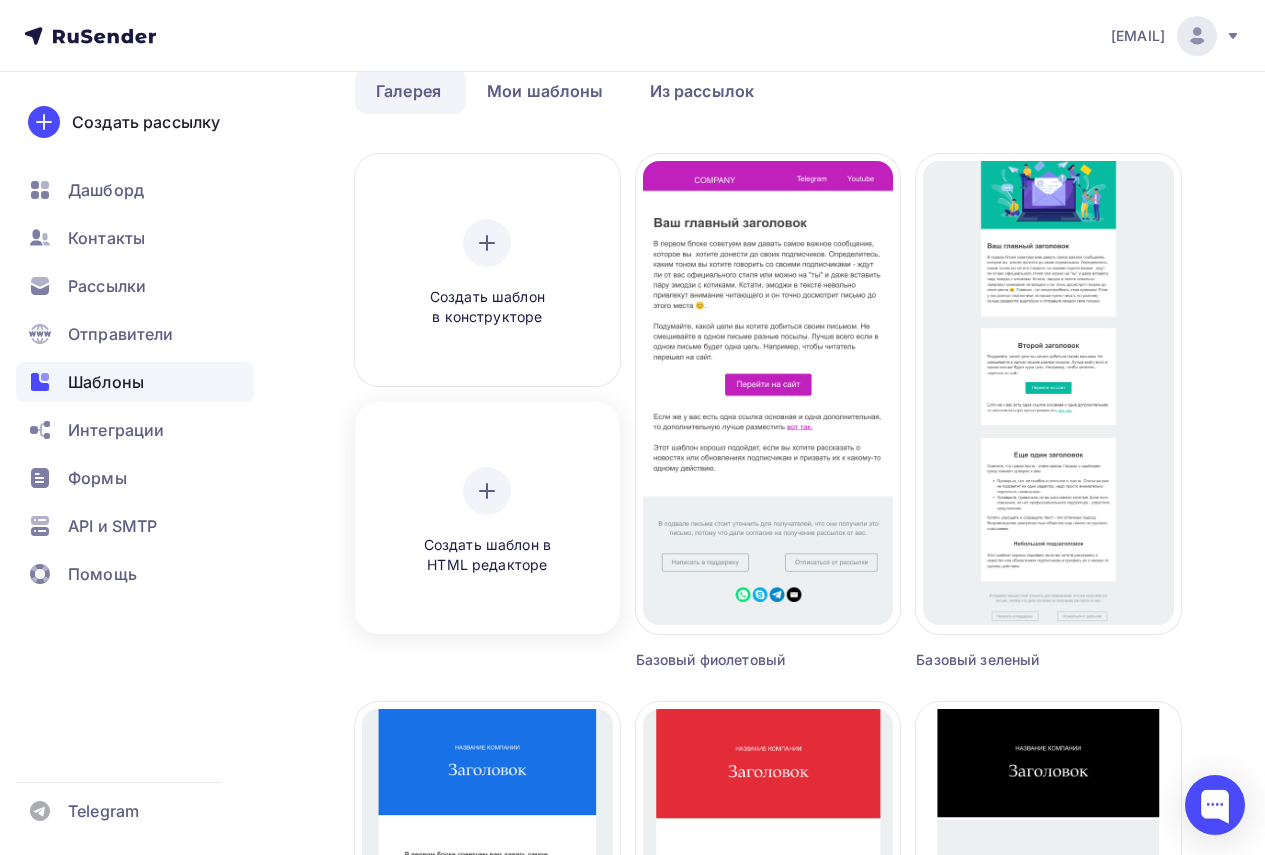 scroll, scrollTop: 0, scrollLeft: 0, axis: both 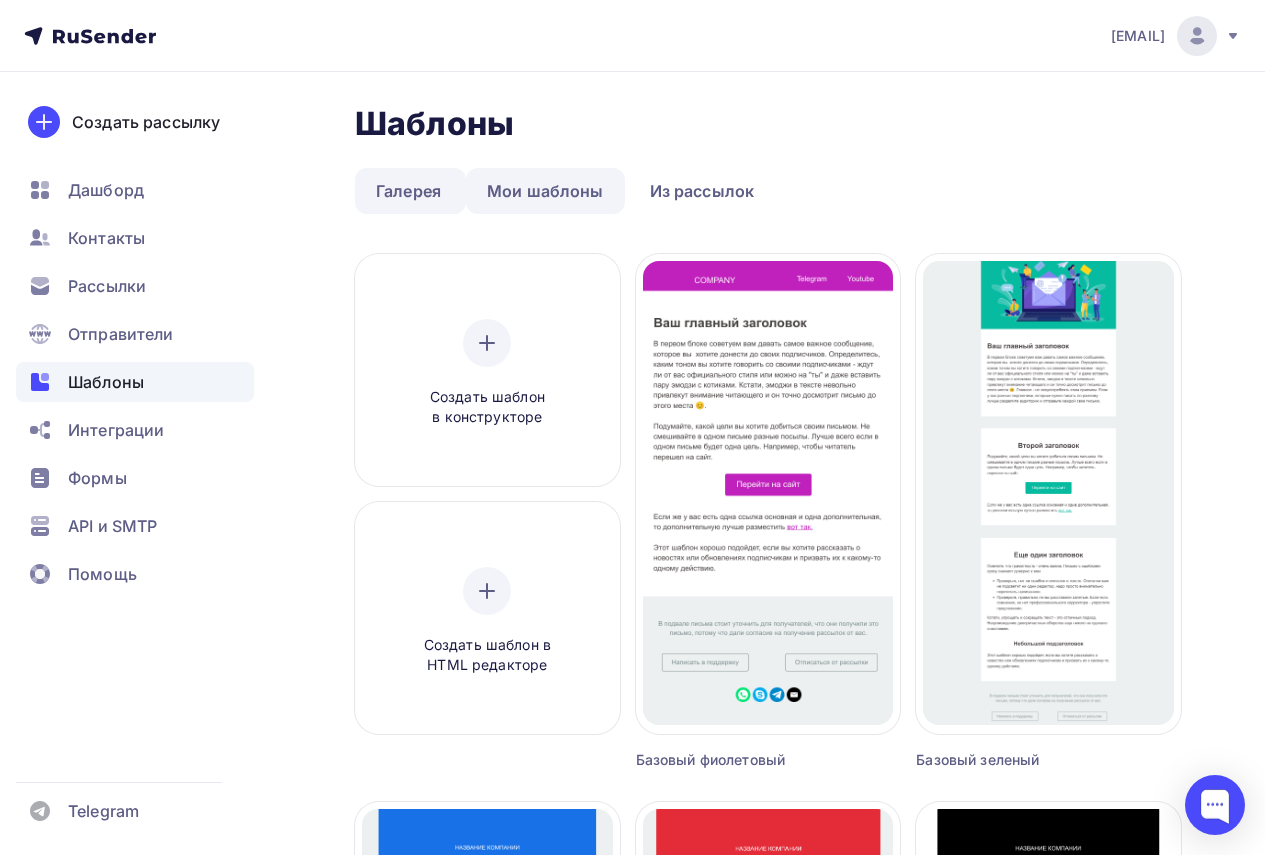 click on "Мои шаблоны" at bounding box center [545, 191] 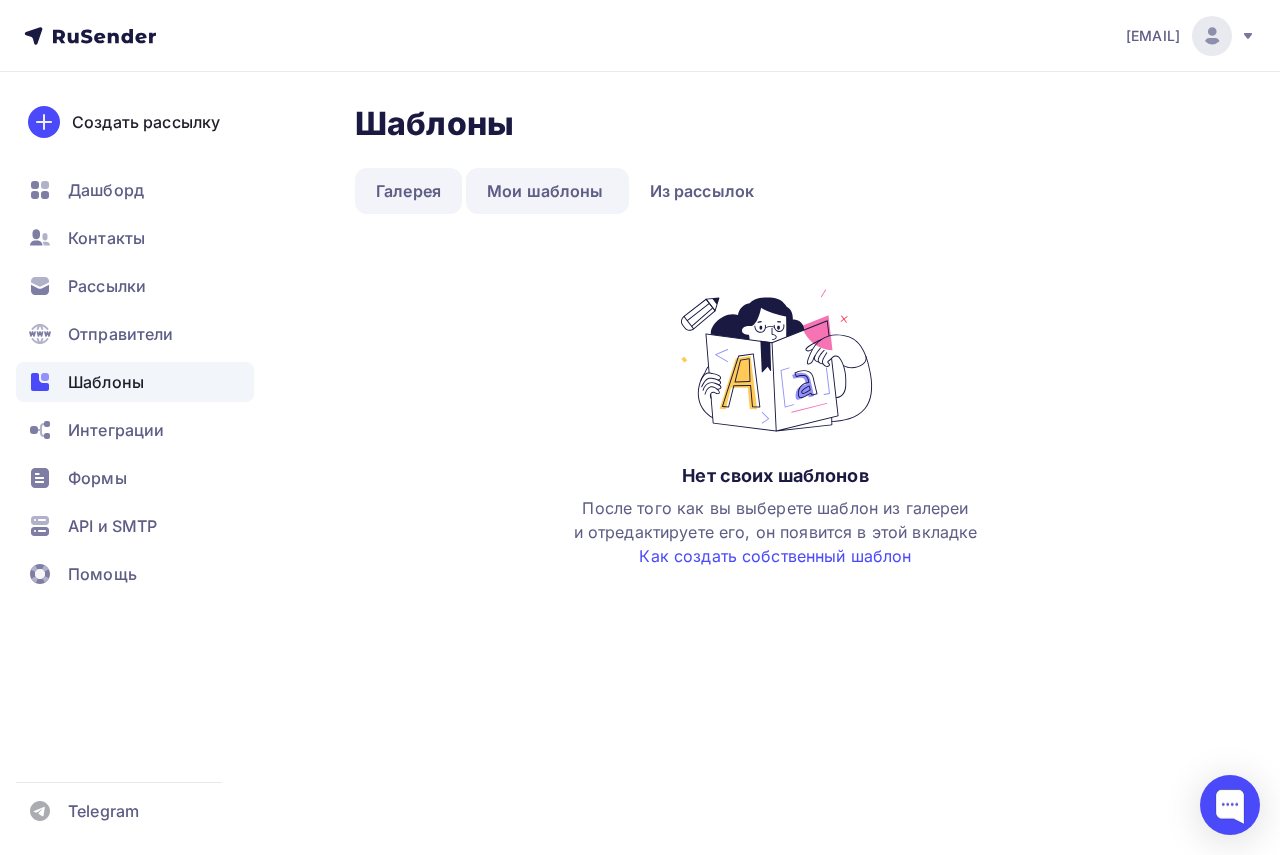 click on "Галерея" at bounding box center (408, 191) 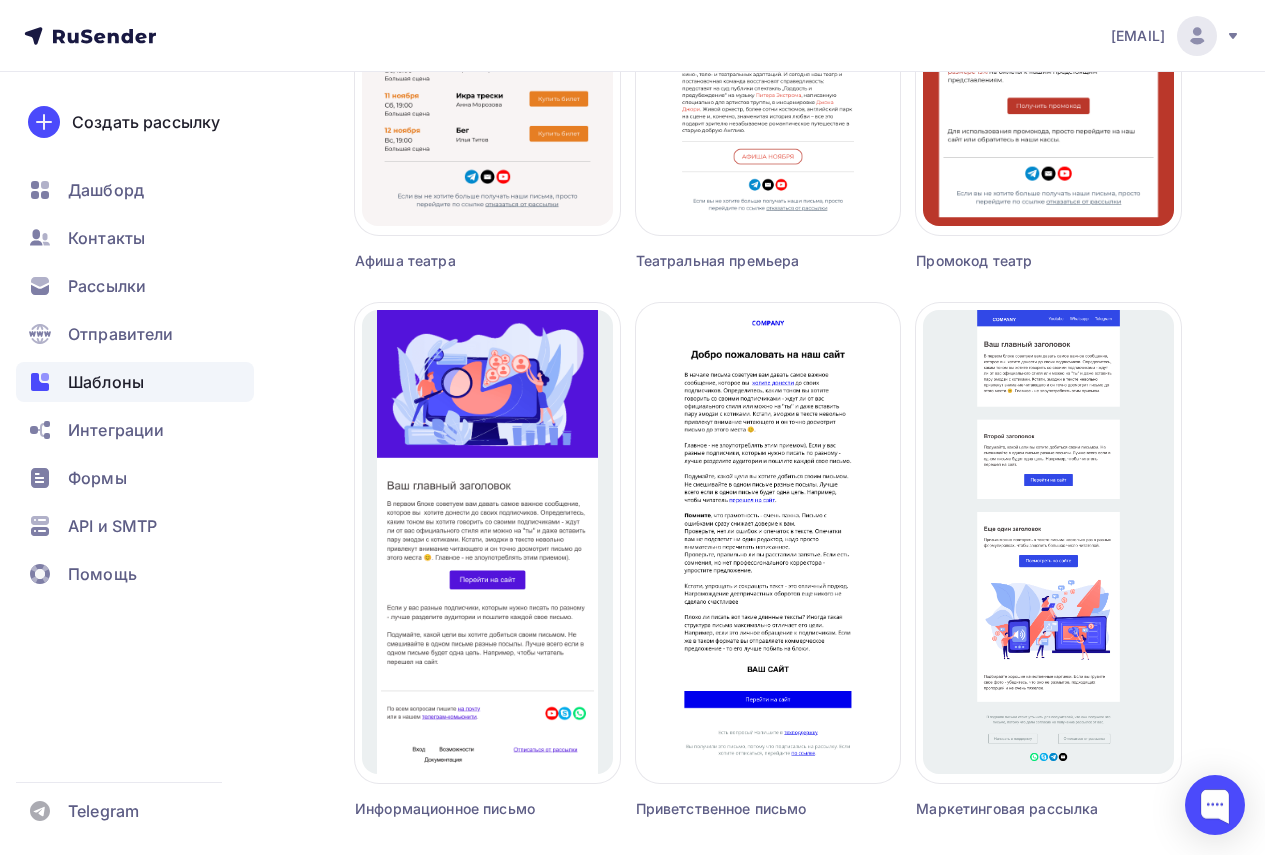 scroll, scrollTop: 1784, scrollLeft: 0, axis: vertical 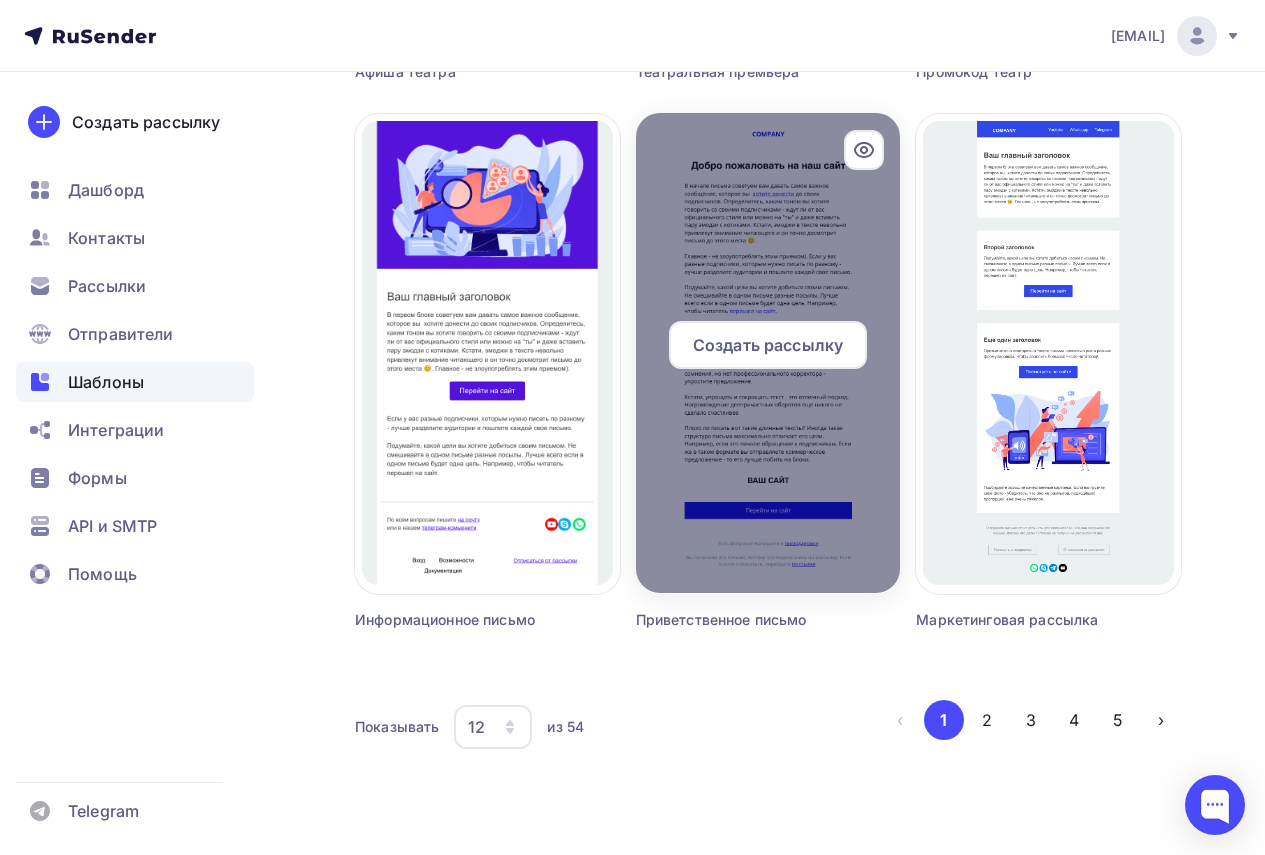 click on "Создать рассылку" at bounding box center (768, 345) 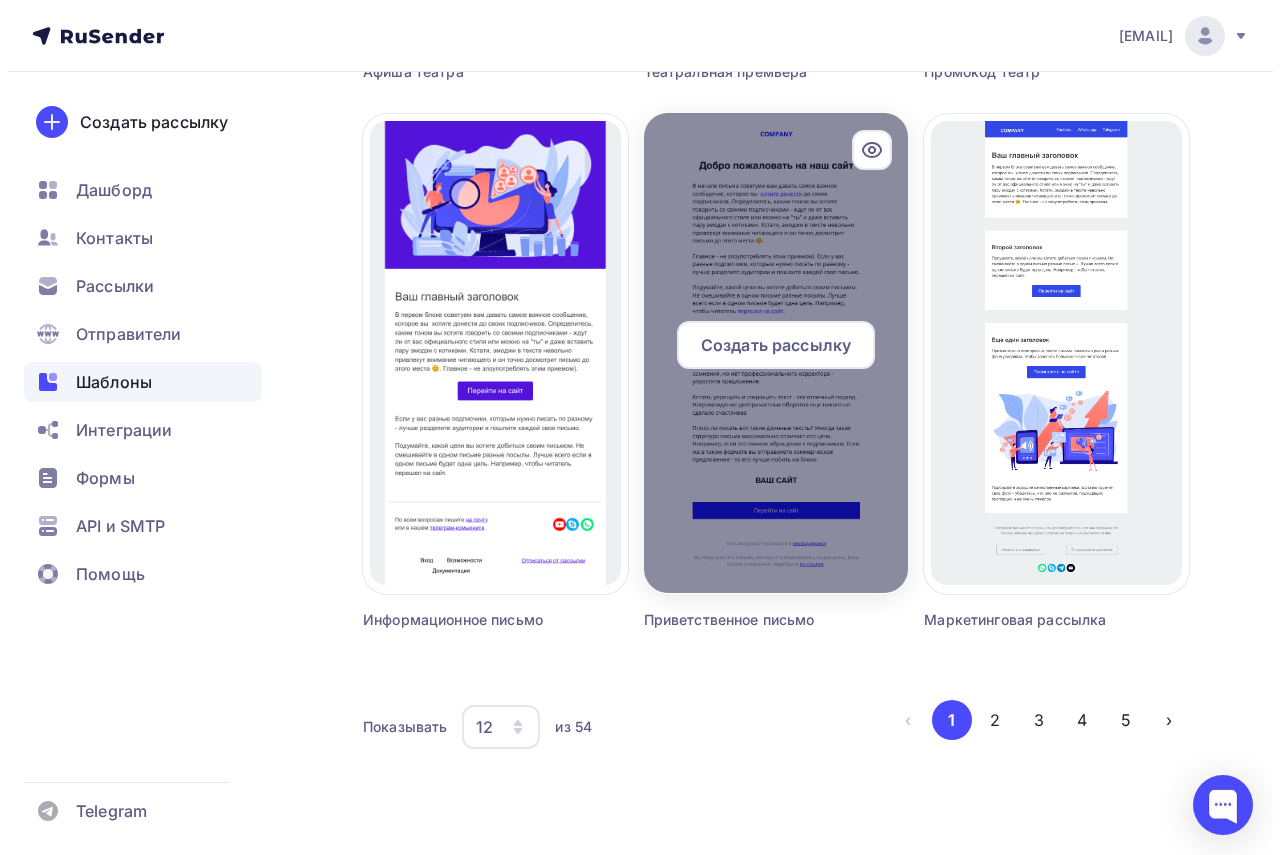 scroll, scrollTop: 0, scrollLeft: 0, axis: both 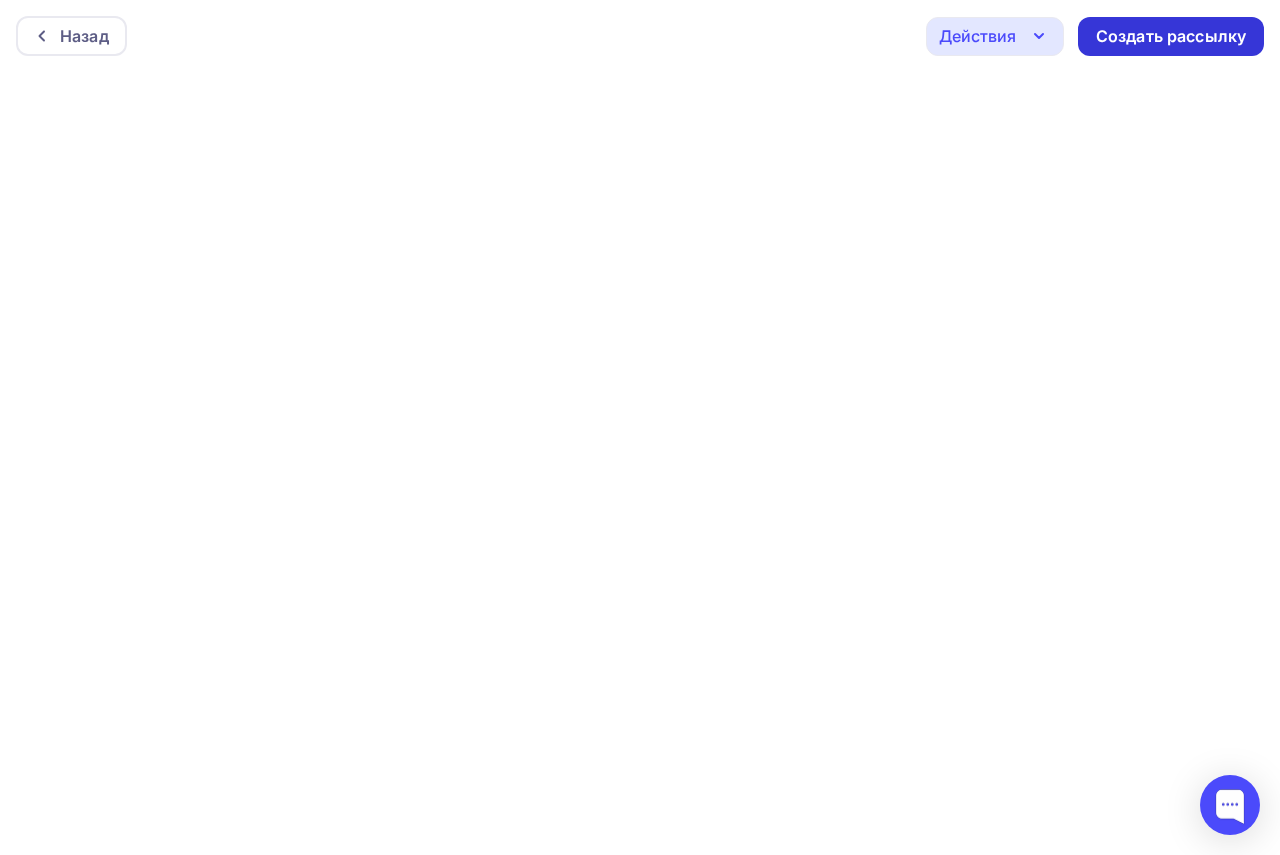 click on "Создать рассылку" at bounding box center [1171, 36] 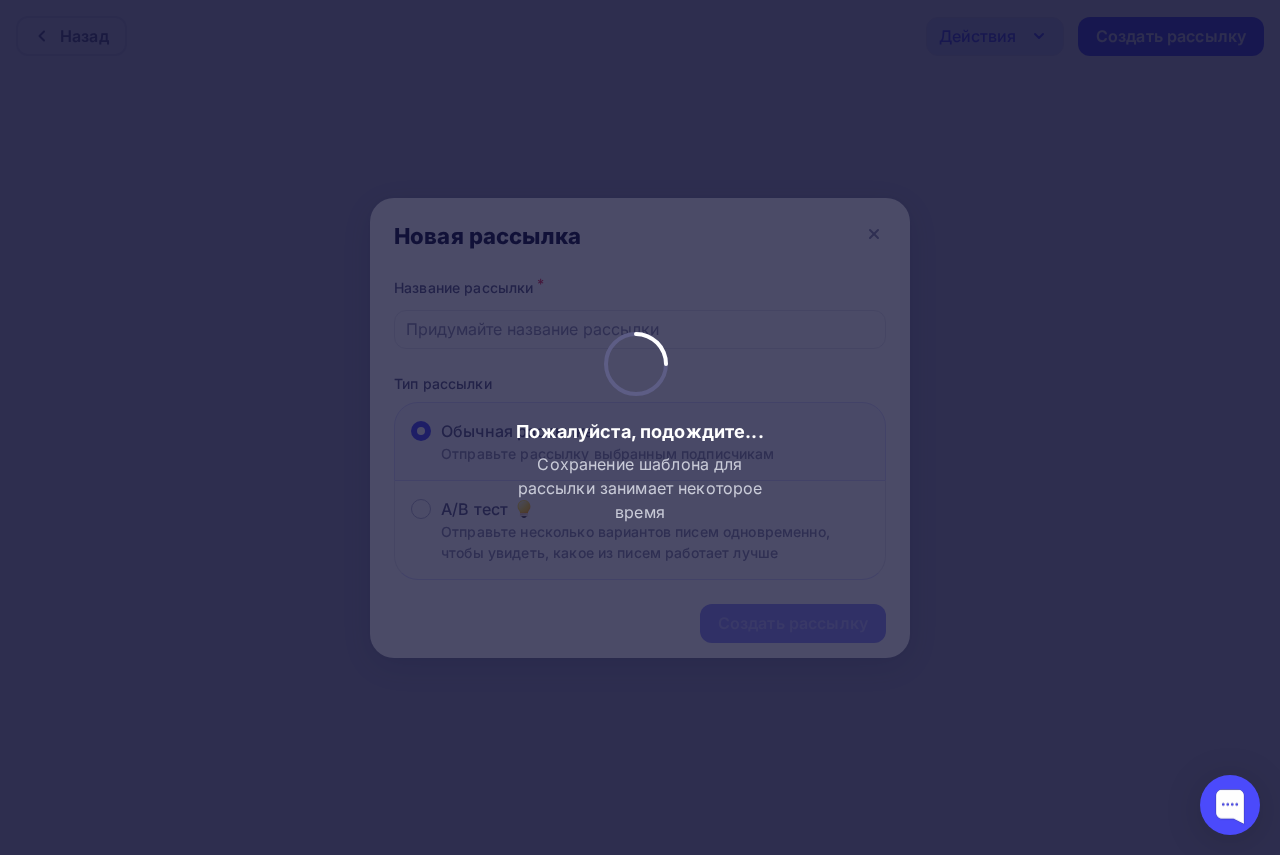 click at bounding box center [640, 427] 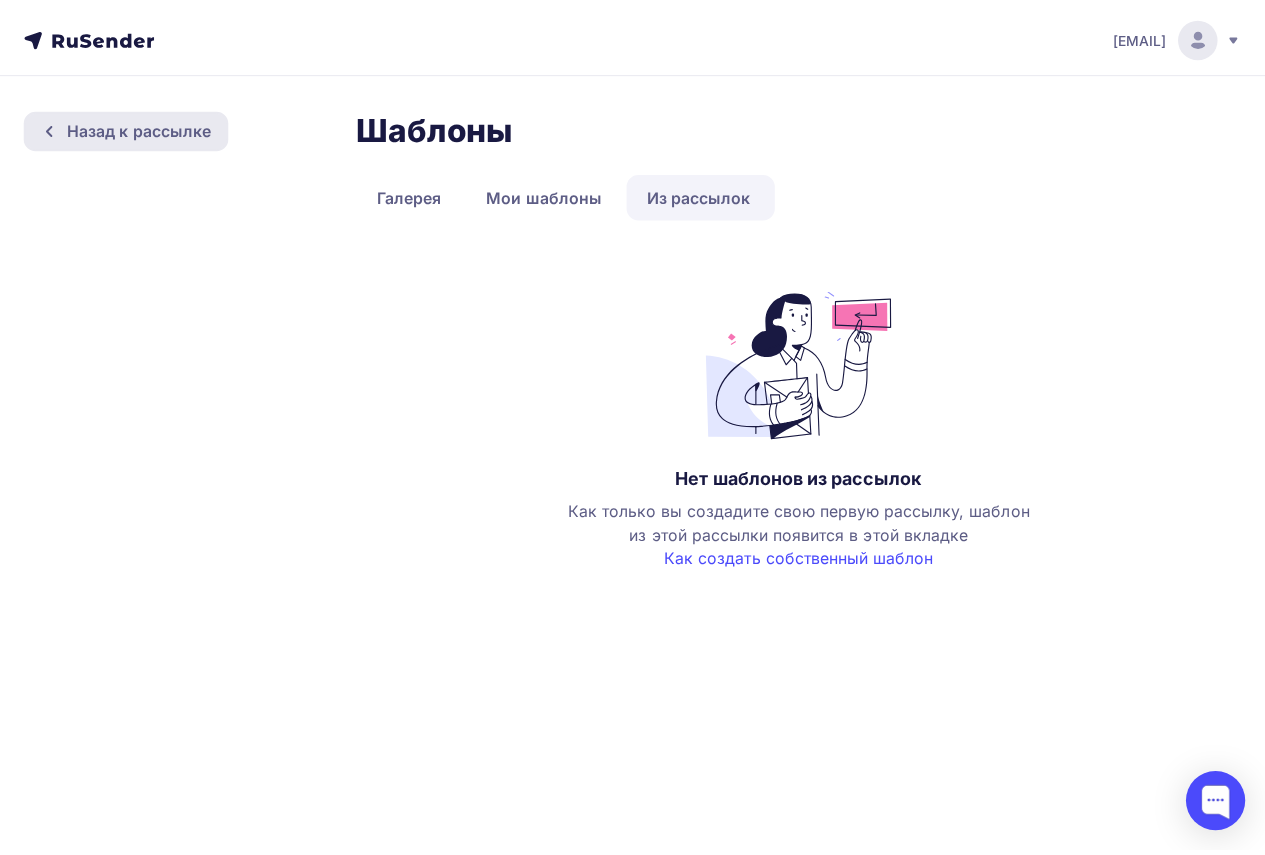scroll, scrollTop: 0, scrollLeft: 0, axis: both 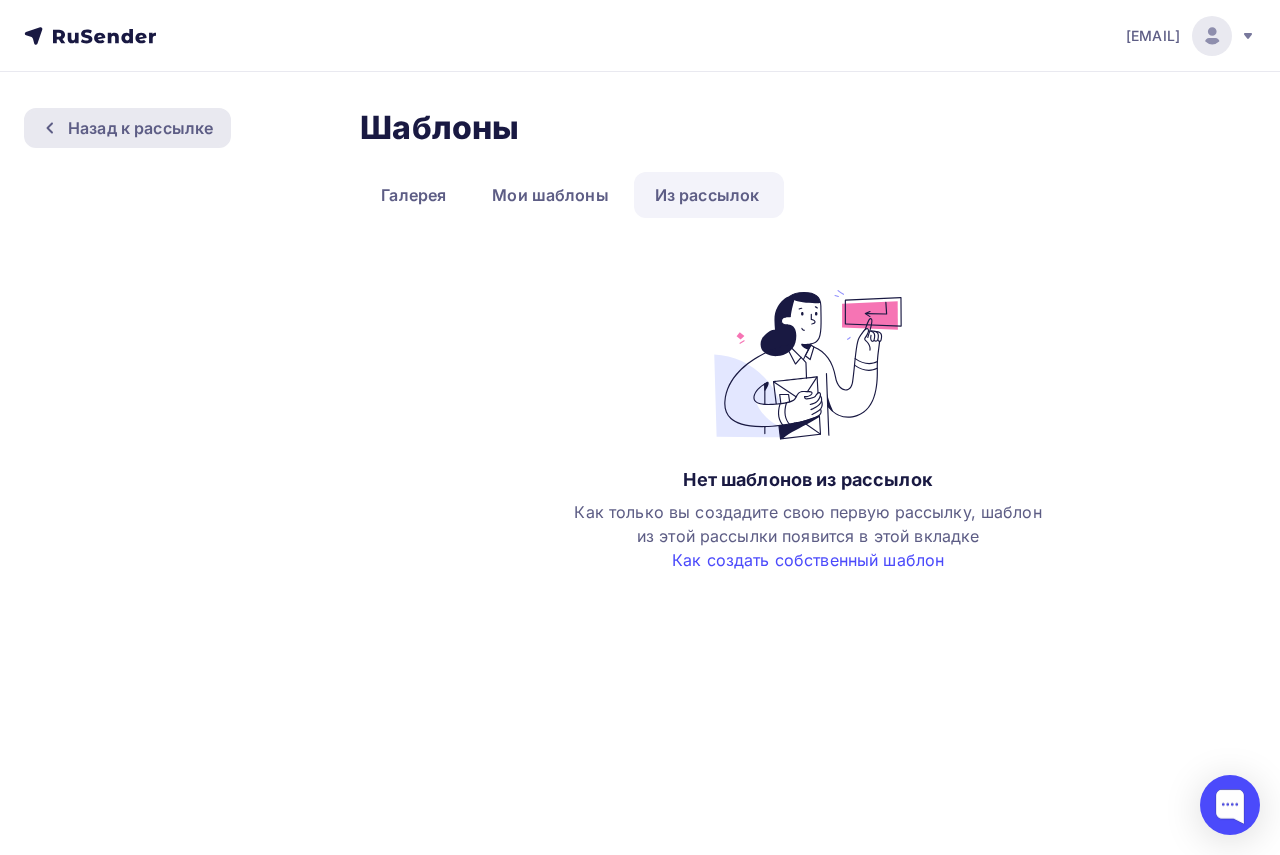 click on "Назад к рассылке" at bounding box center [140, 128] 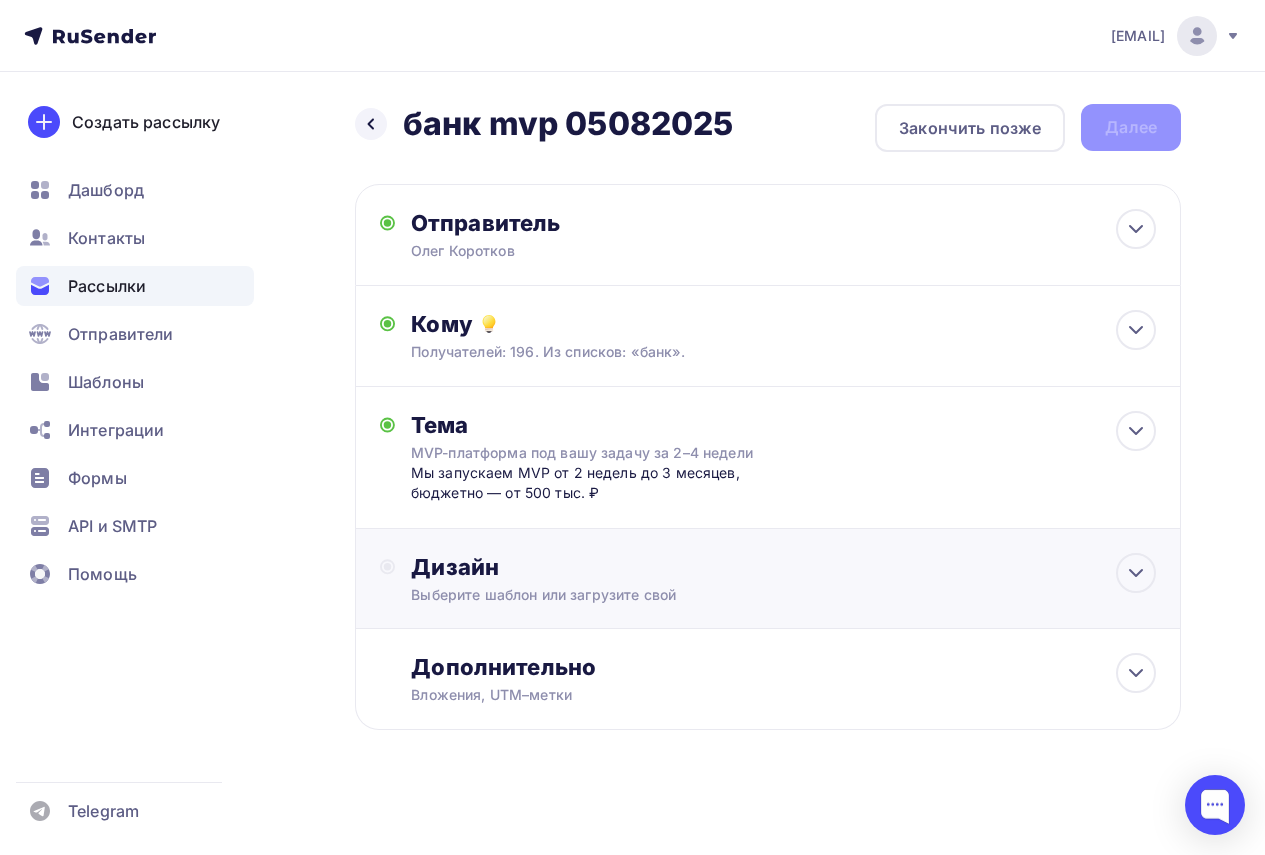 click on "Выберите шаблон или загрузите свой" at bounding box center [746, 595] 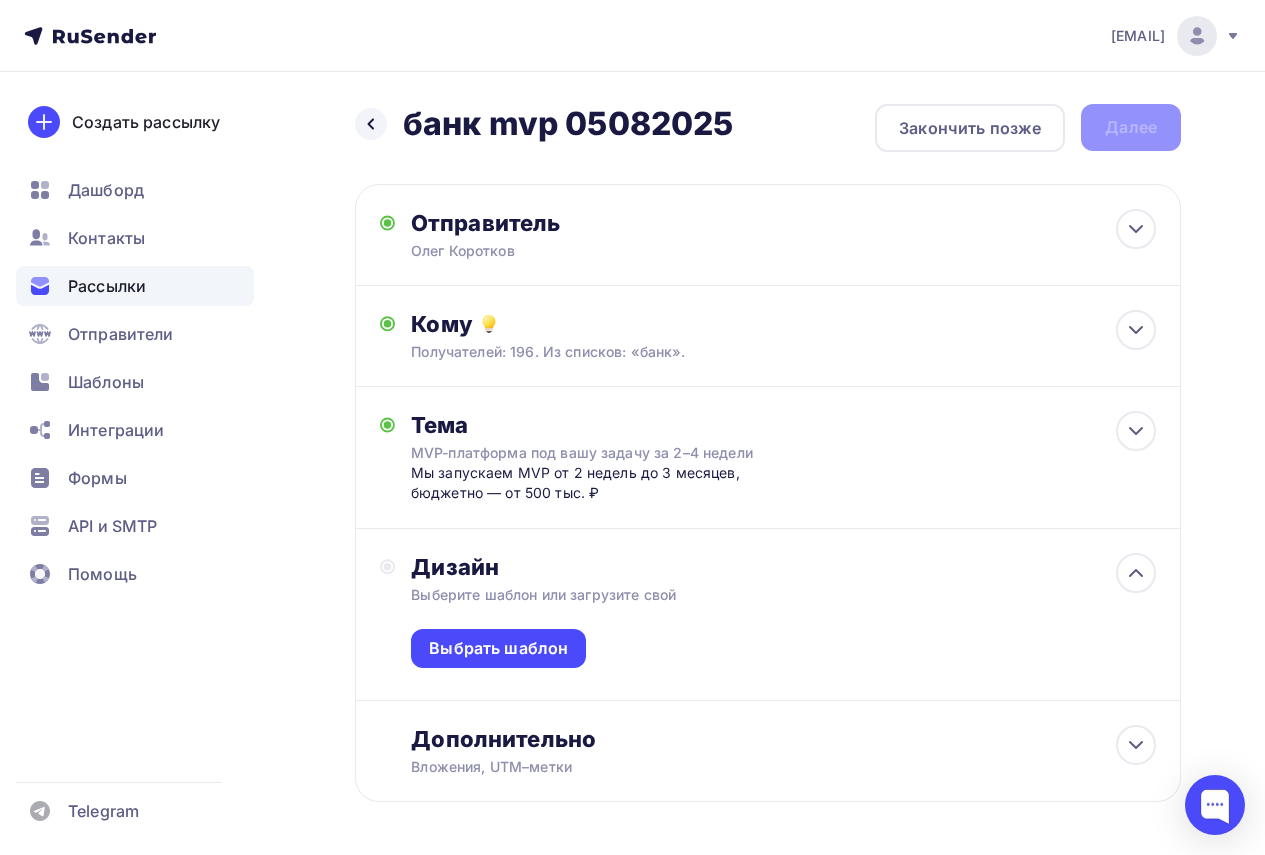 scroll, scrollTop: 76, scrollLeft: 0, axis: vertical 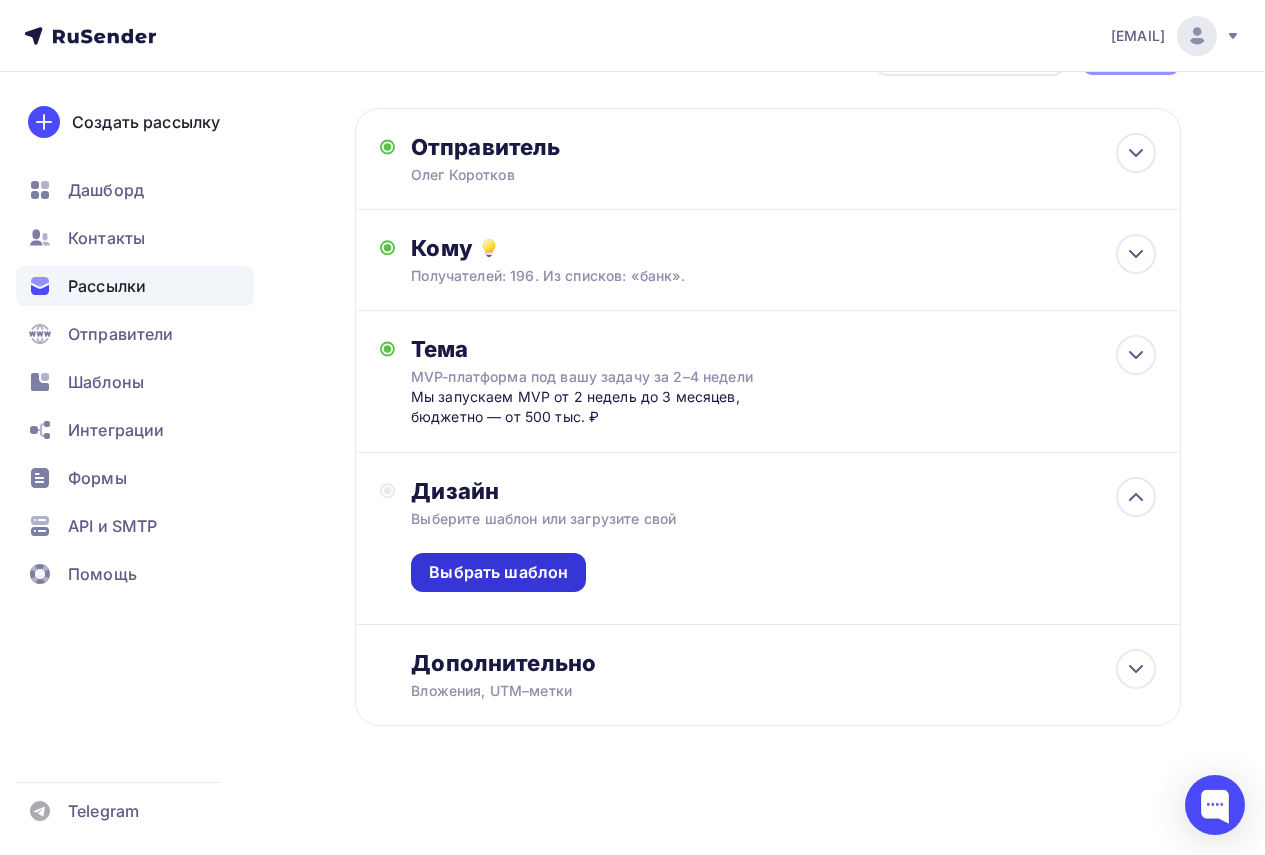 click on "Выбрать шаблон" at bounding box center (498, 572) 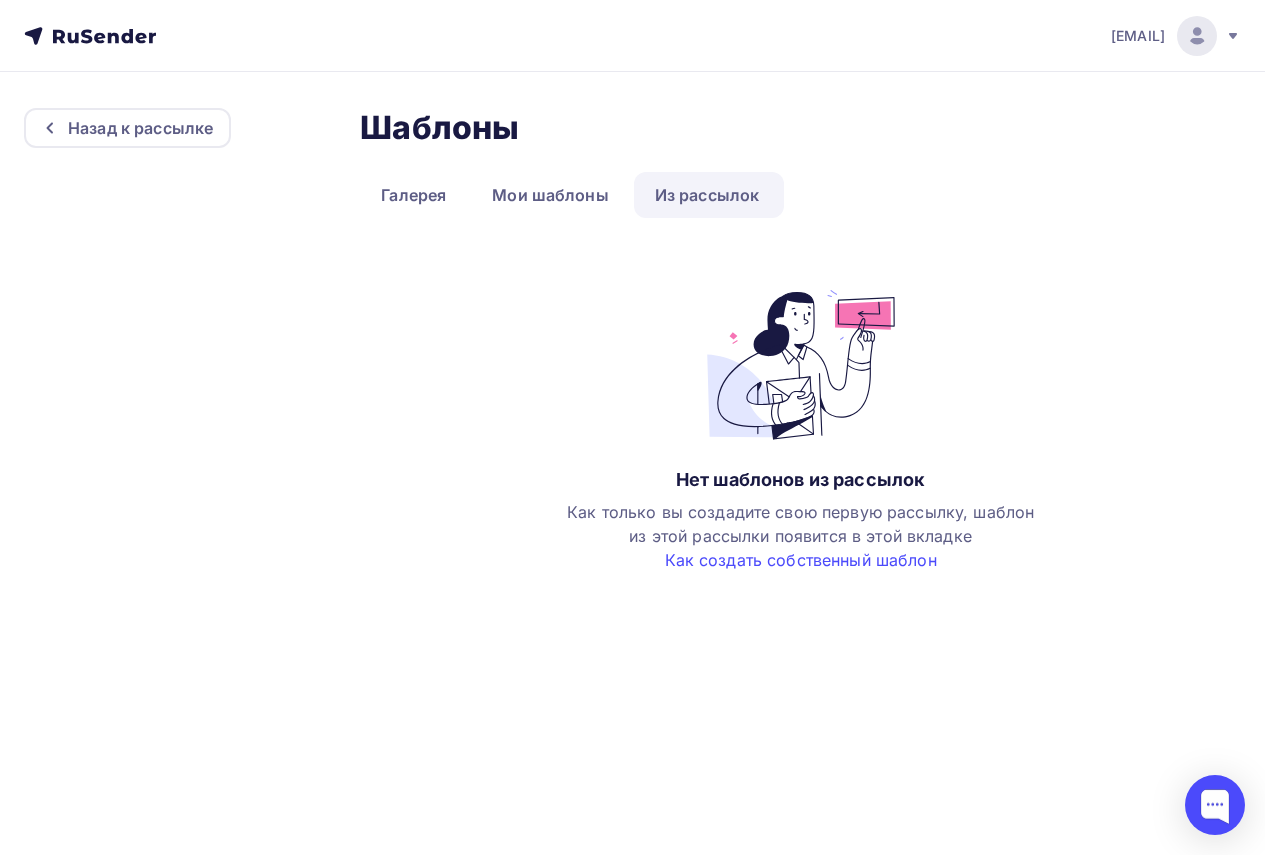 scroll, scrollTop: 0, scrollLeft: 0, axis: both 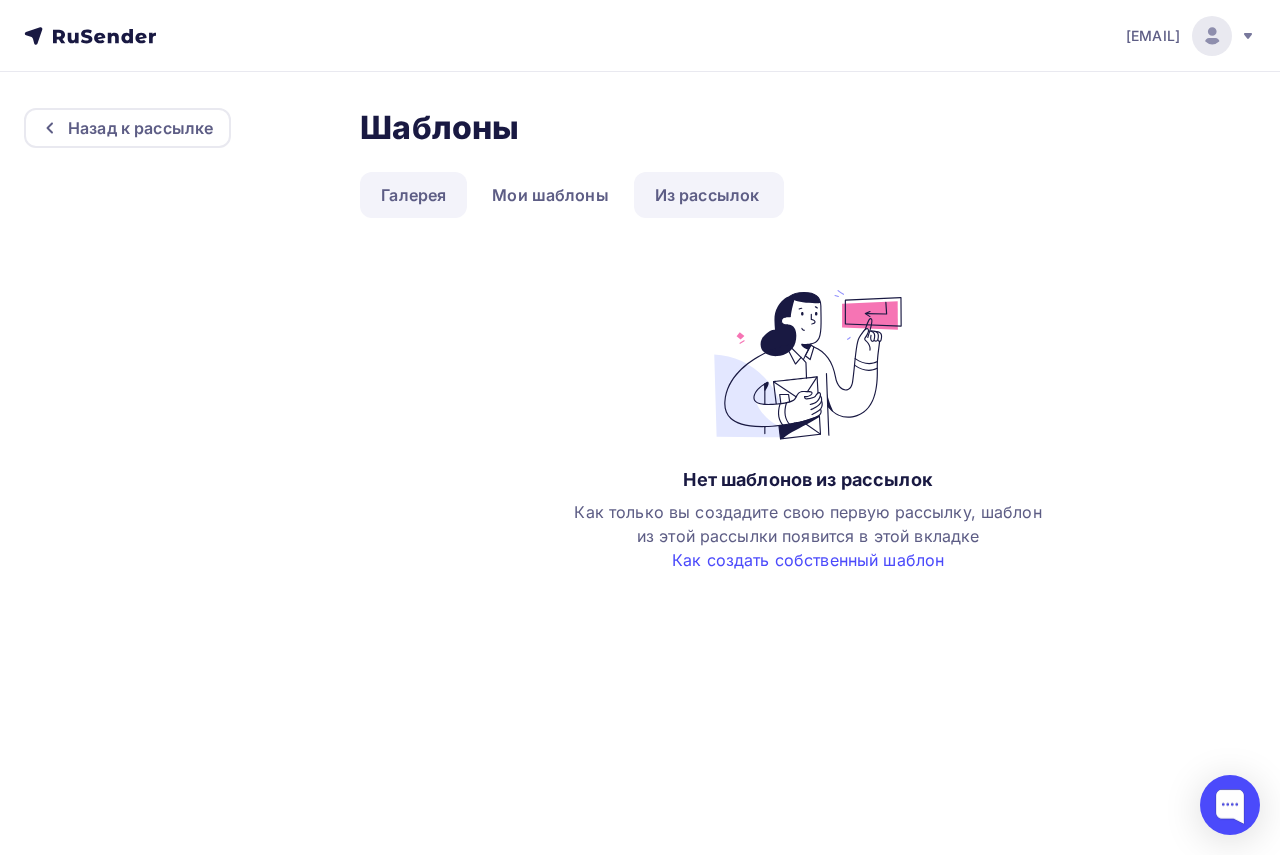 click on "Галерея" at bounding box center (413, 195) 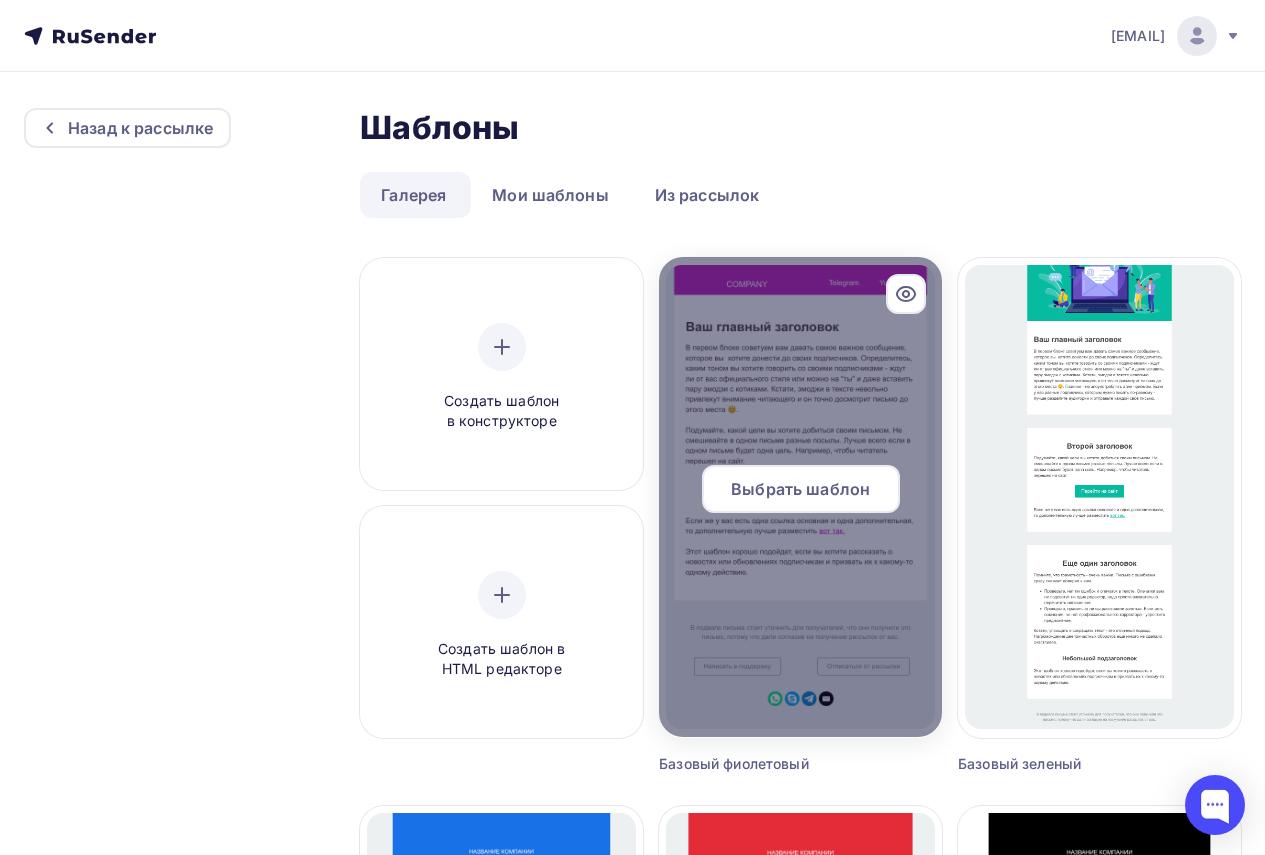 click on "Выбрать шаблон" at bounding box center [800, 489] 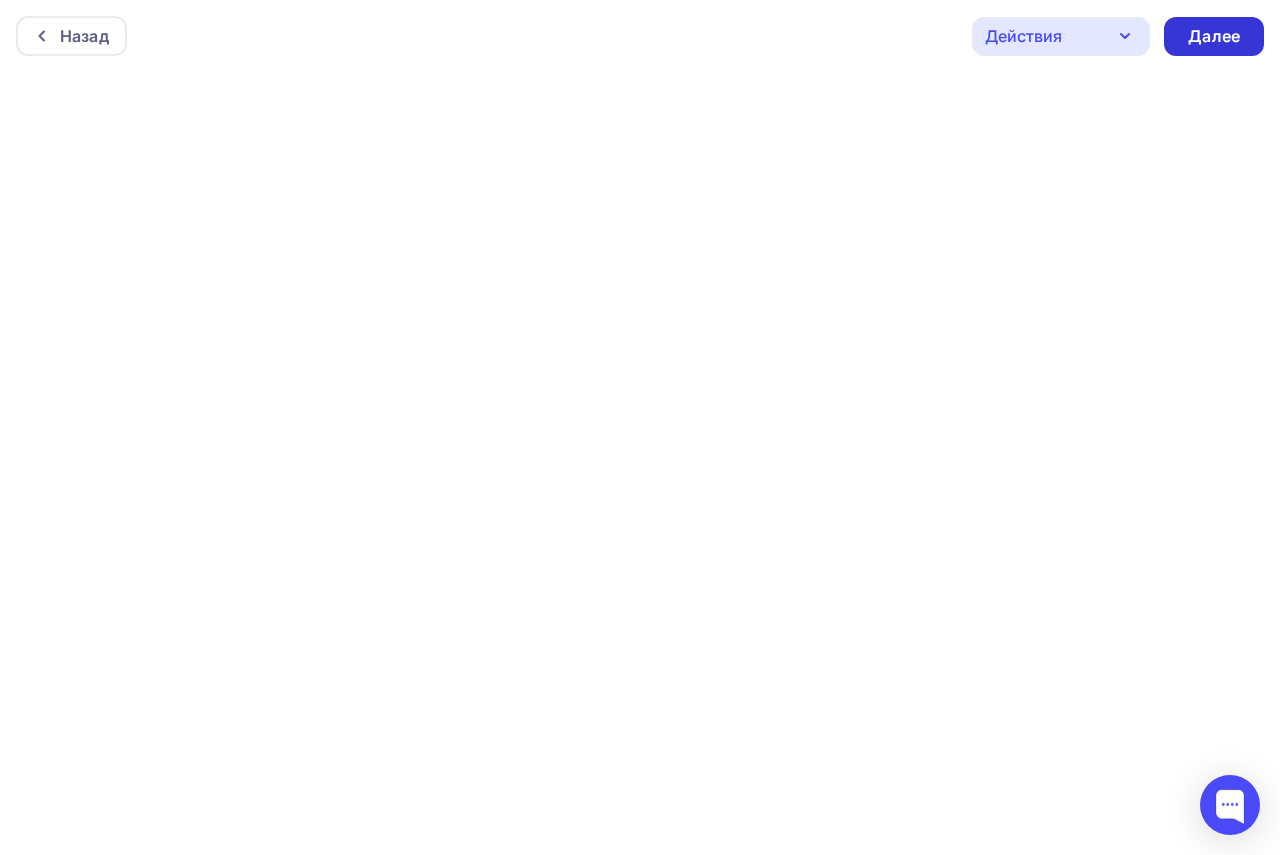 click on "Далее" at bounding box center [1214, 36] 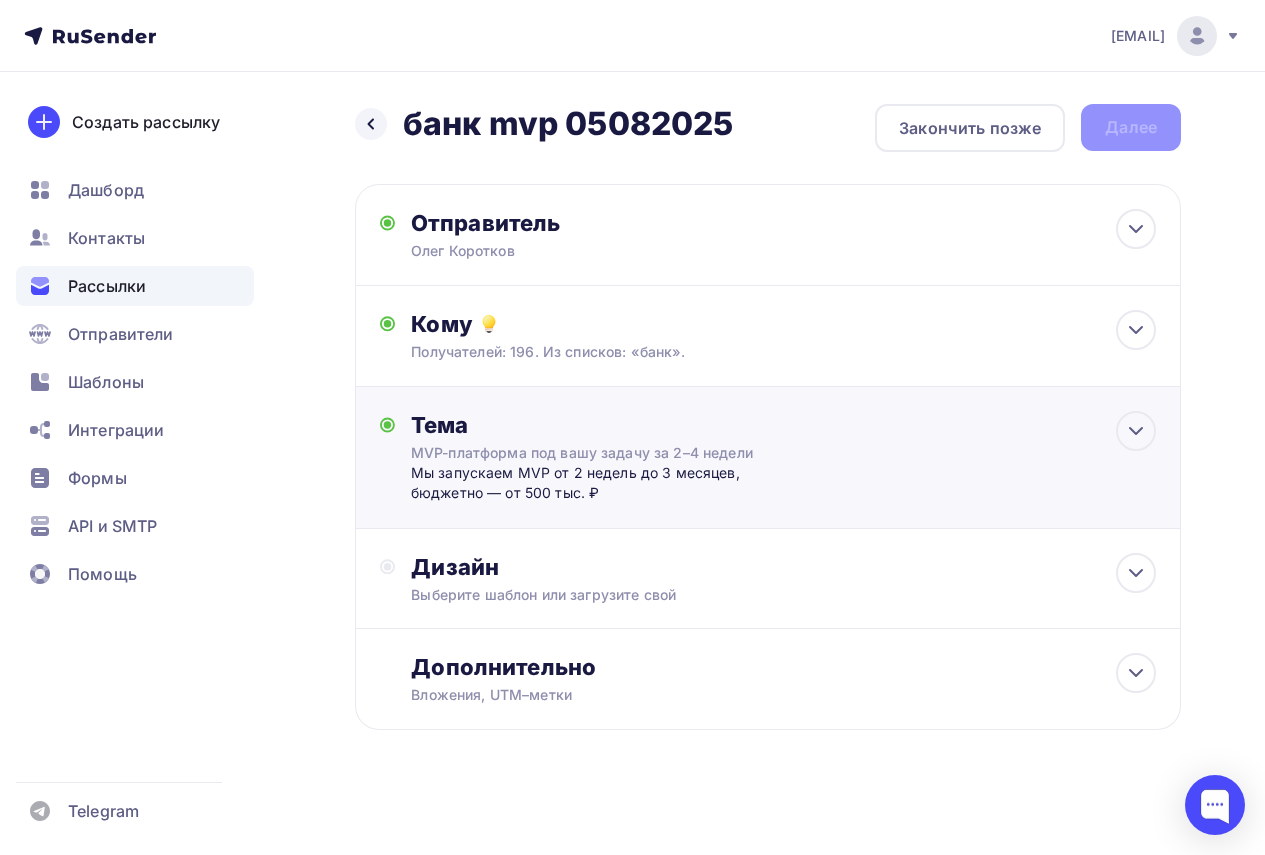scroll, scrollTop: 4, scrollLeft: 0, axis: vertical 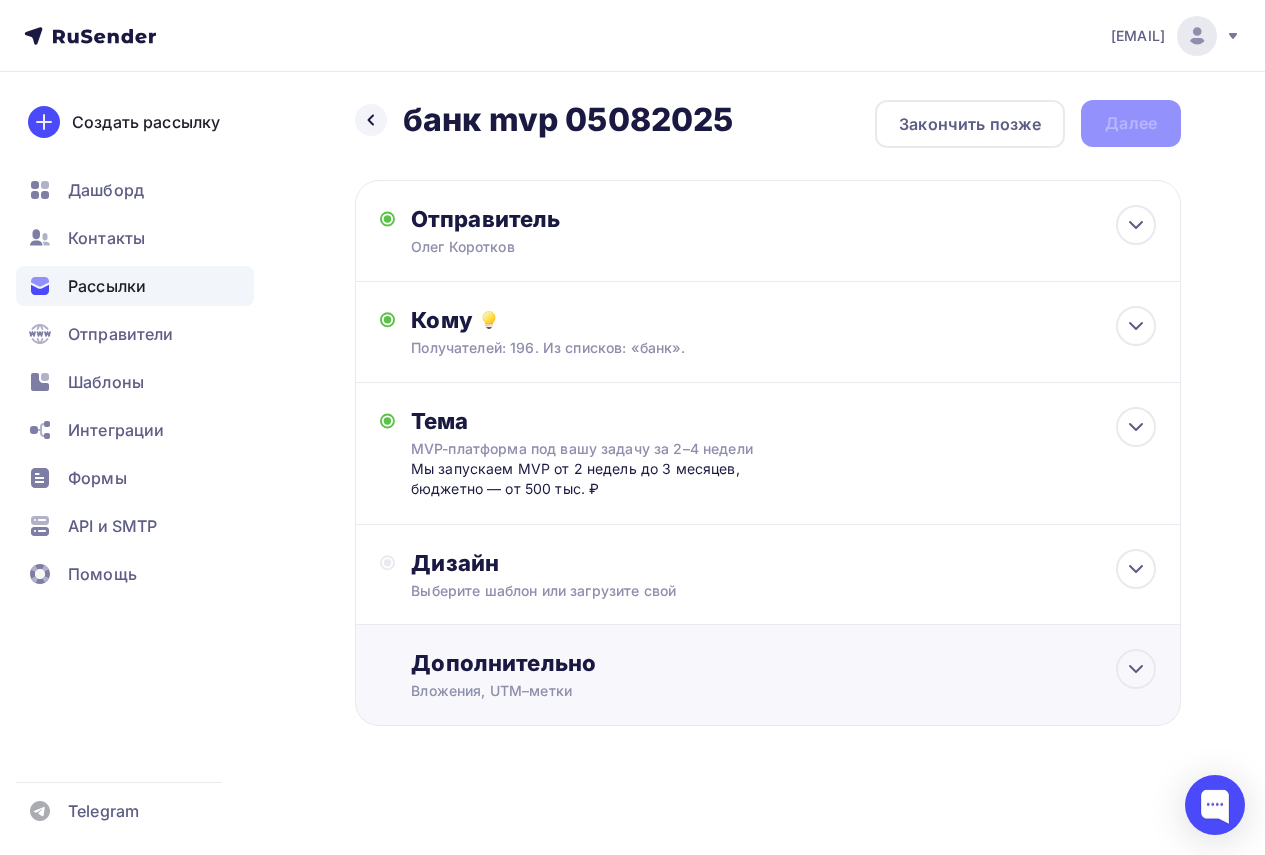 click on "Дополнительно" at bounding box center [783, 663] 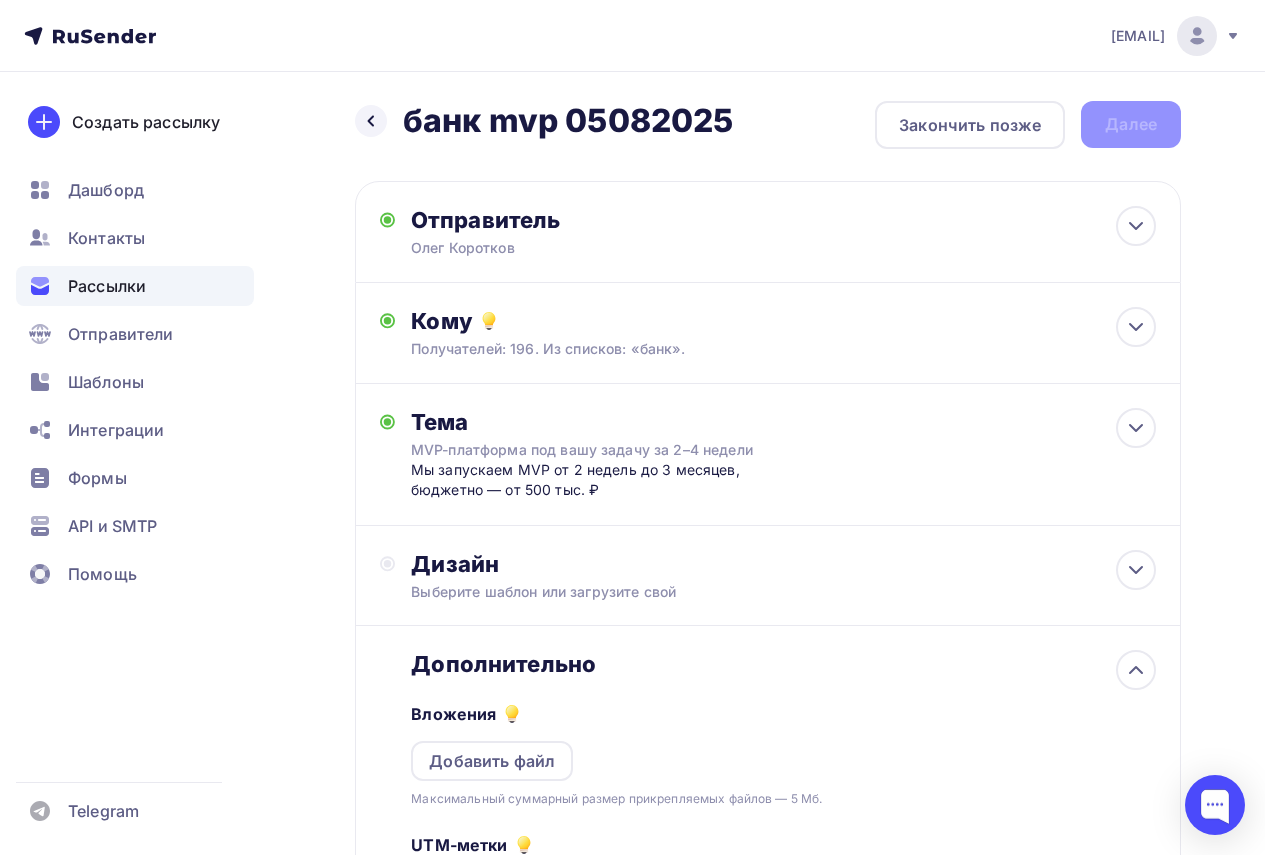 scroll, scrollTop: 0, scrollLeft: 0, axis: both 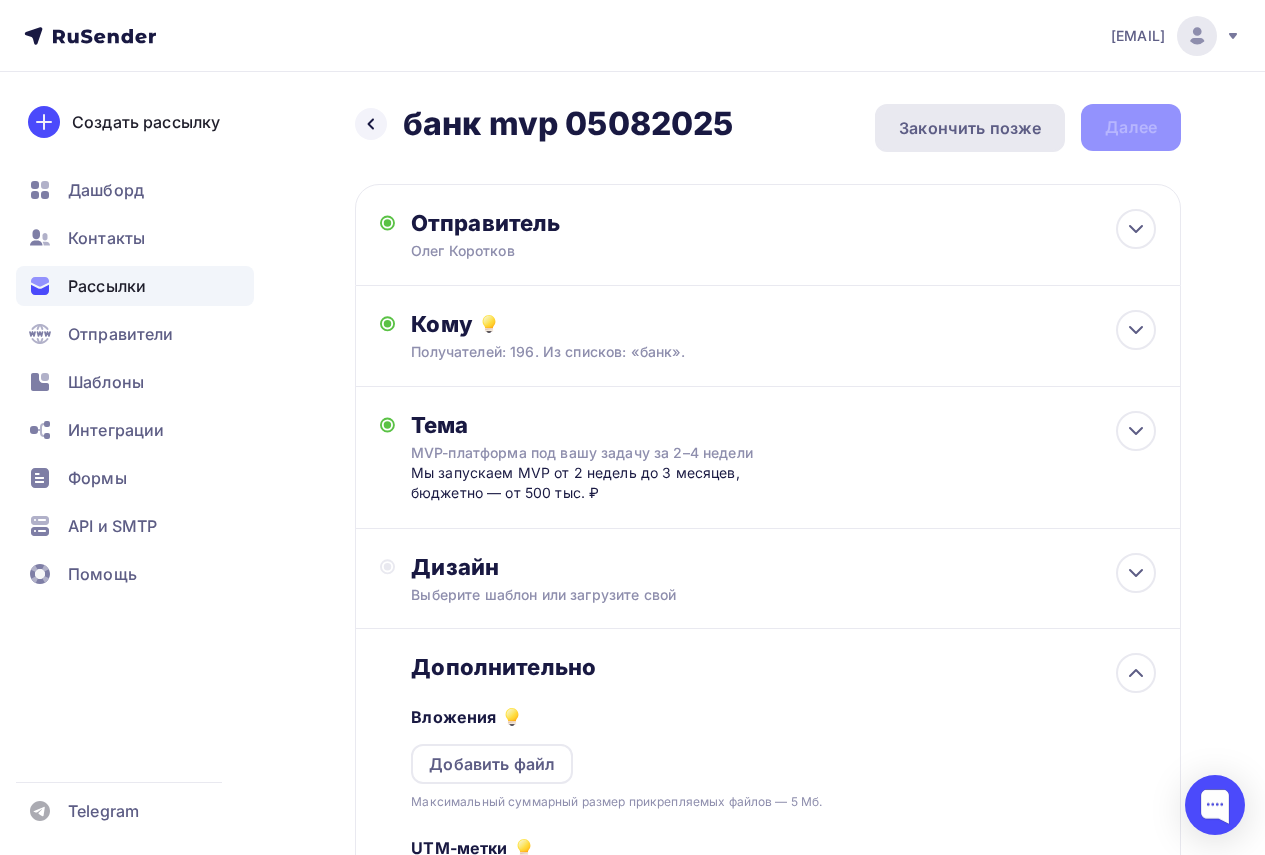 click on "Закончить позже" at bounding box center (970, 128) 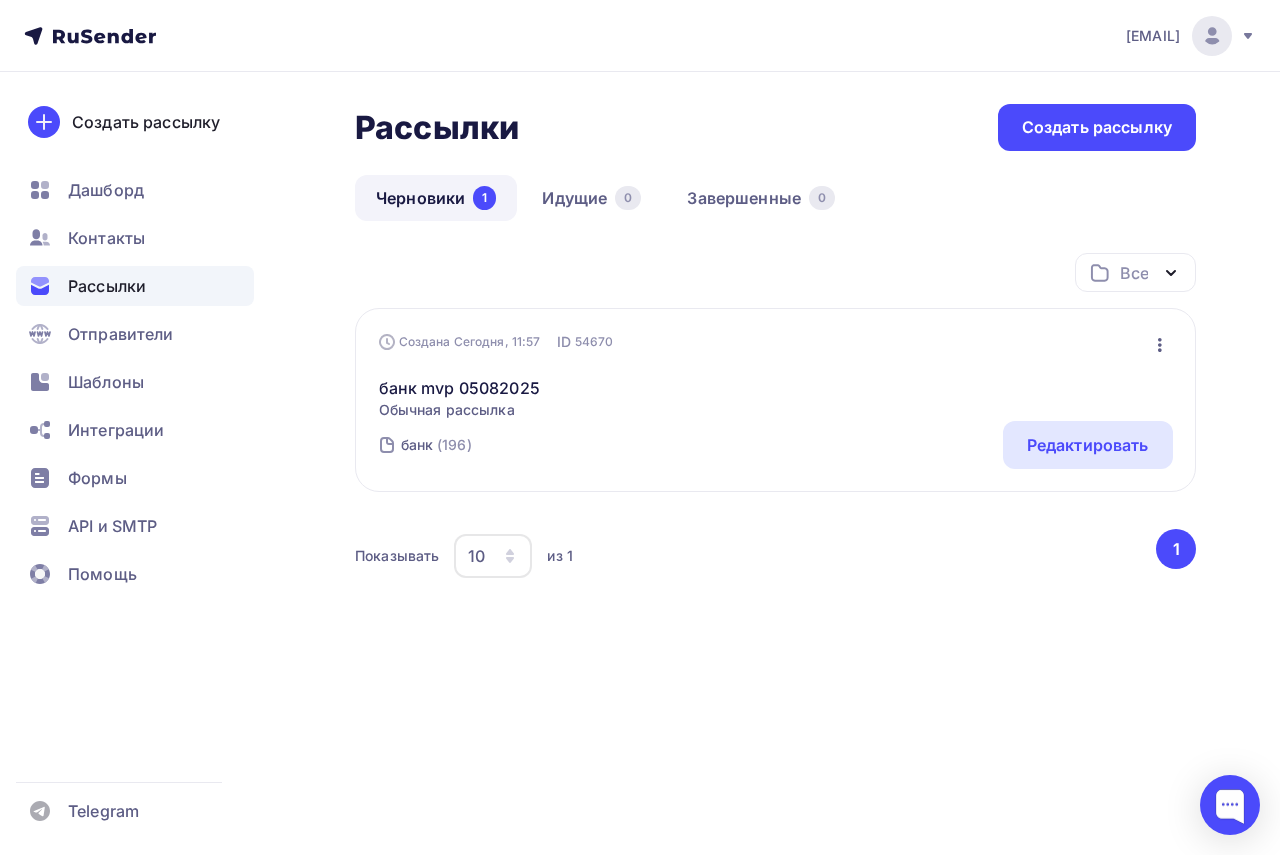 click 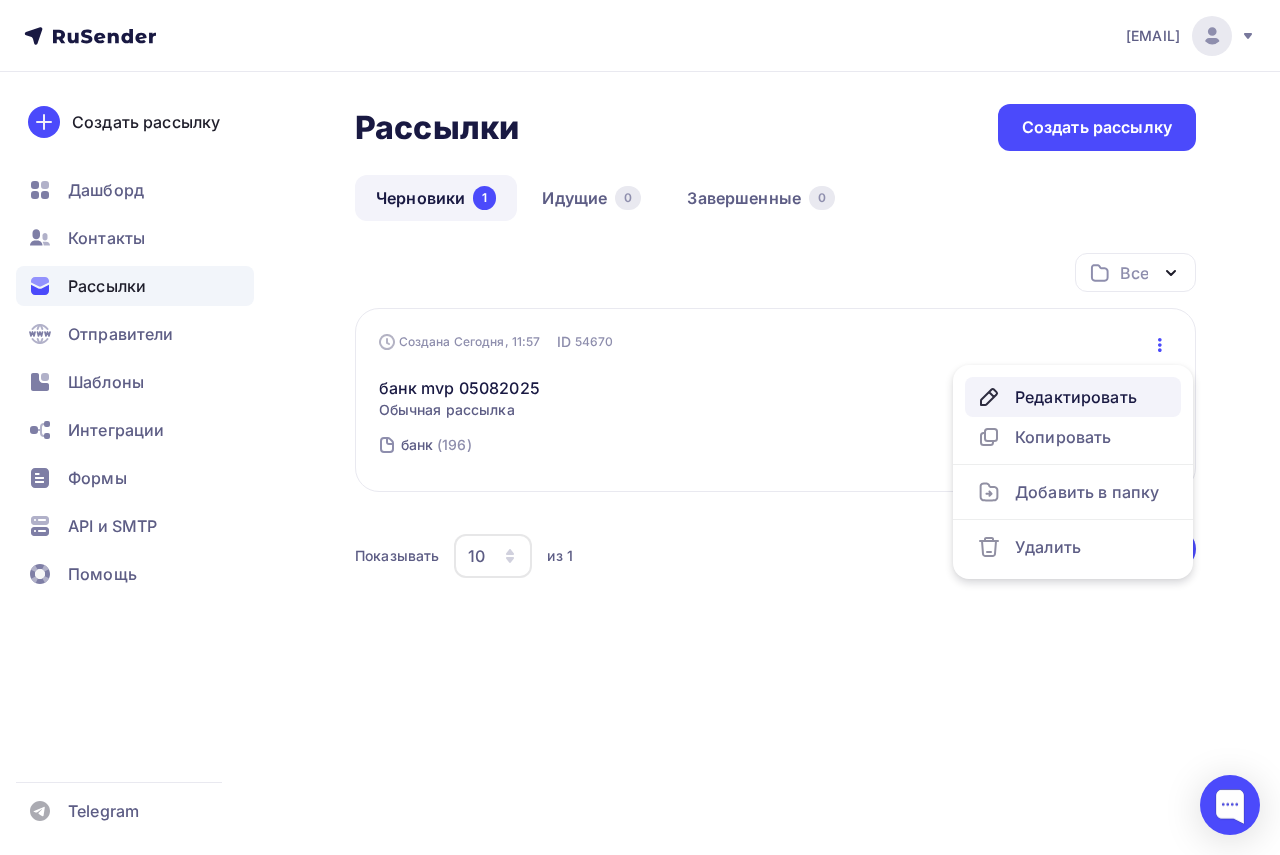 click on "Редактировать" at bounding box center [1073, 397] 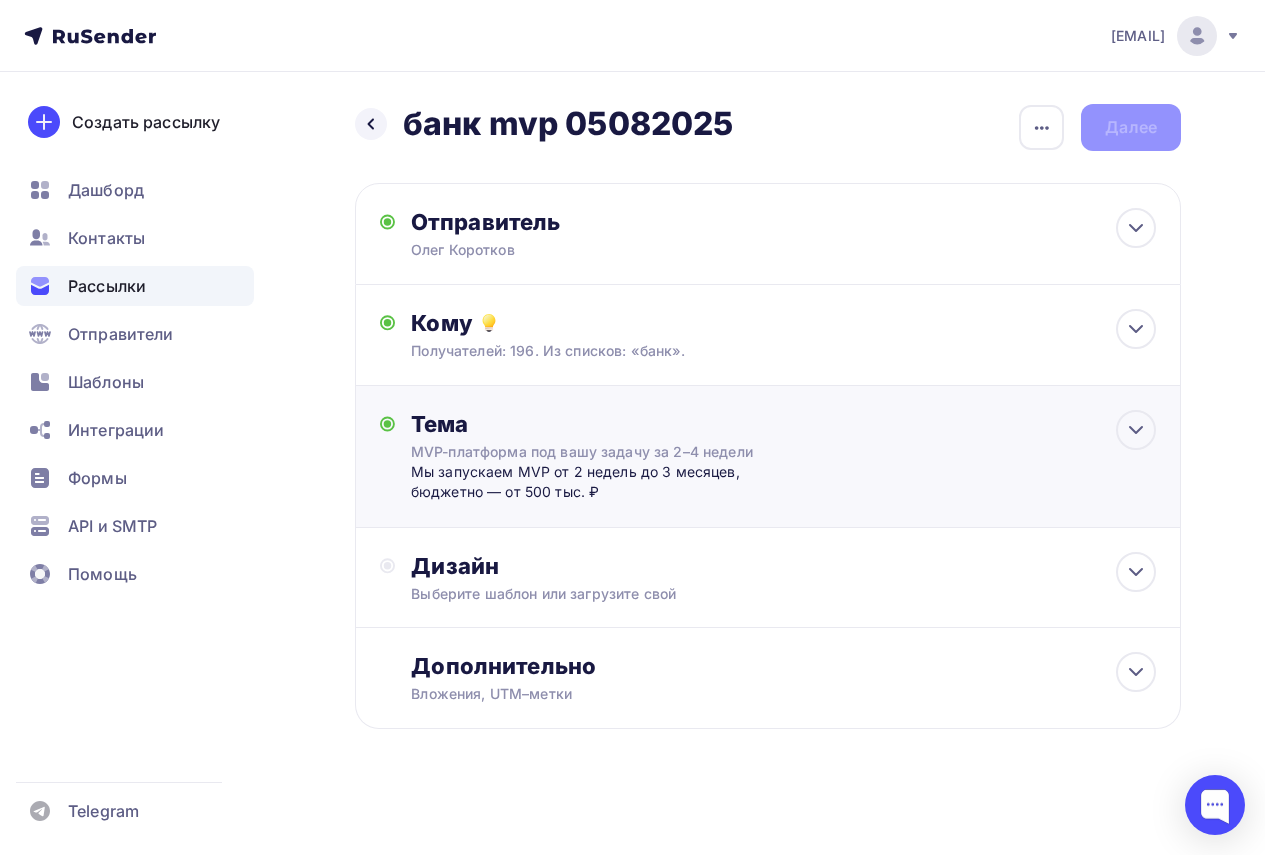 scroll, scrollTop: 3, scrollLeft: 0, axis: vertical 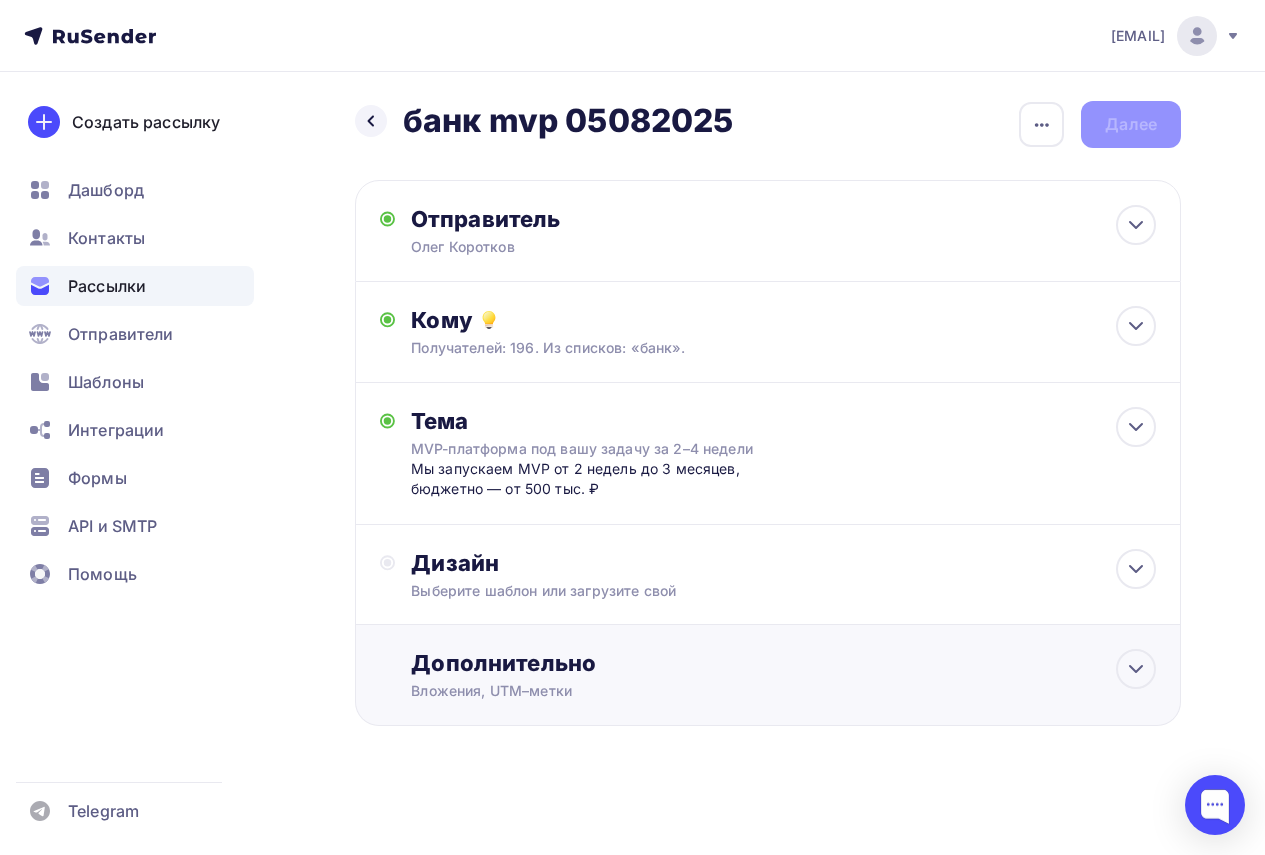 click on "Вложения, UTM–метки" at bounding box center (746, 691) 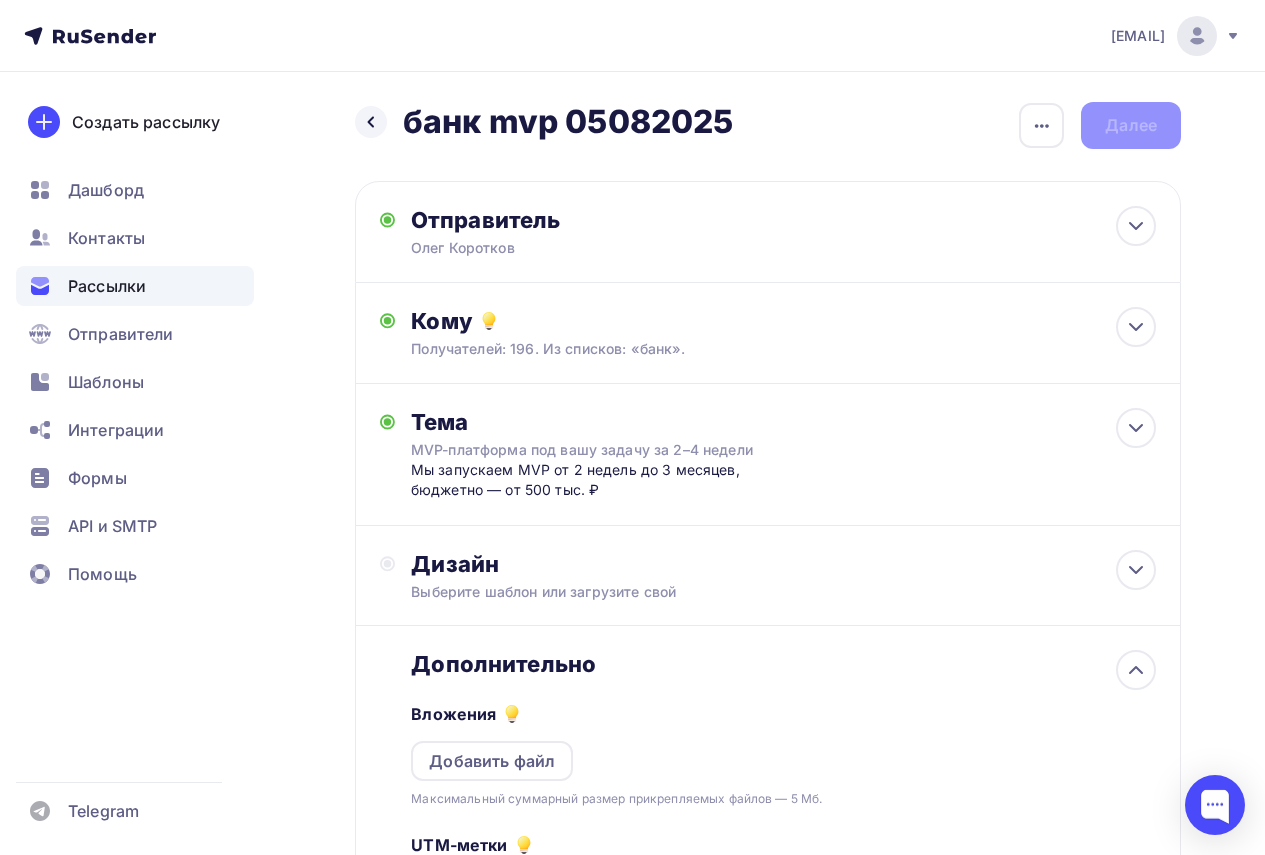 scroll, scrollTop: 0, scrollLeft: 0, axis: both 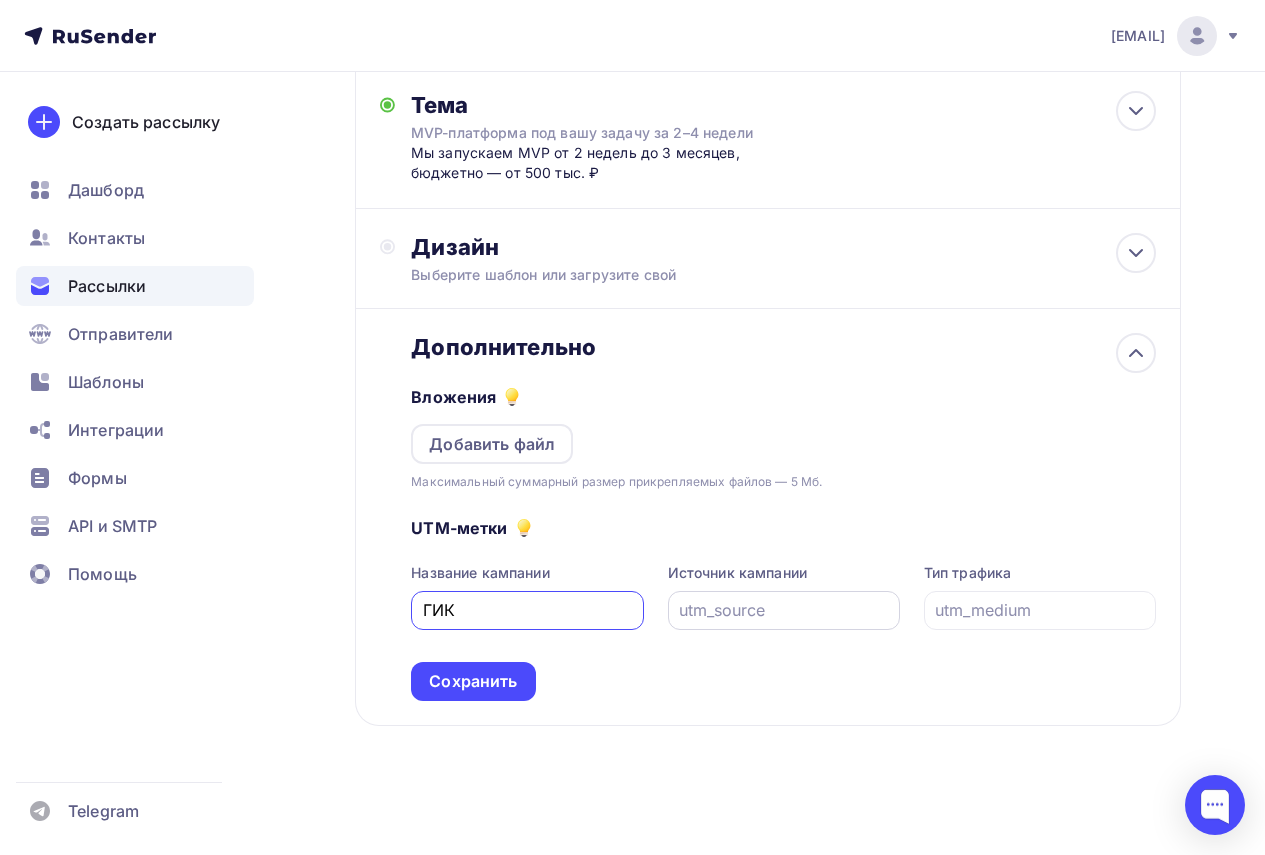 type on "ГИК" 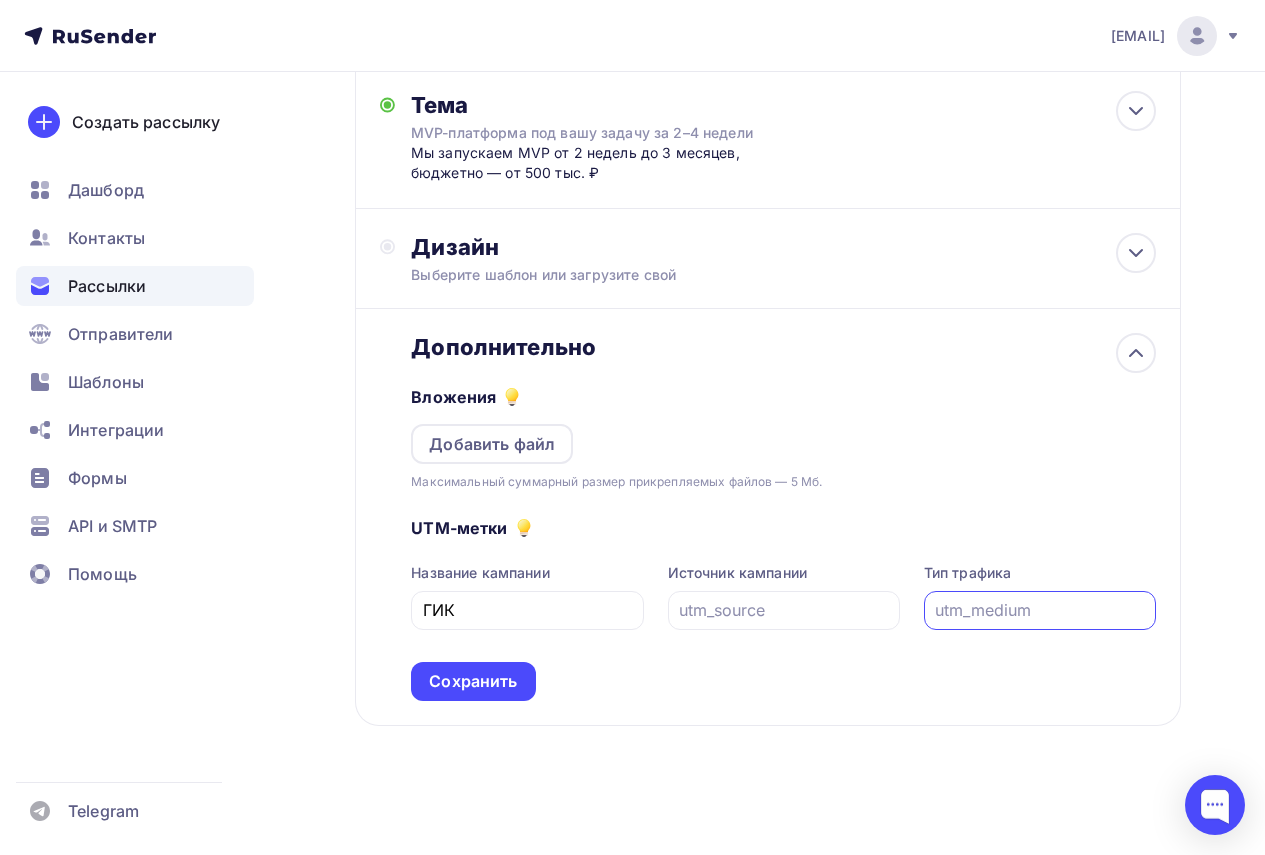 click at bounding box center (1039, 610) 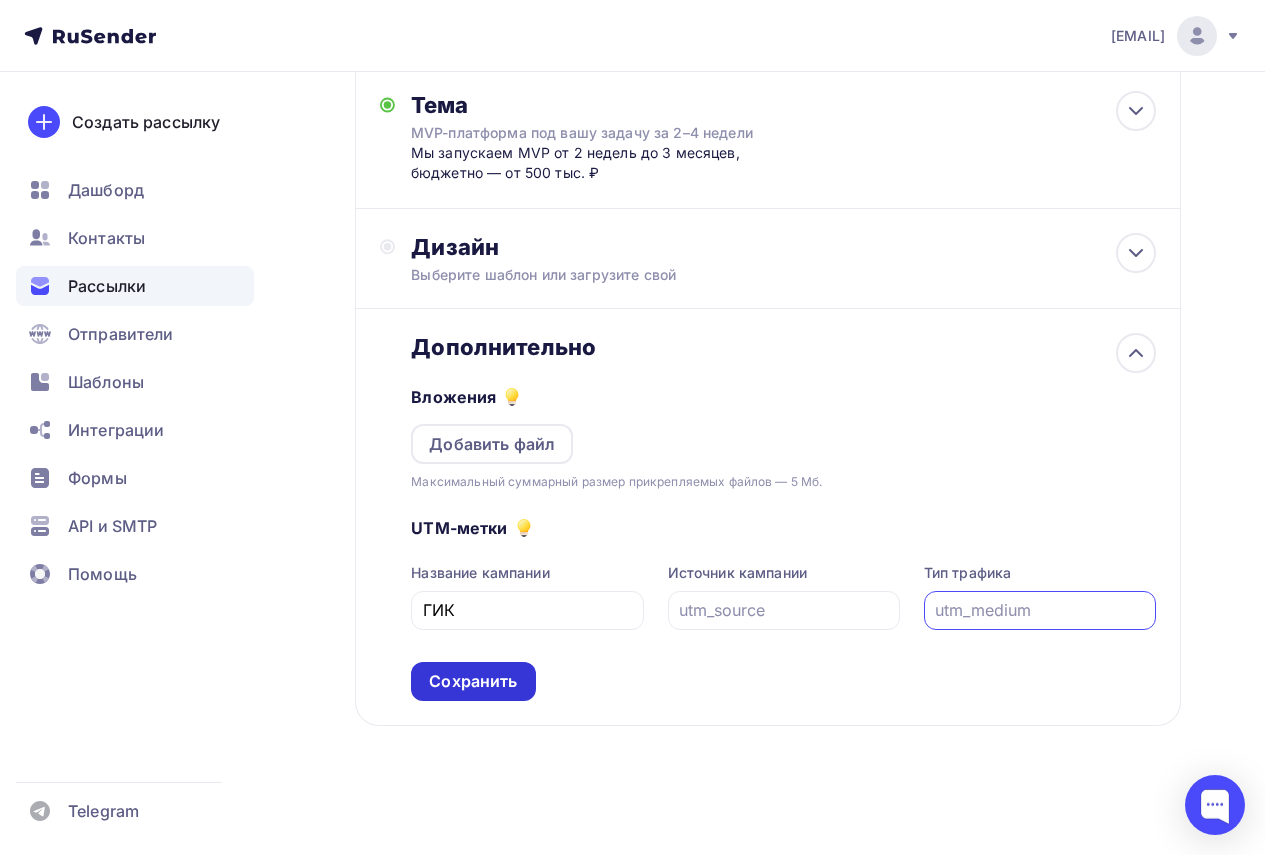 click on "Сохранить" at bounding box center [473, 681] 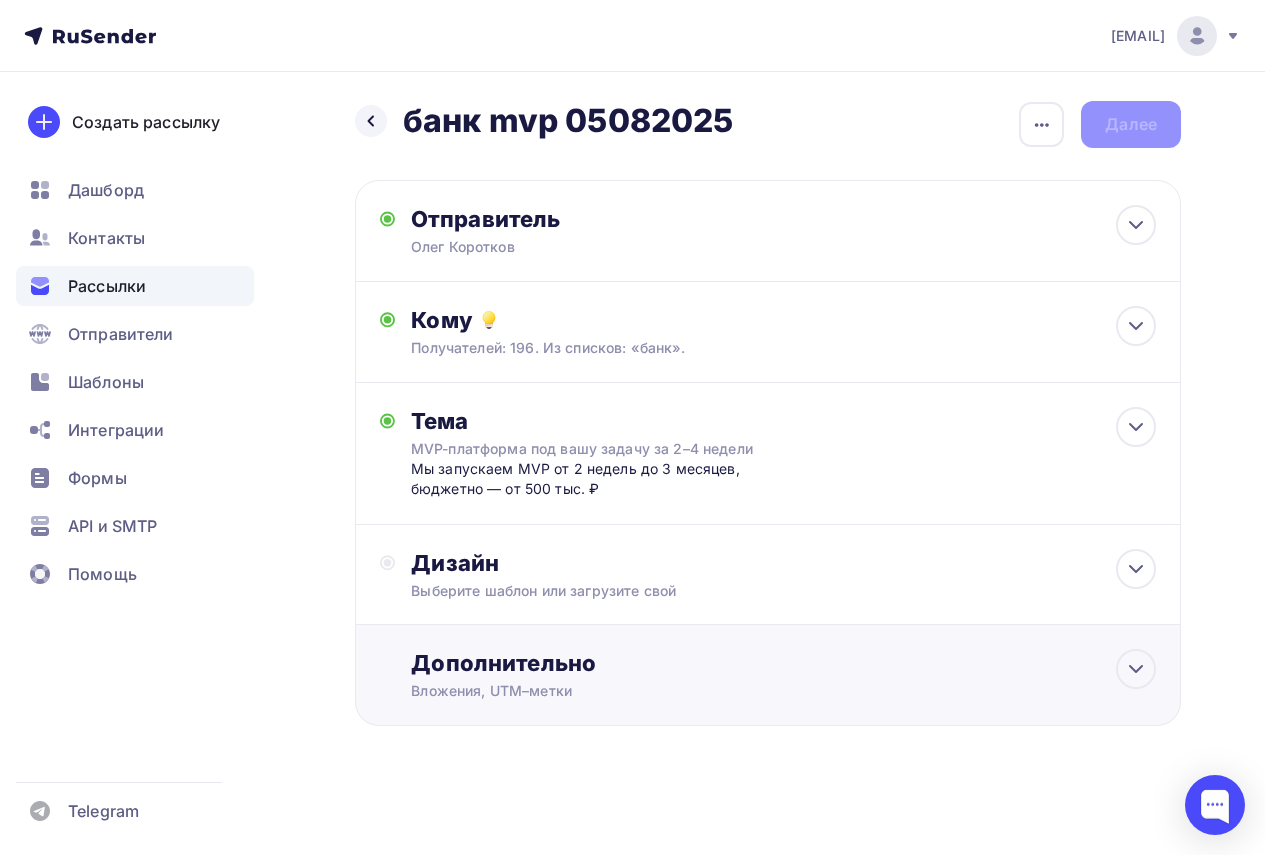 scroll, scrollTop: 3, scrollLeft: 0, axis: vertical 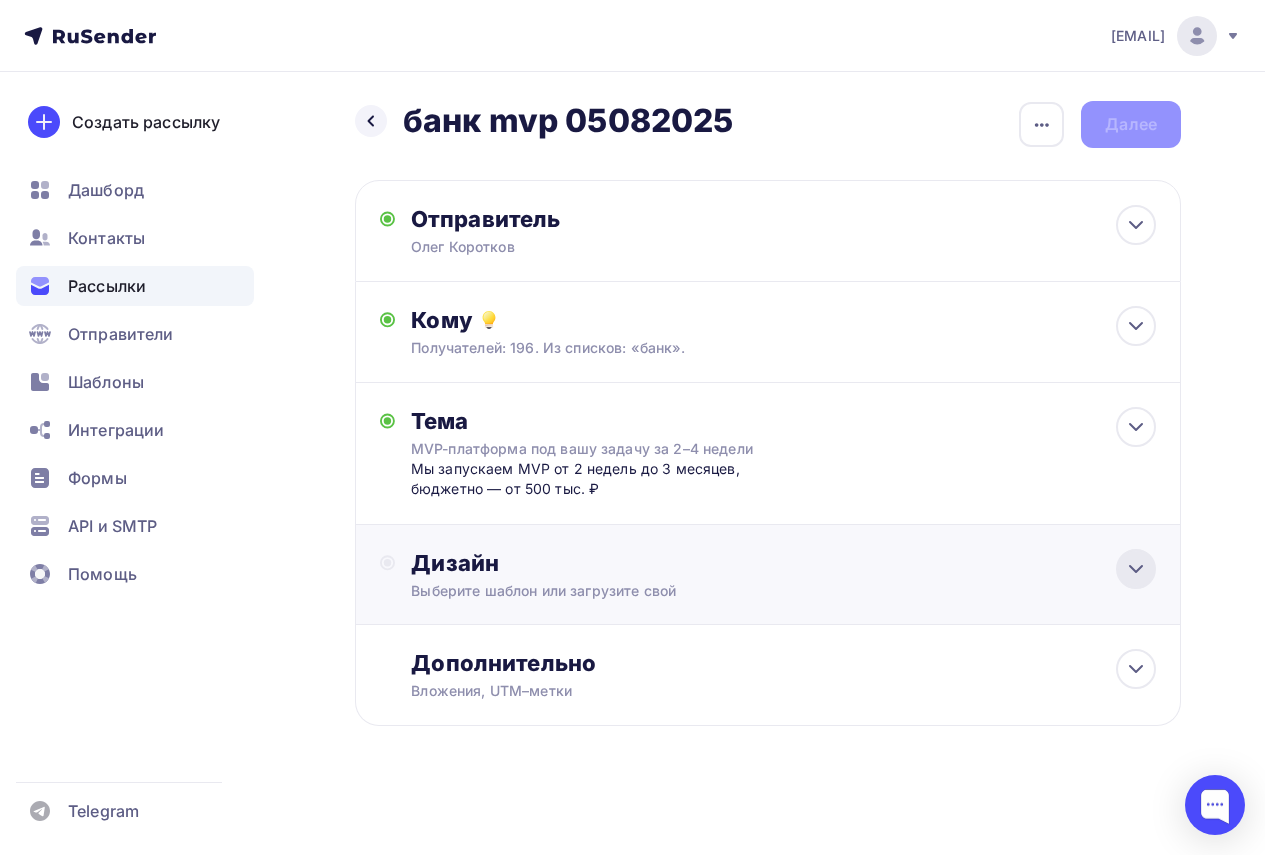 click 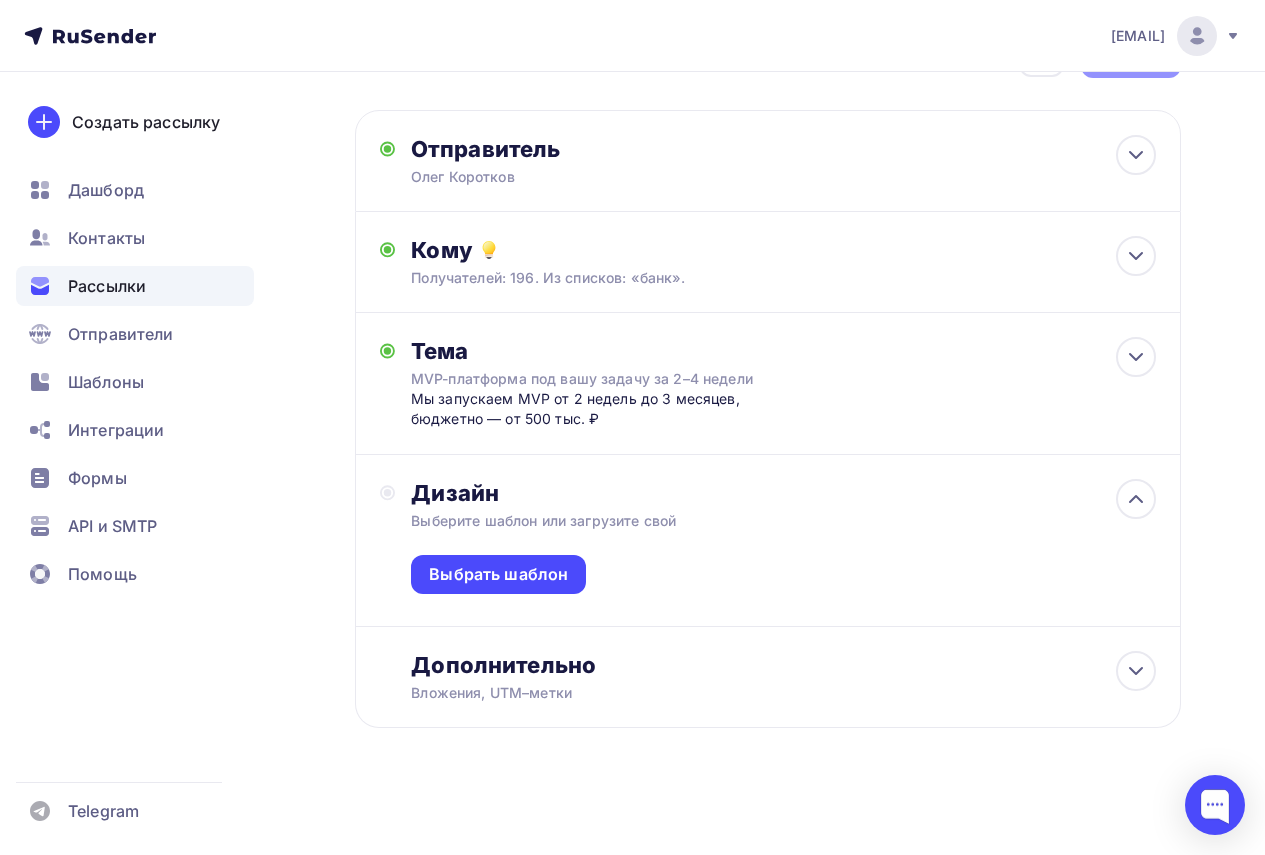 scroll, scrollTop: 75, scrollLeft: 0, axis: vertical 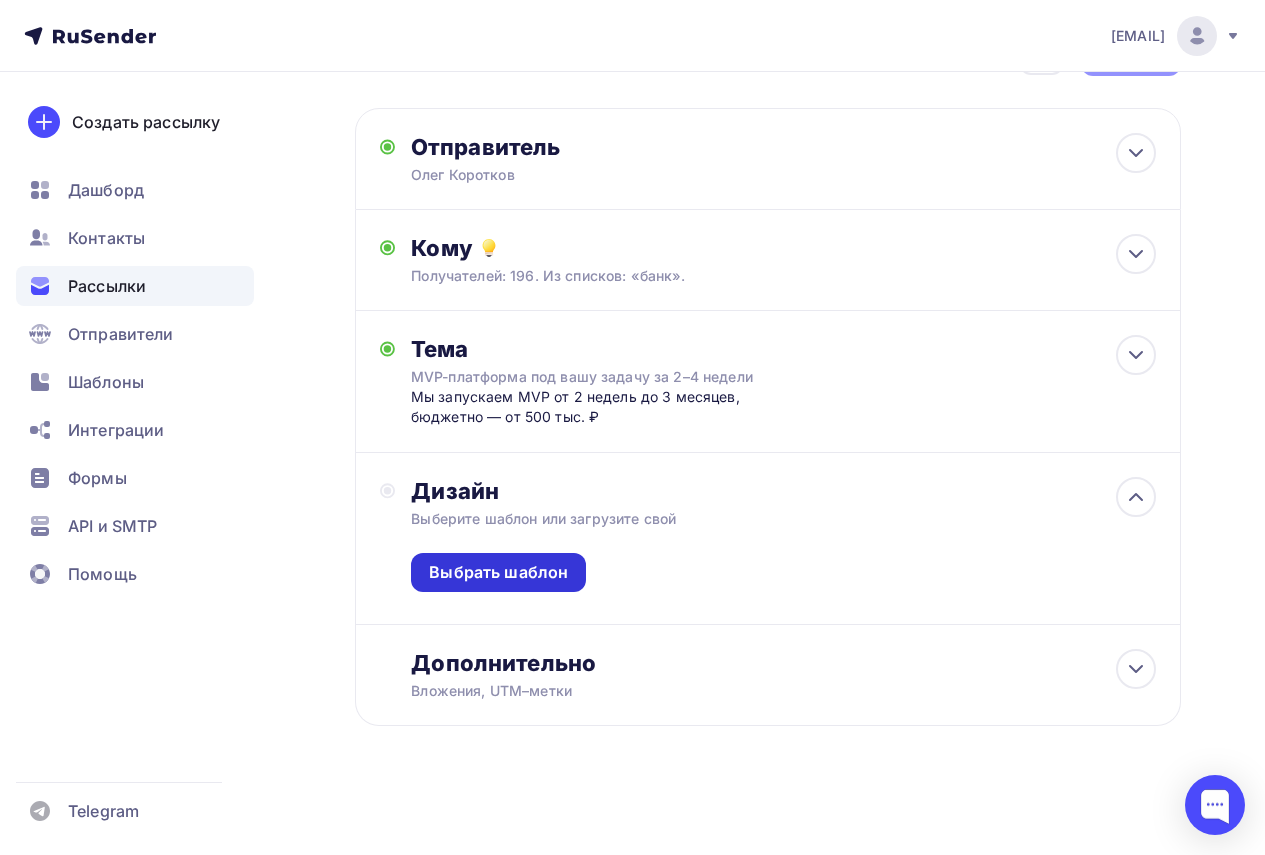 click on "Выбрать шаблон" at bounding box center (498, 572) 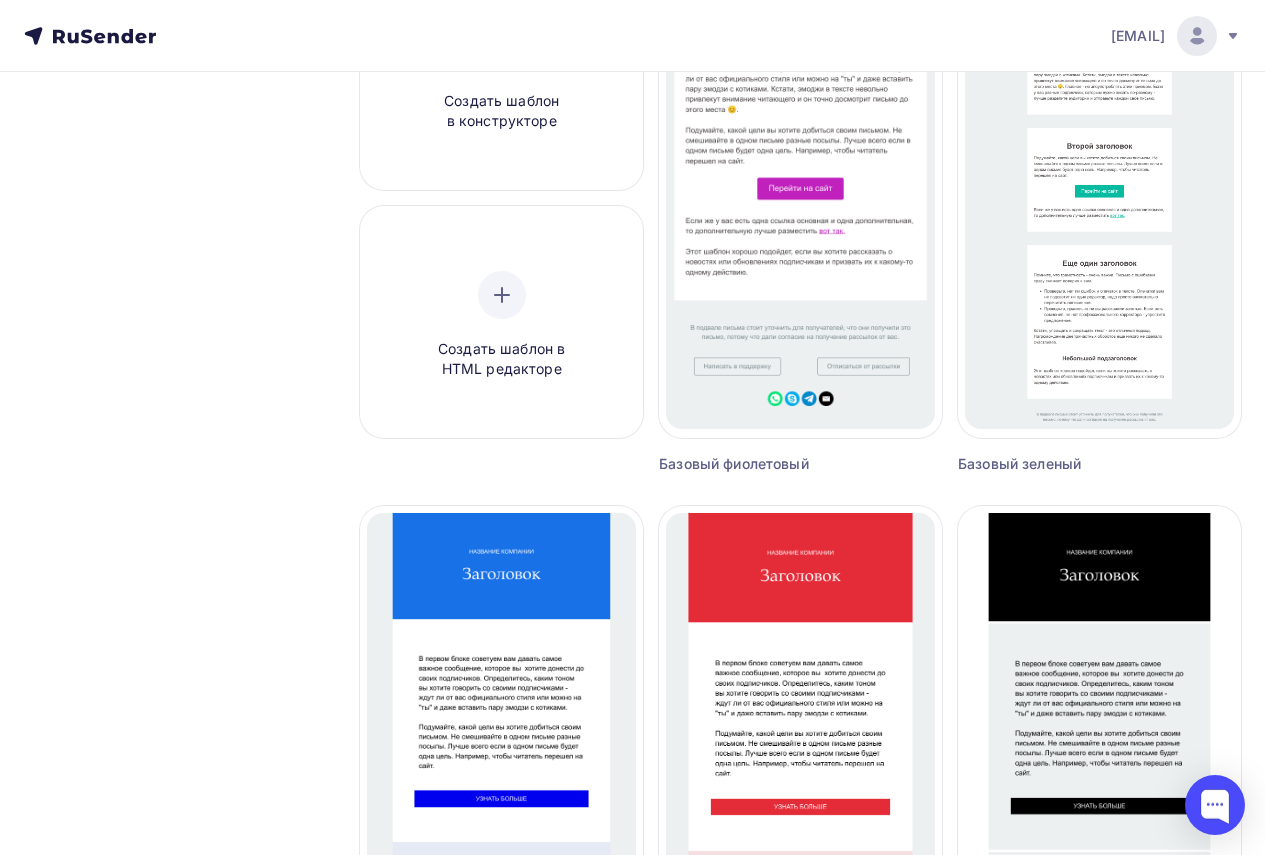 scroll, scrollTop: 0, scrollLeft: 0, axis: both 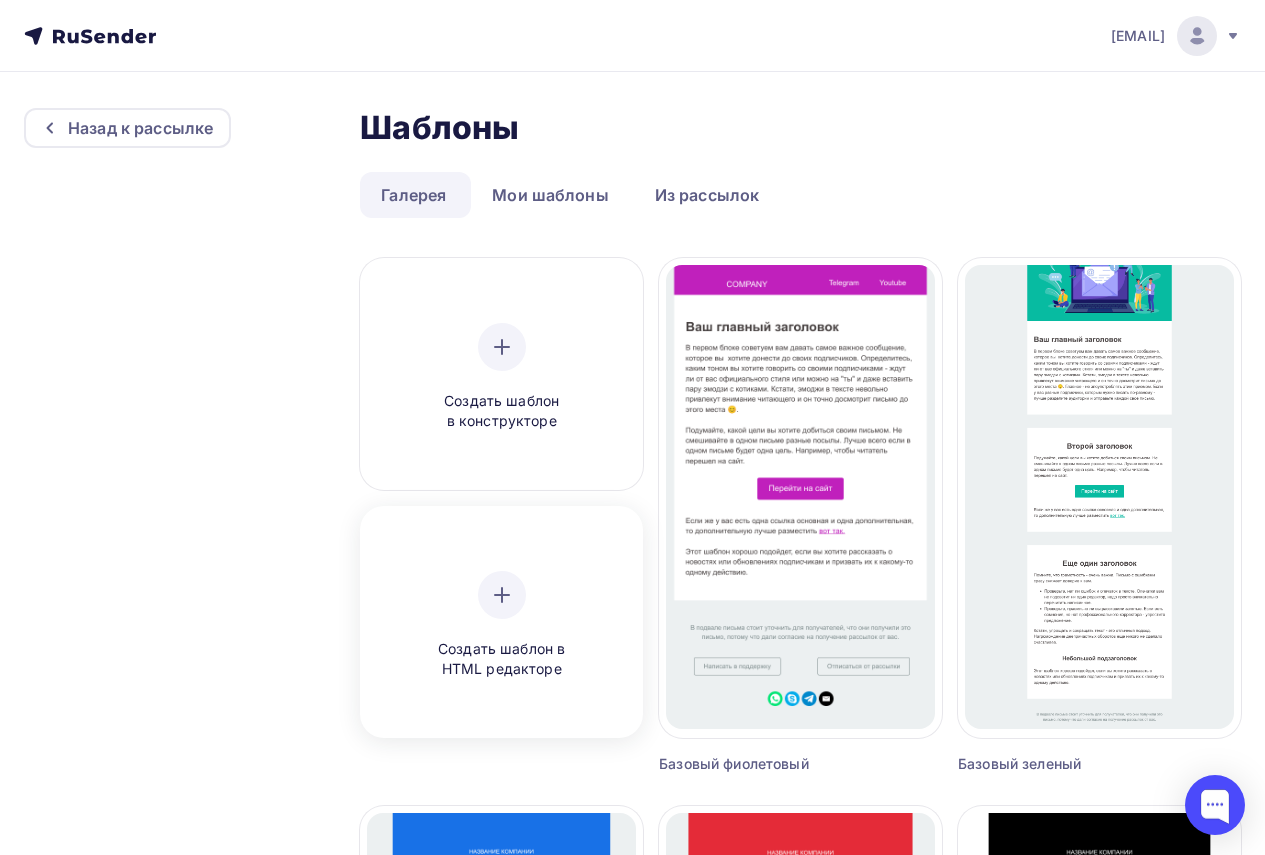 click 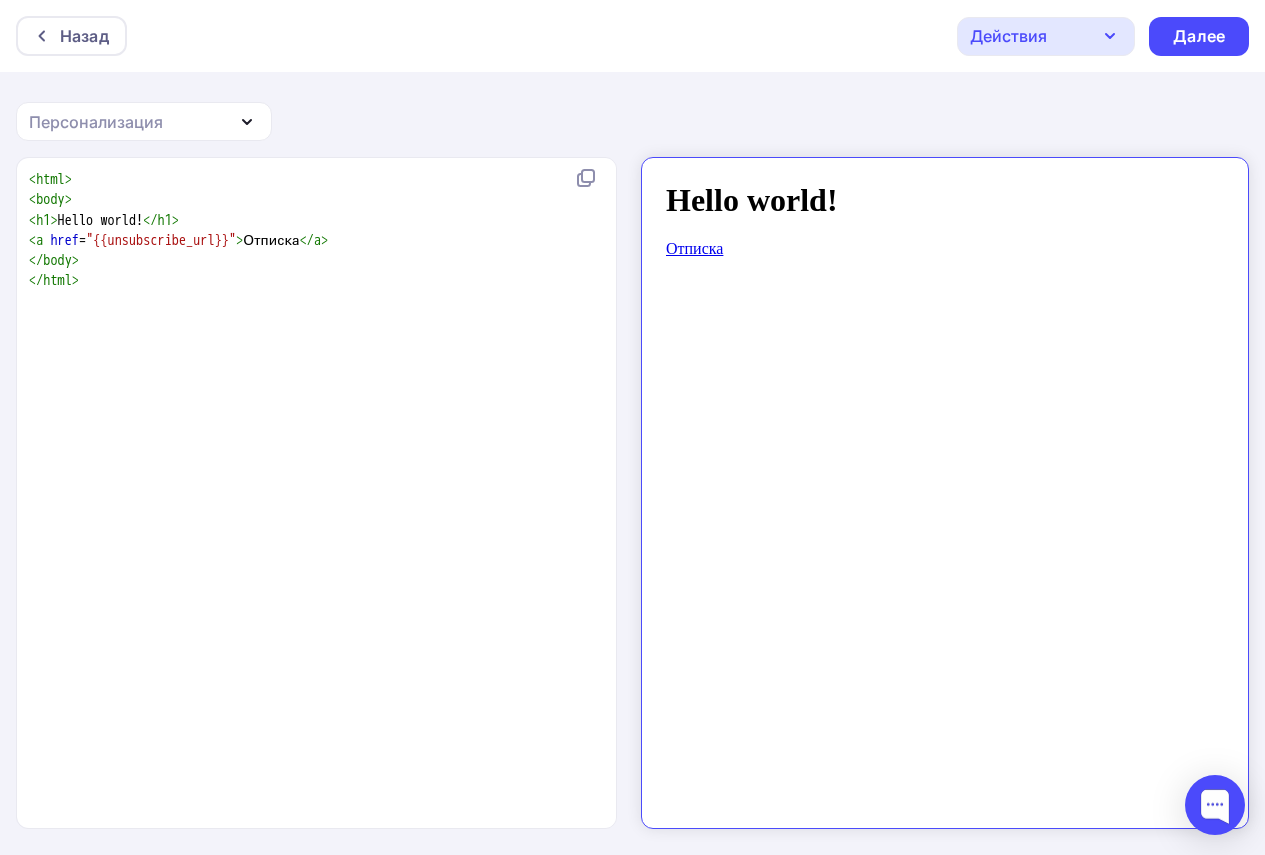 scroll, scrollTop: 0, scrollLeft: 0, axis: both 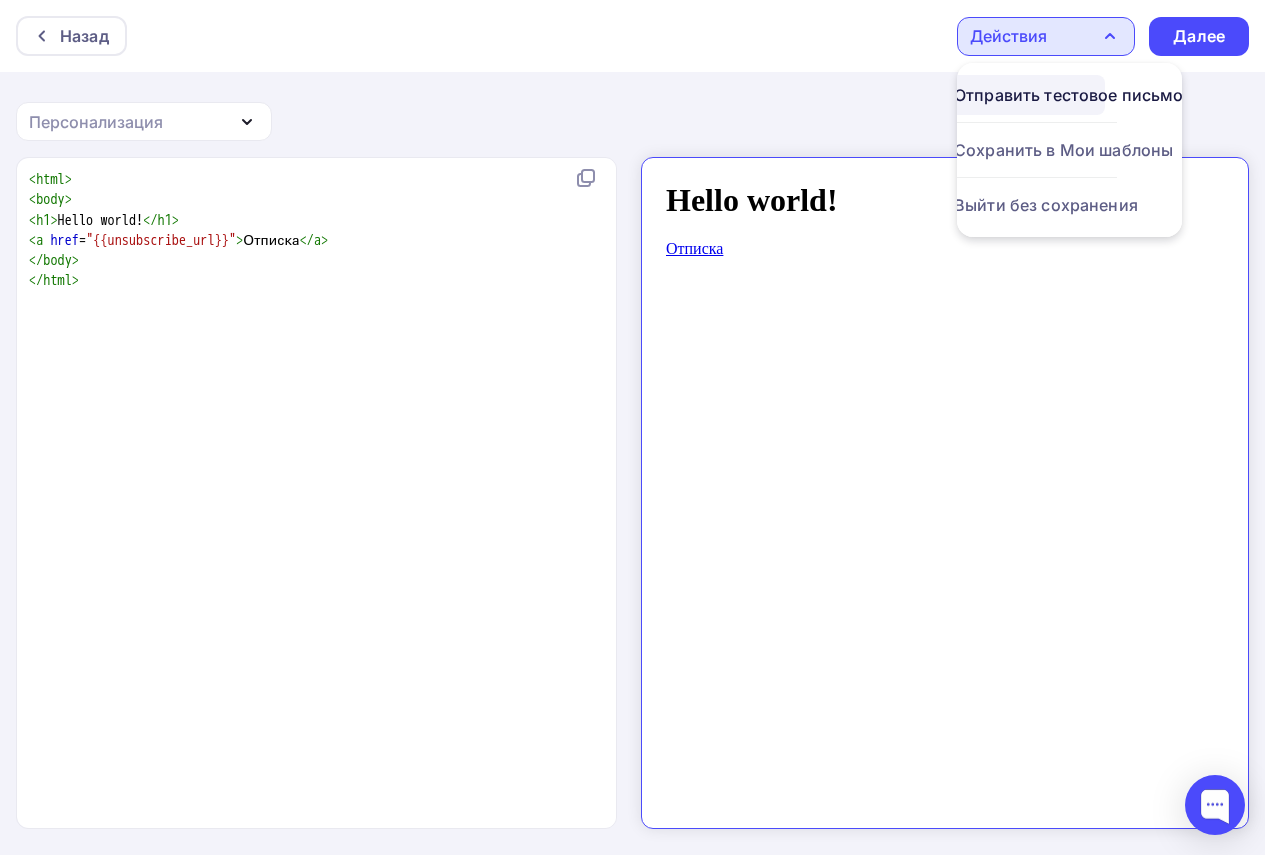 click on "Отправить тестовое письмо" at bounding box center (1069, 95) 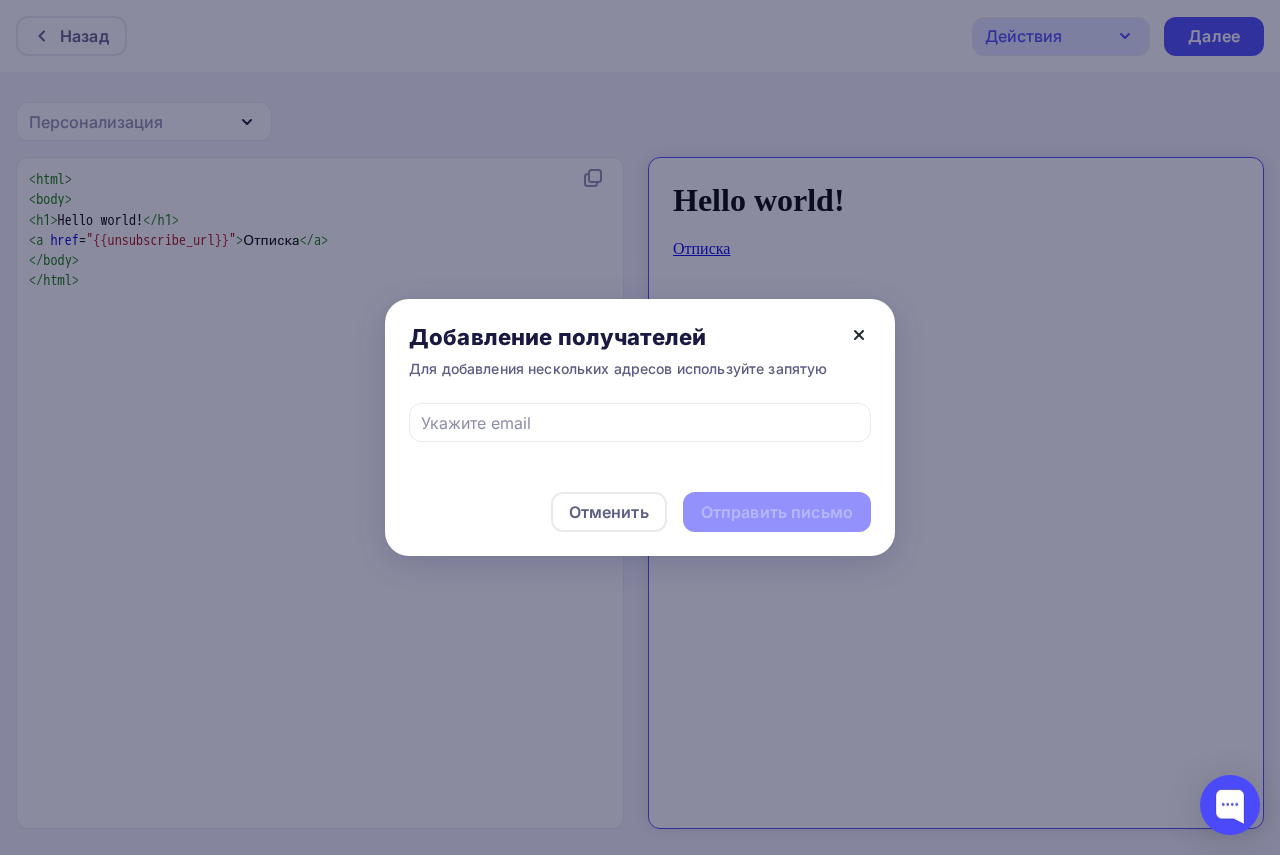click 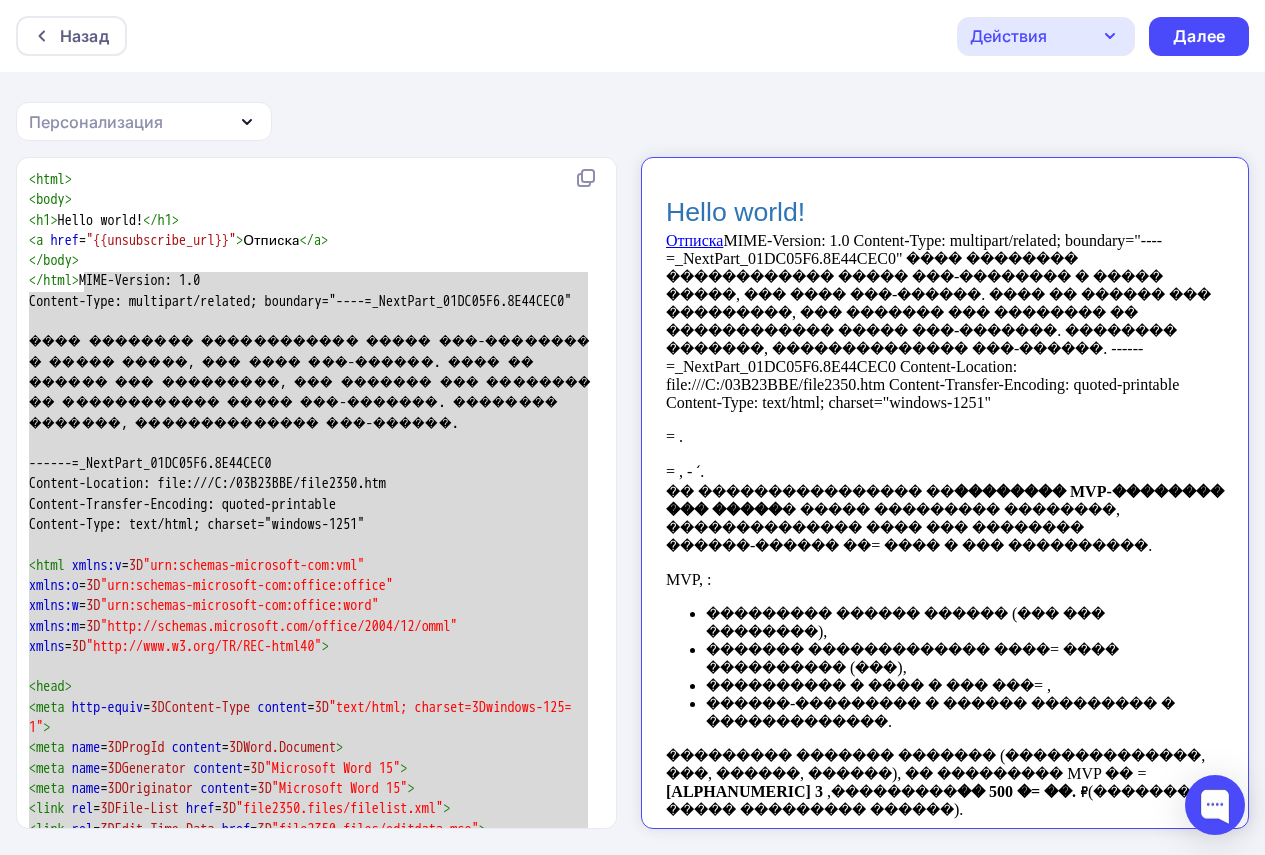 scroll, scrollTop: 97130, scrollLeft: 0, axis: vertical 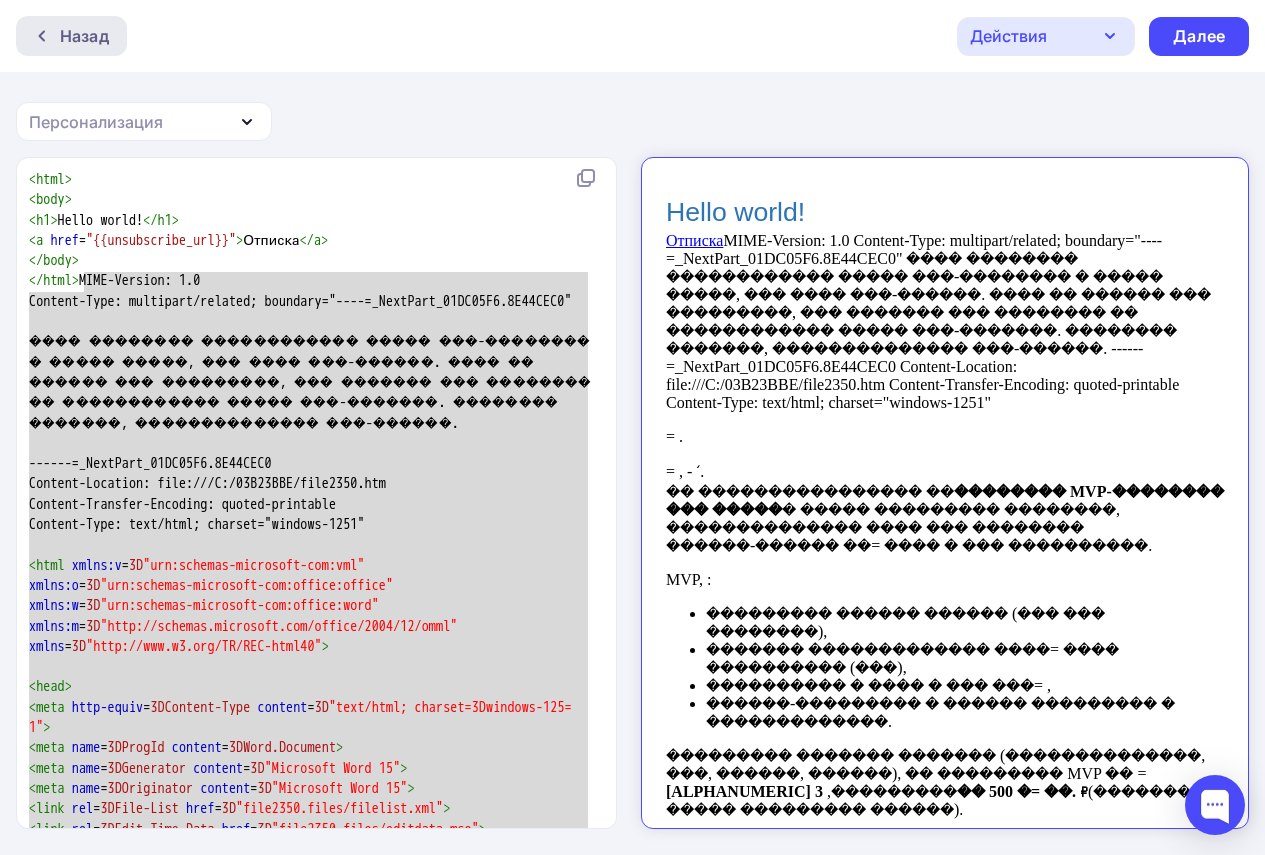 click on "Назад" at bounding box center (84, 36) 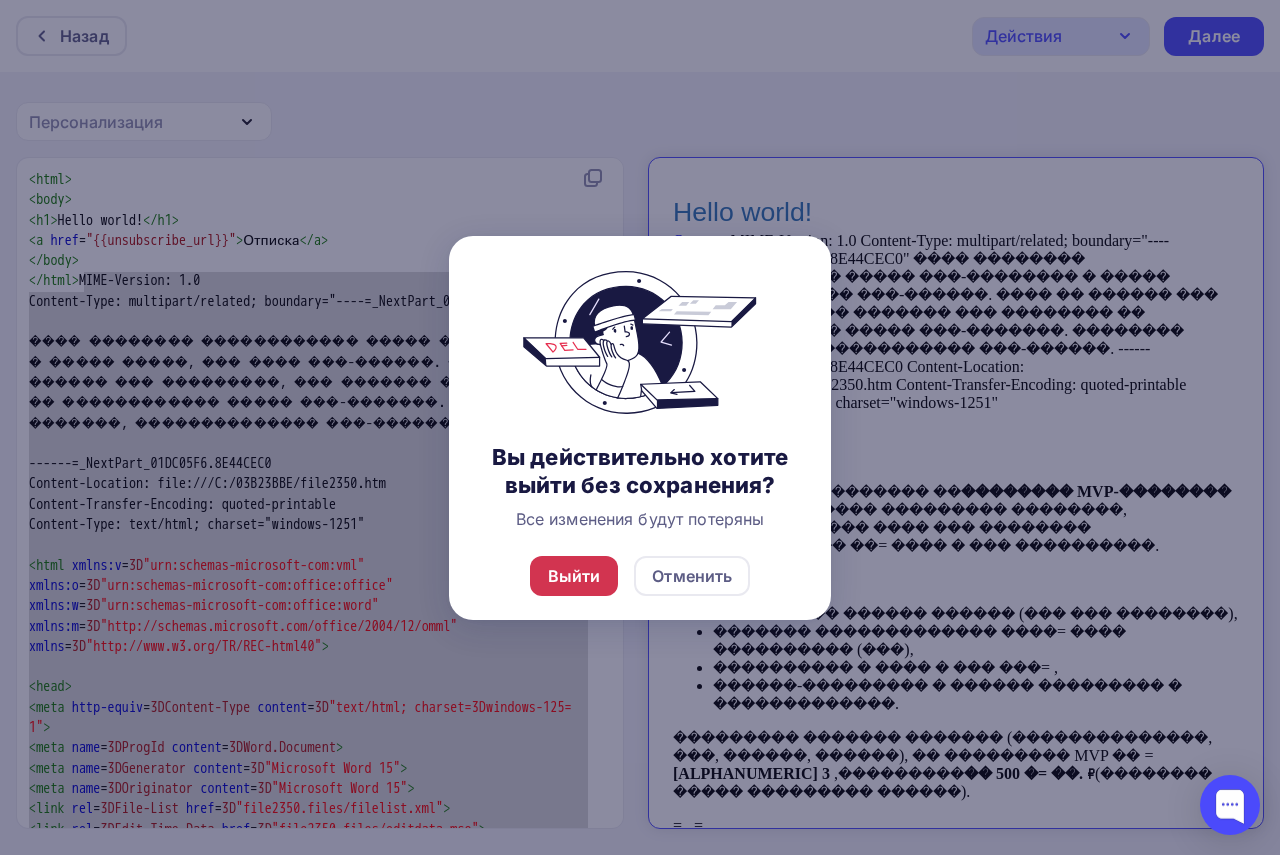 click on "Выйти" at bounding box center (574, 576) 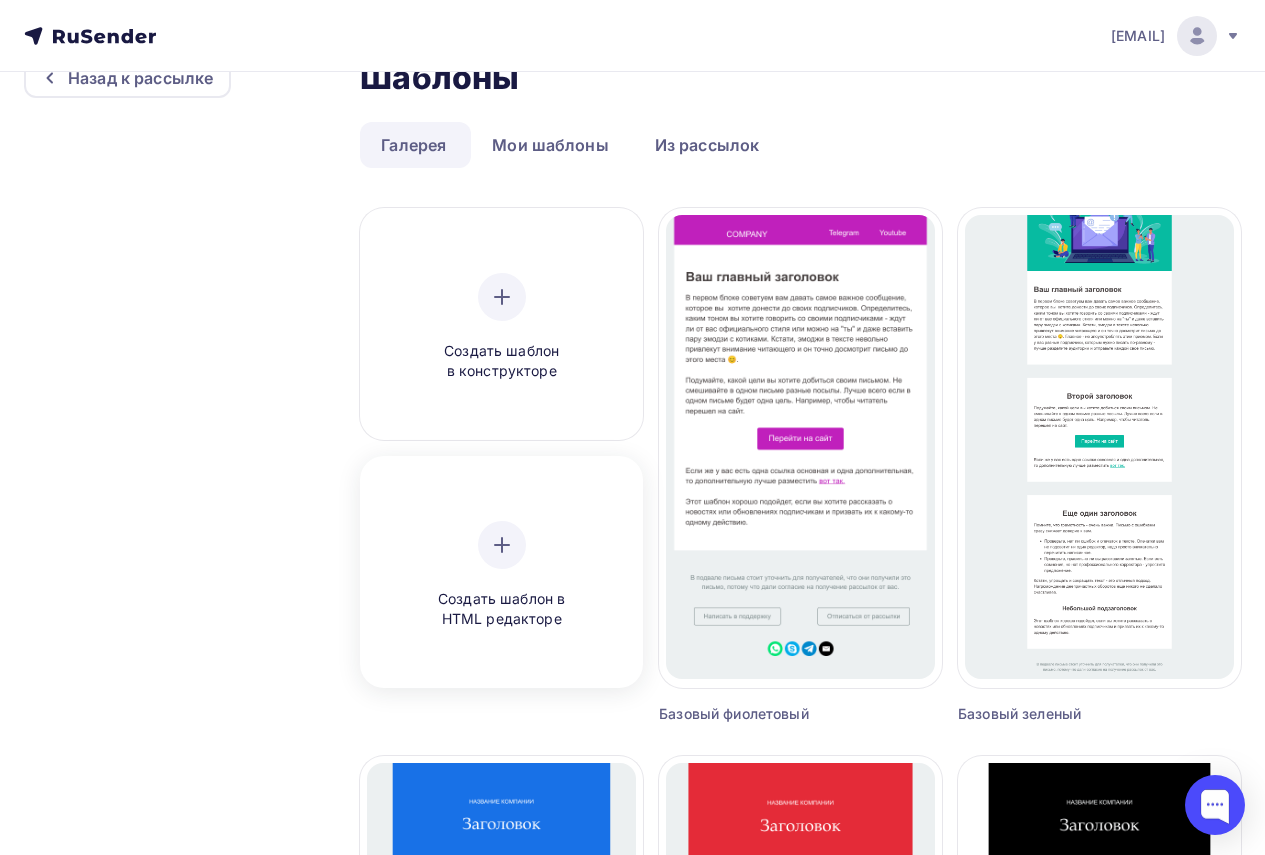 scroll, scrollTop: 0, scrollLeft: 0, axis: both 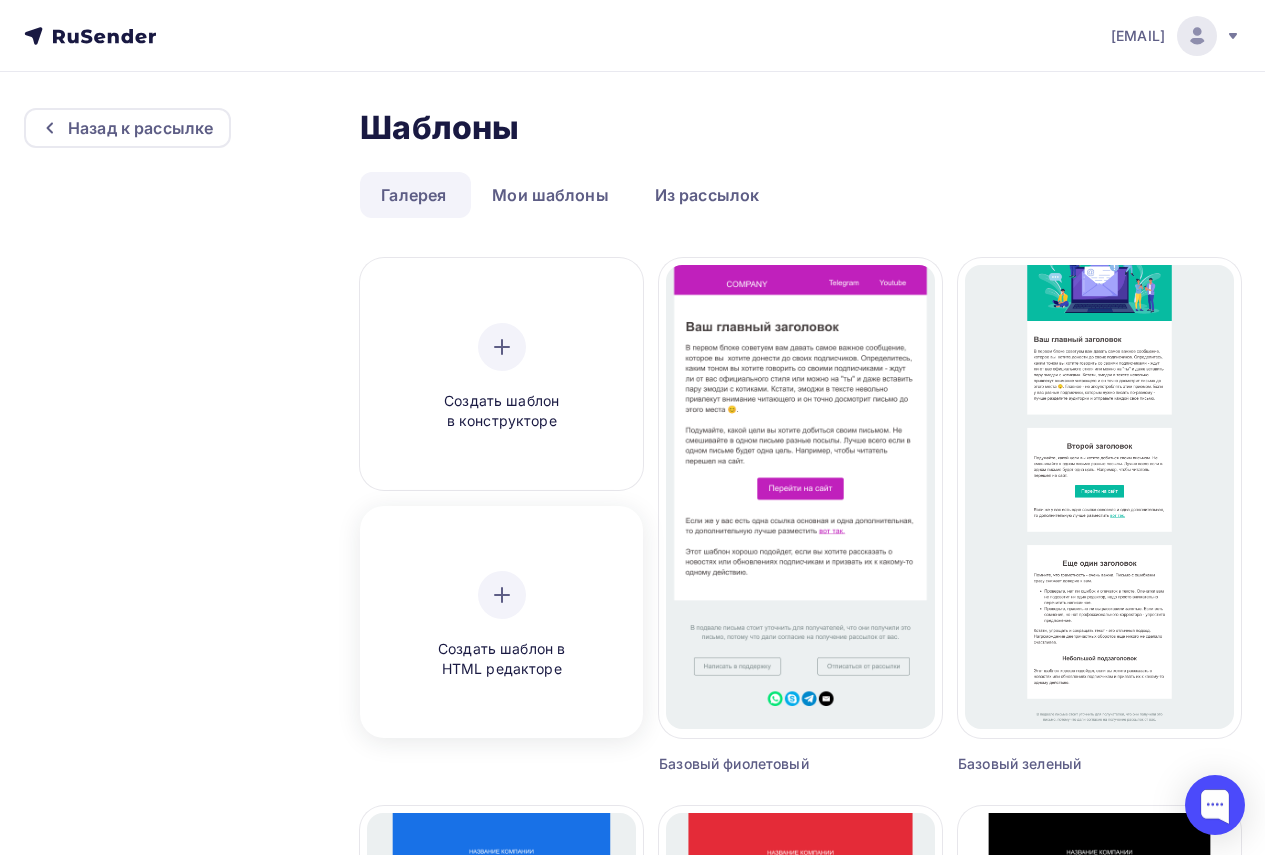 click 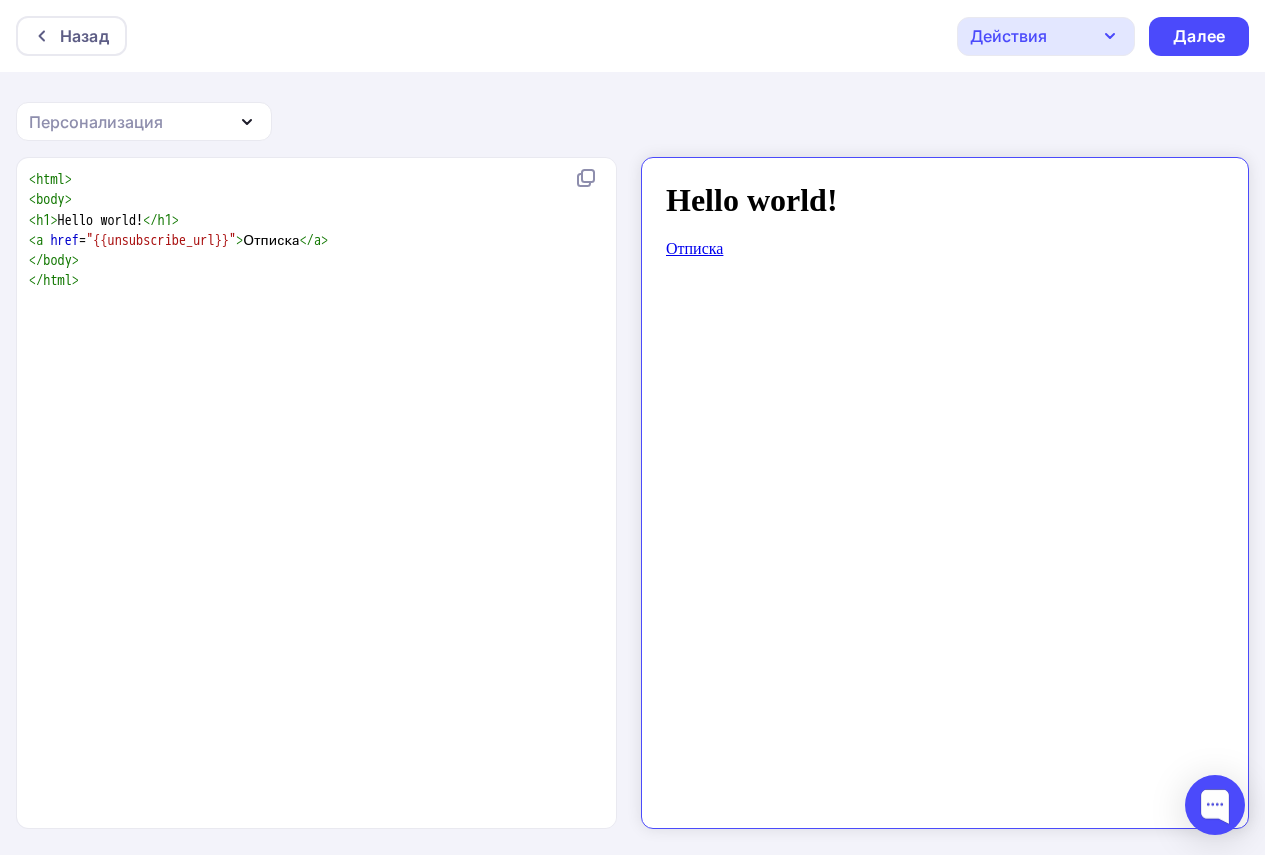 scroll, scrollTop: 0, scrollLeft: 0, axis: both 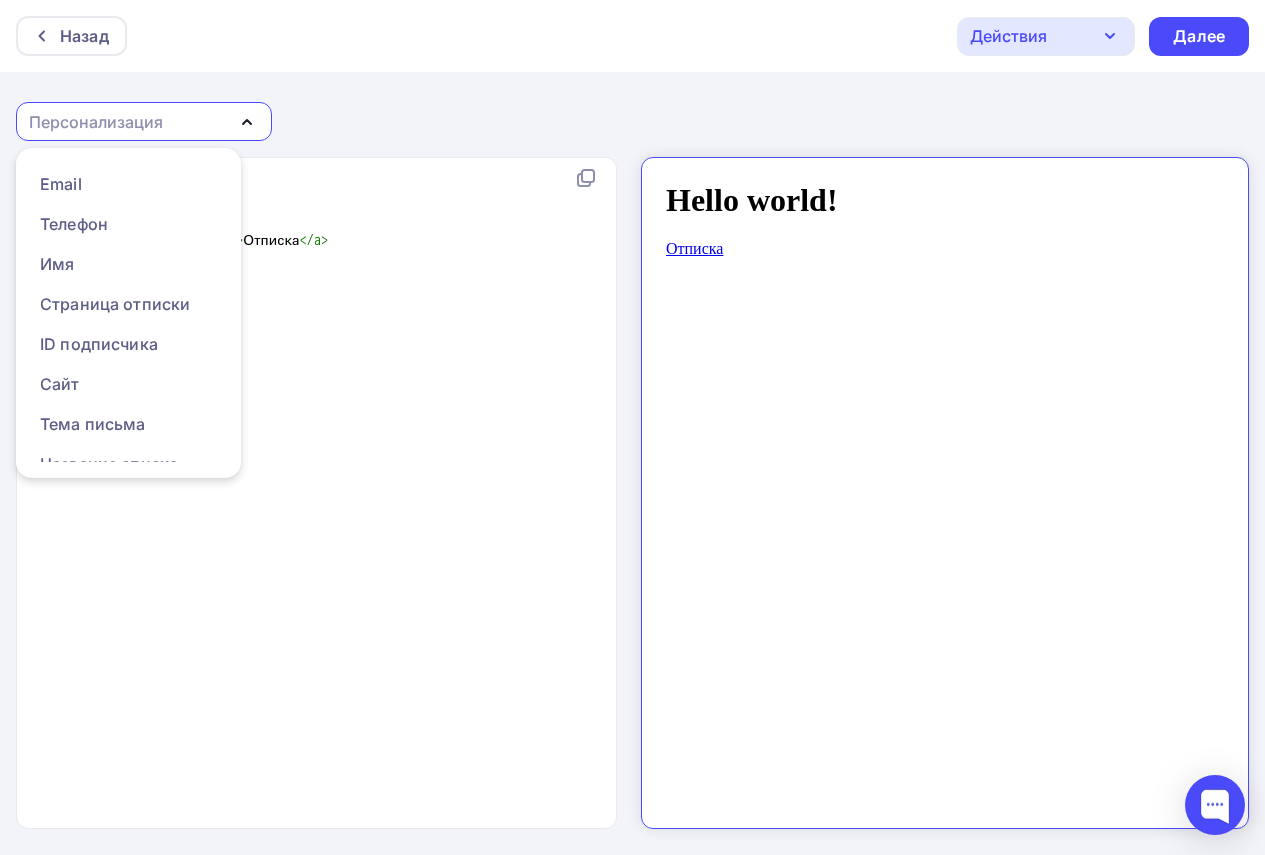 click on "Назад
Действия
Отправить тестовое письмо               Сохранить в Мои шаблоны               Выйти без сохранения               Далее
Персонализация
Email           Телефон           Имя           Страница отписки           ID подписчика           Сайт           Тема письма           Название списка           Число подписчиков           Текущий год           Текущая дата           Дата подписки           Вебверсия             xxxxxxxxxx   < html > < body > < h1 > Hello world! </ h1 > < a   href = "{{unsubscribe_url}}" > Отписка </ a > </ body > </ html >" at bounding box center [632, 428] 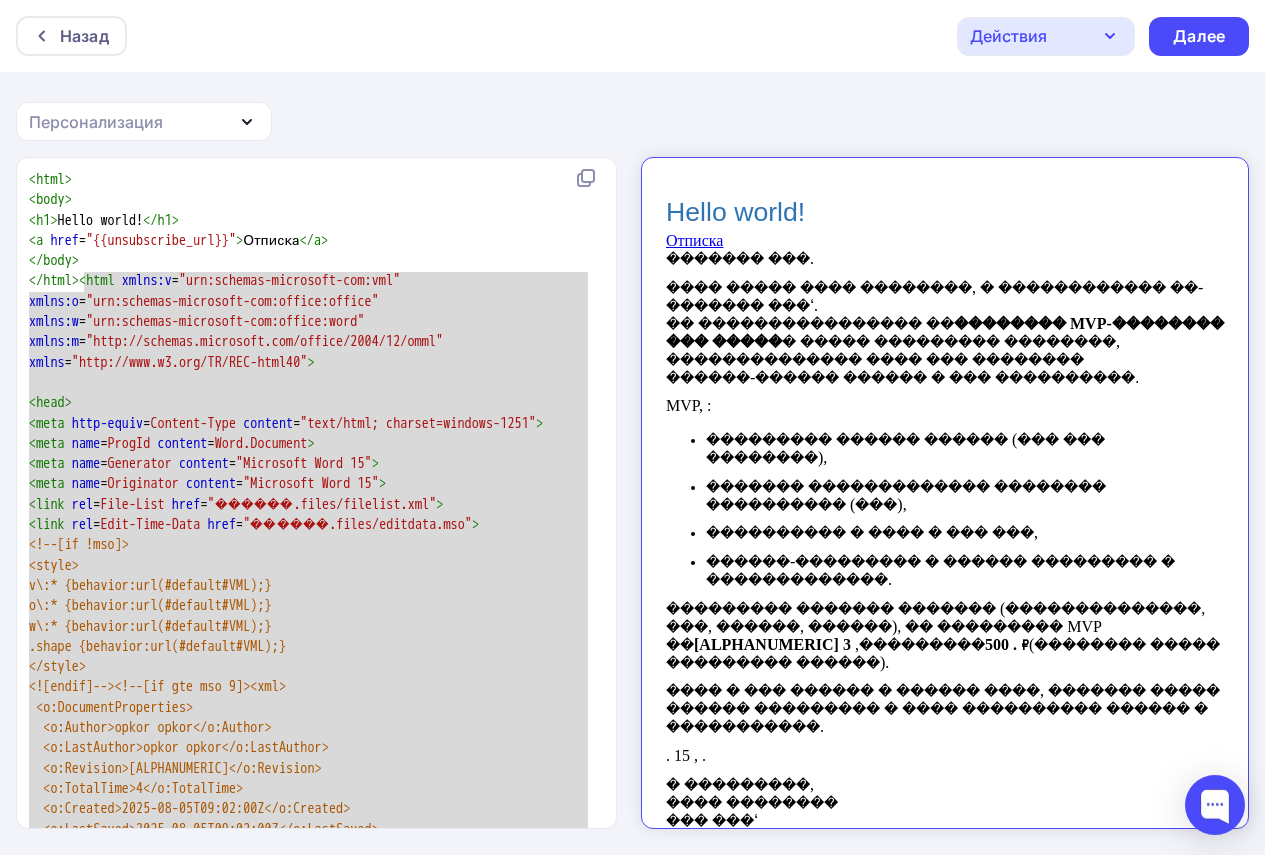 scroll, scrollTop: 42510, scrollLeft: 0, axis: vertical 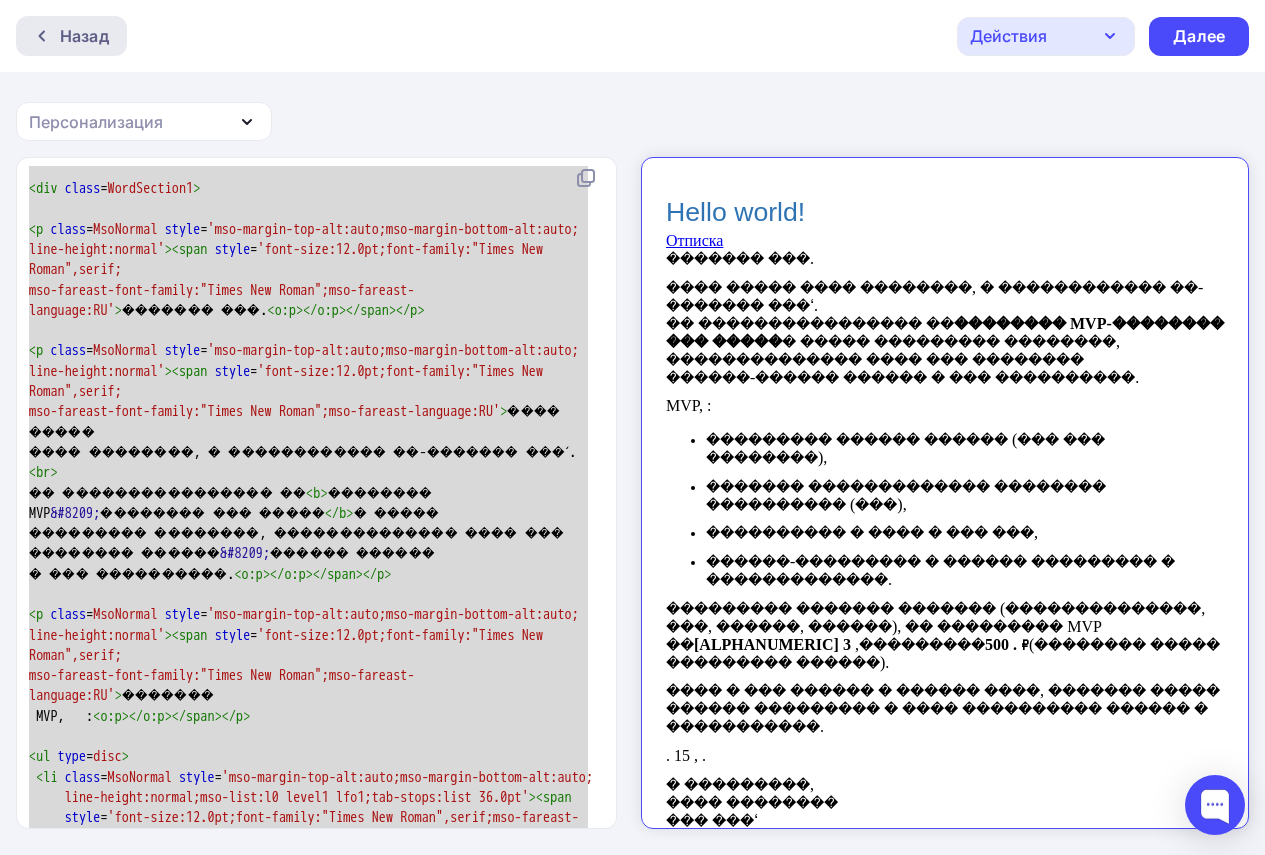 click on "Назад" at bounding box center [84, 36] 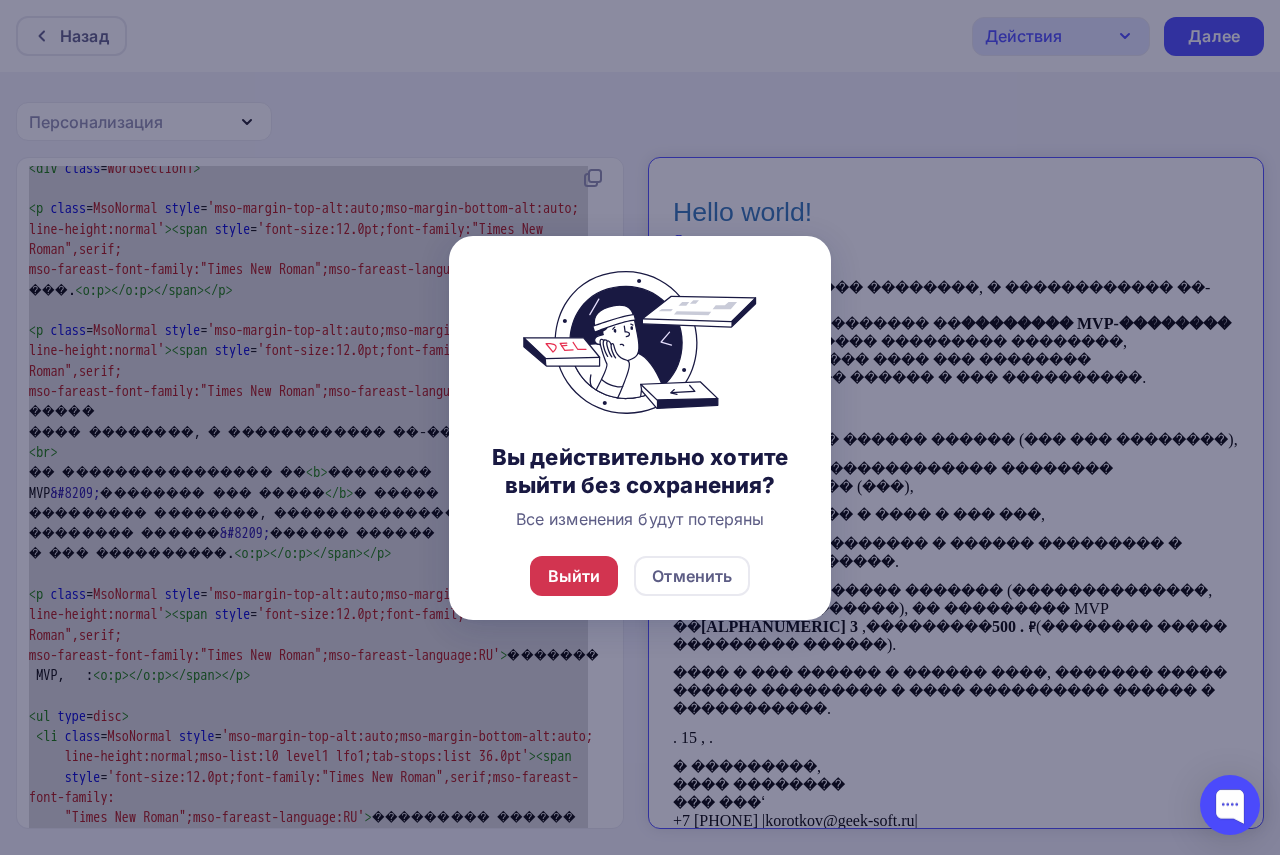 click on "Выйти" at bounding box center (574, 576) 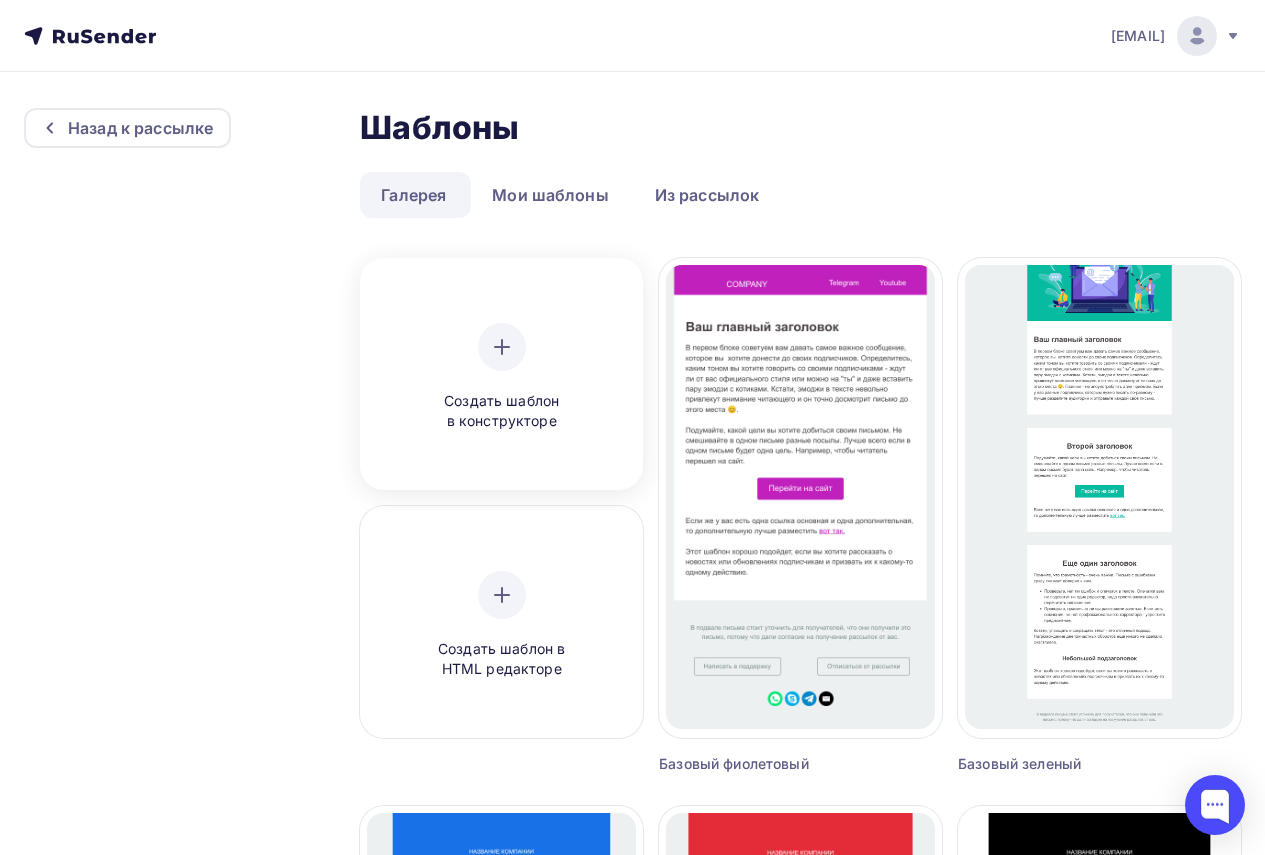 click 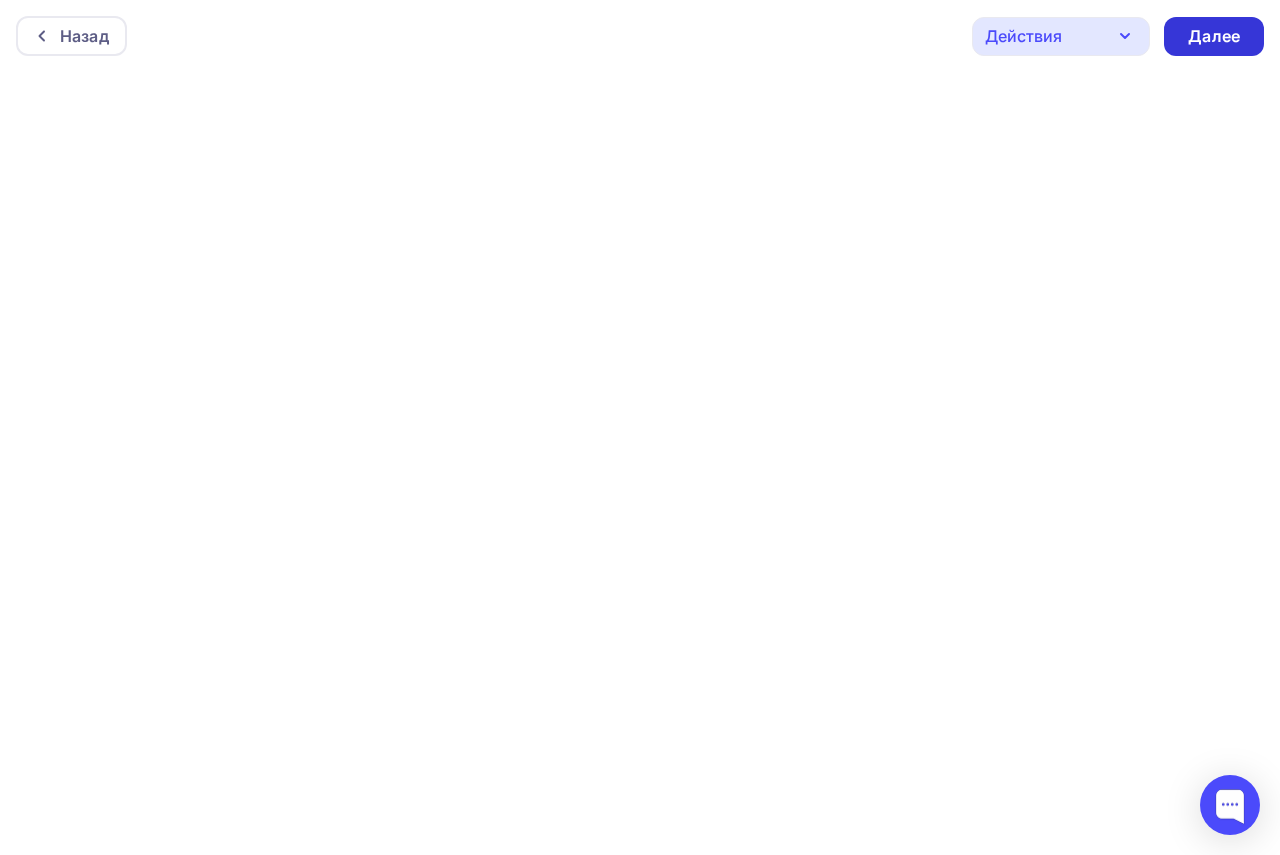 click on "Далее" at bounding box center (1214, 36) 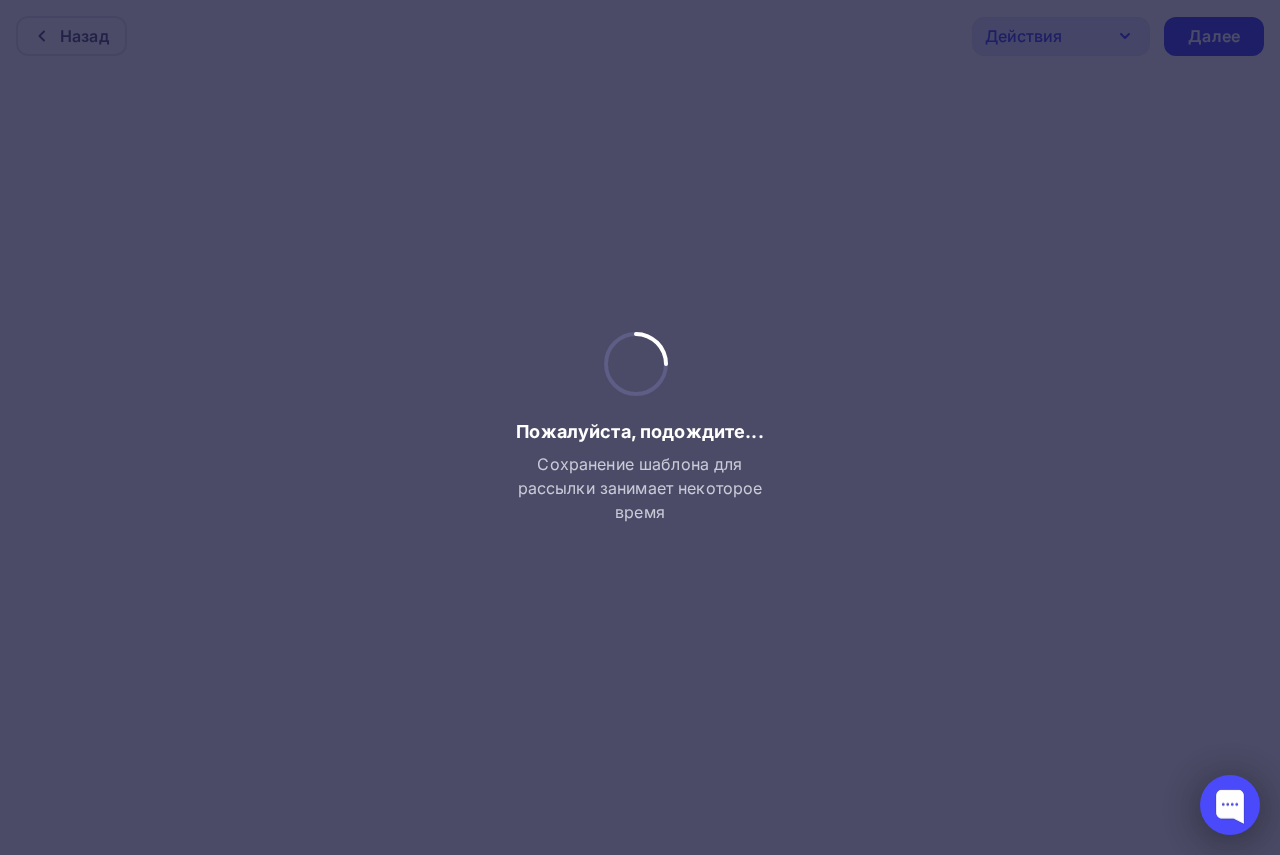 click at bounding box center (1230, 805) 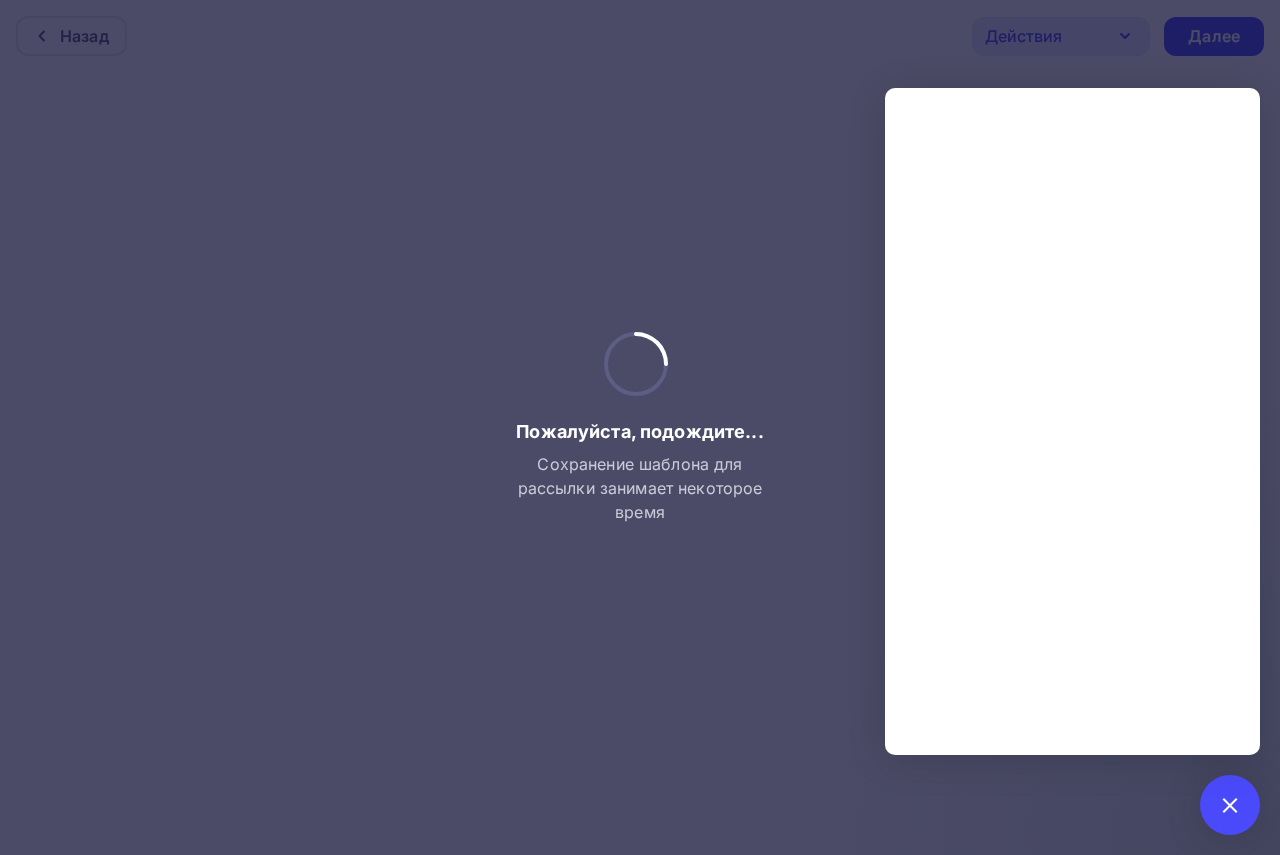 click at bounding box center (640, 427) 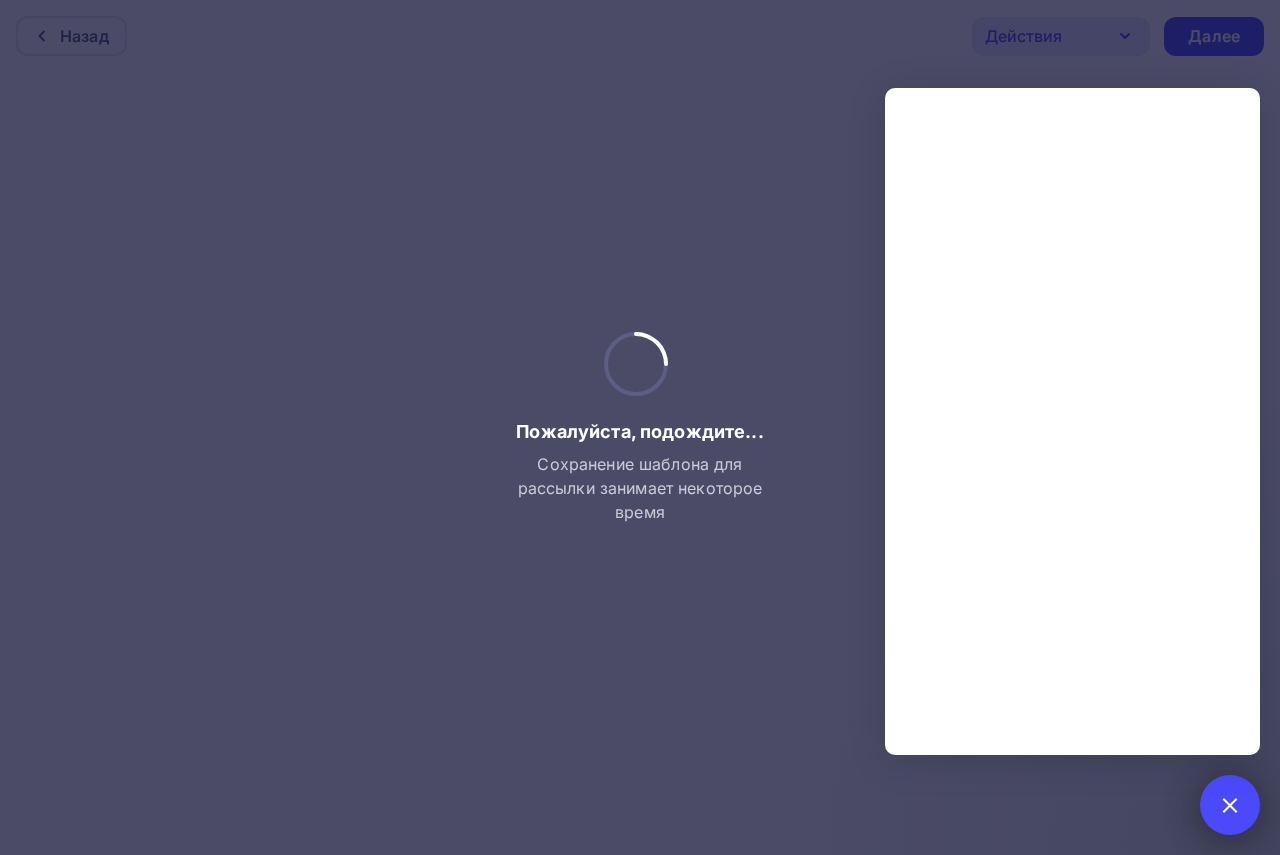 click at bounding box center [1229, 804] 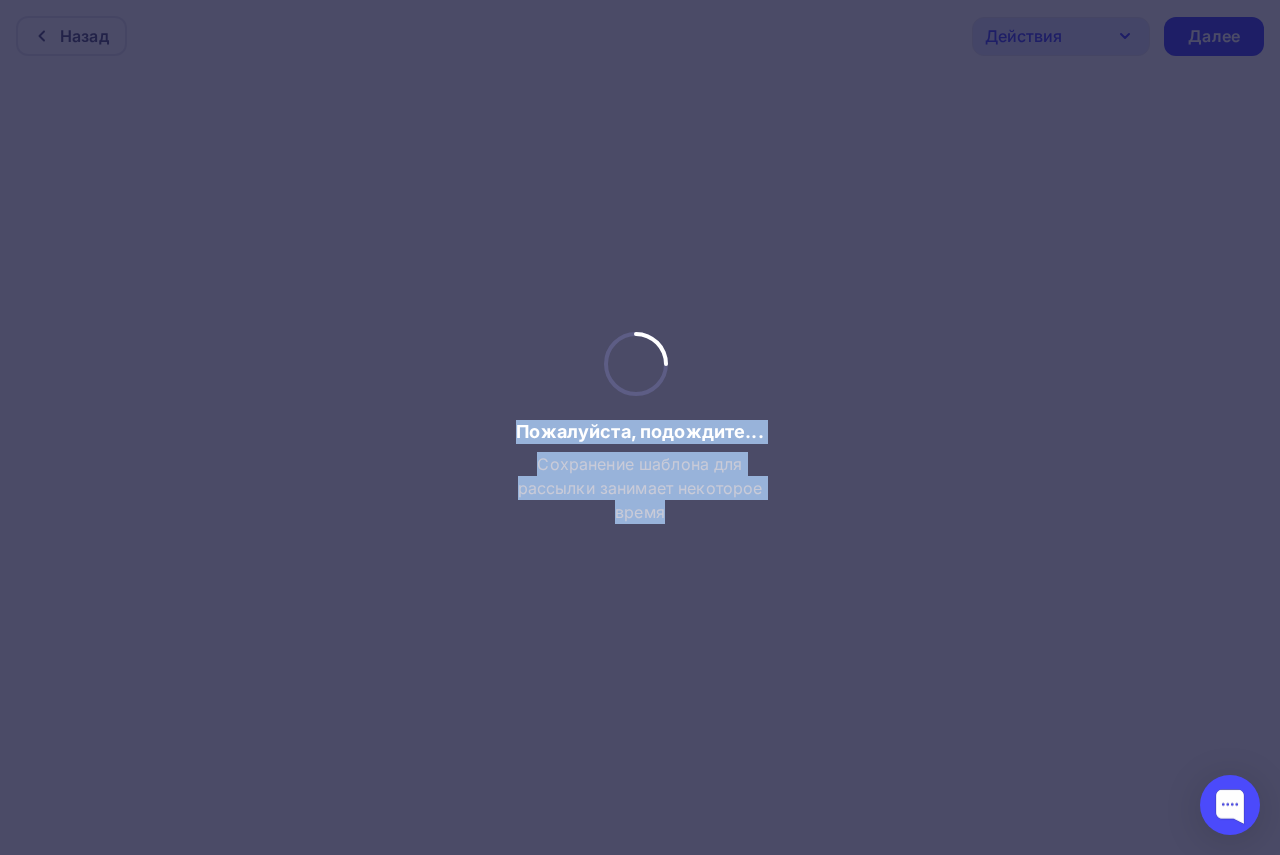 drag, startPoint x: 522, startPoint y: 426, endPoint x: 523, endPoint y: 507, distance: 81.00617 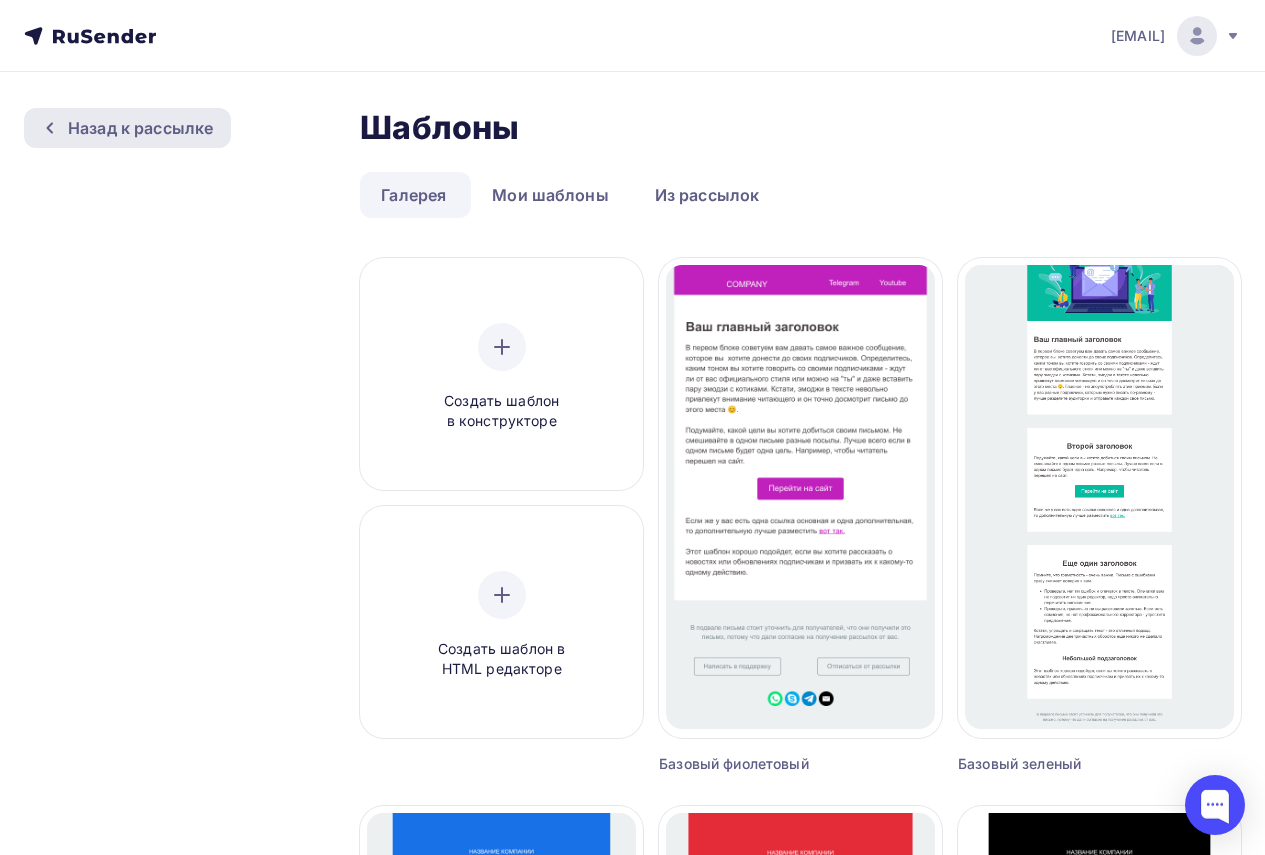 click on "Назад к рассылке" at bounding box center [140, 128] 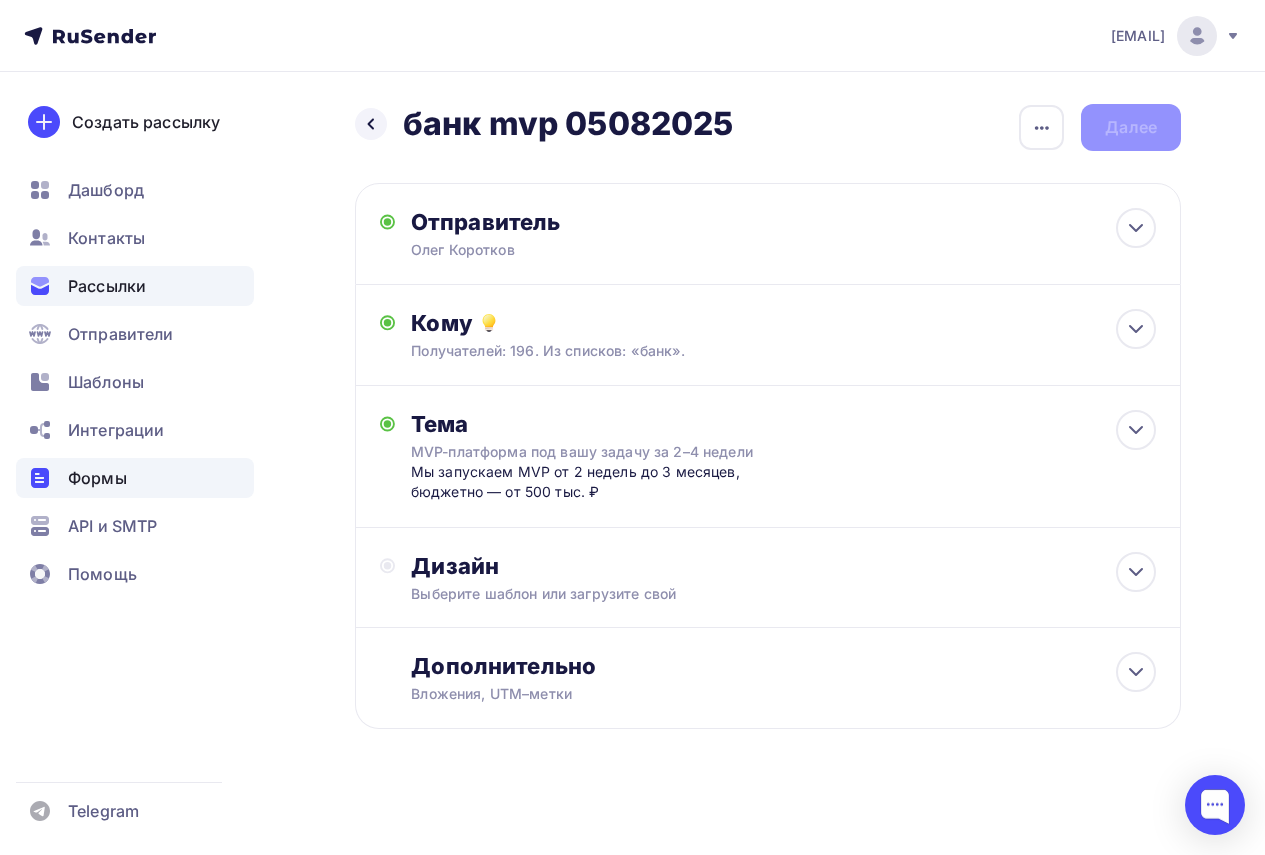 click on "Формы" at bounding box center (97, 478) 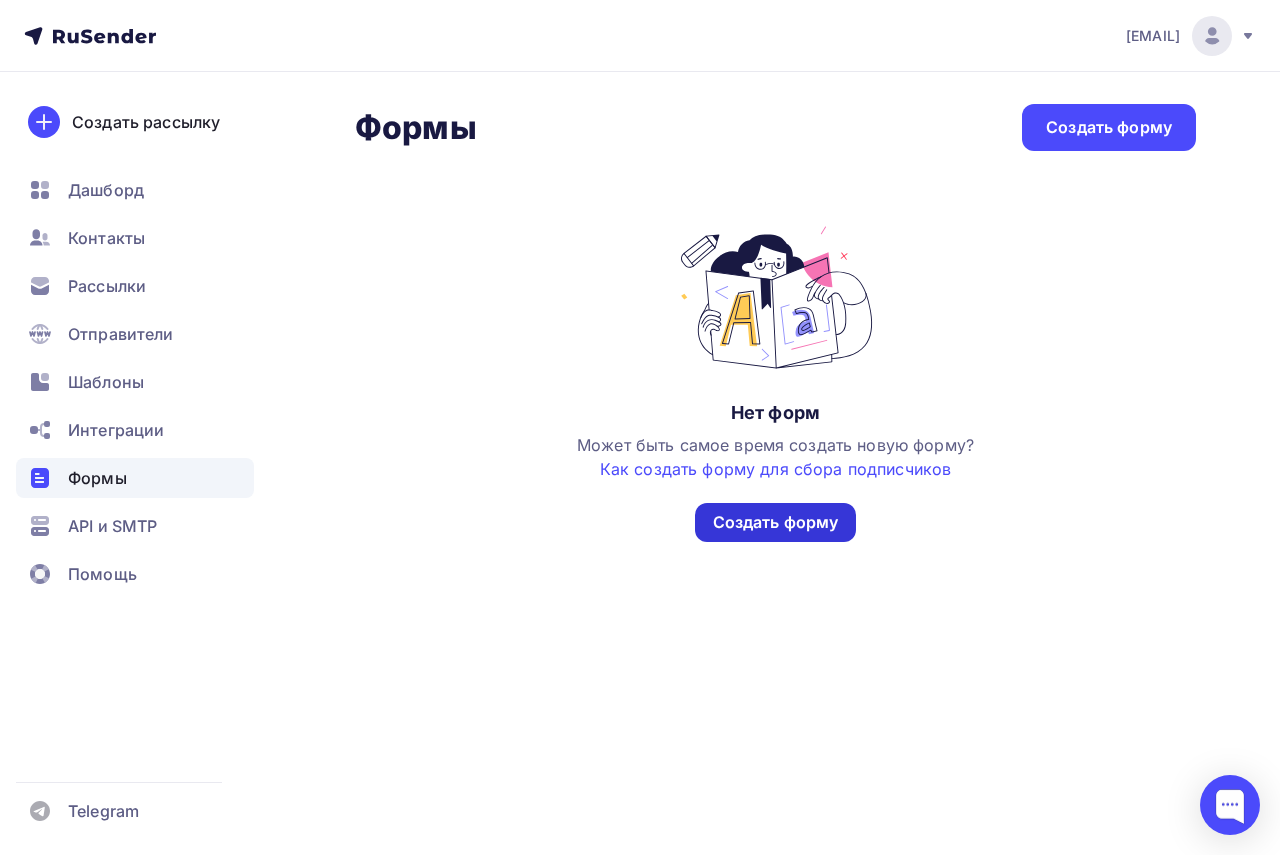 click on "Создать форму" at bounding box center [776, 522] 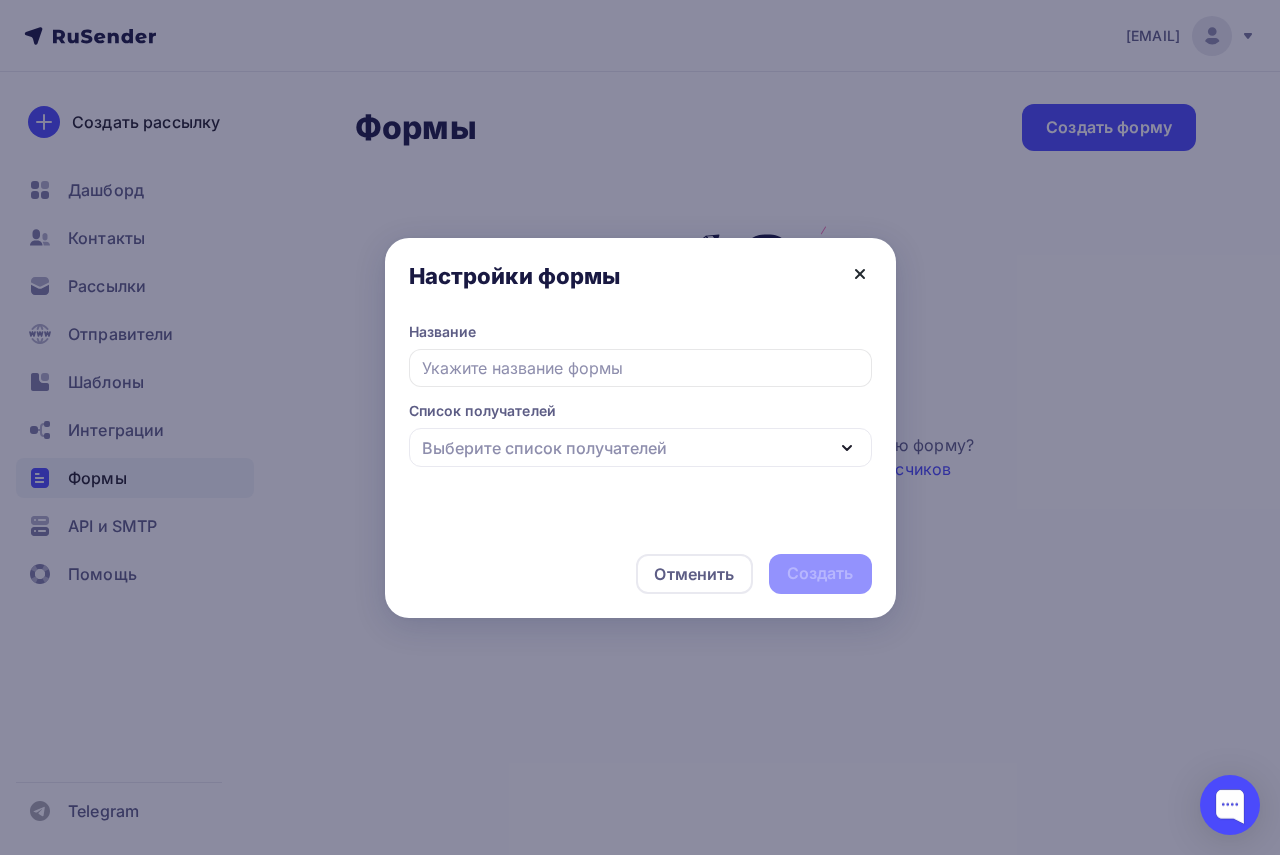 click 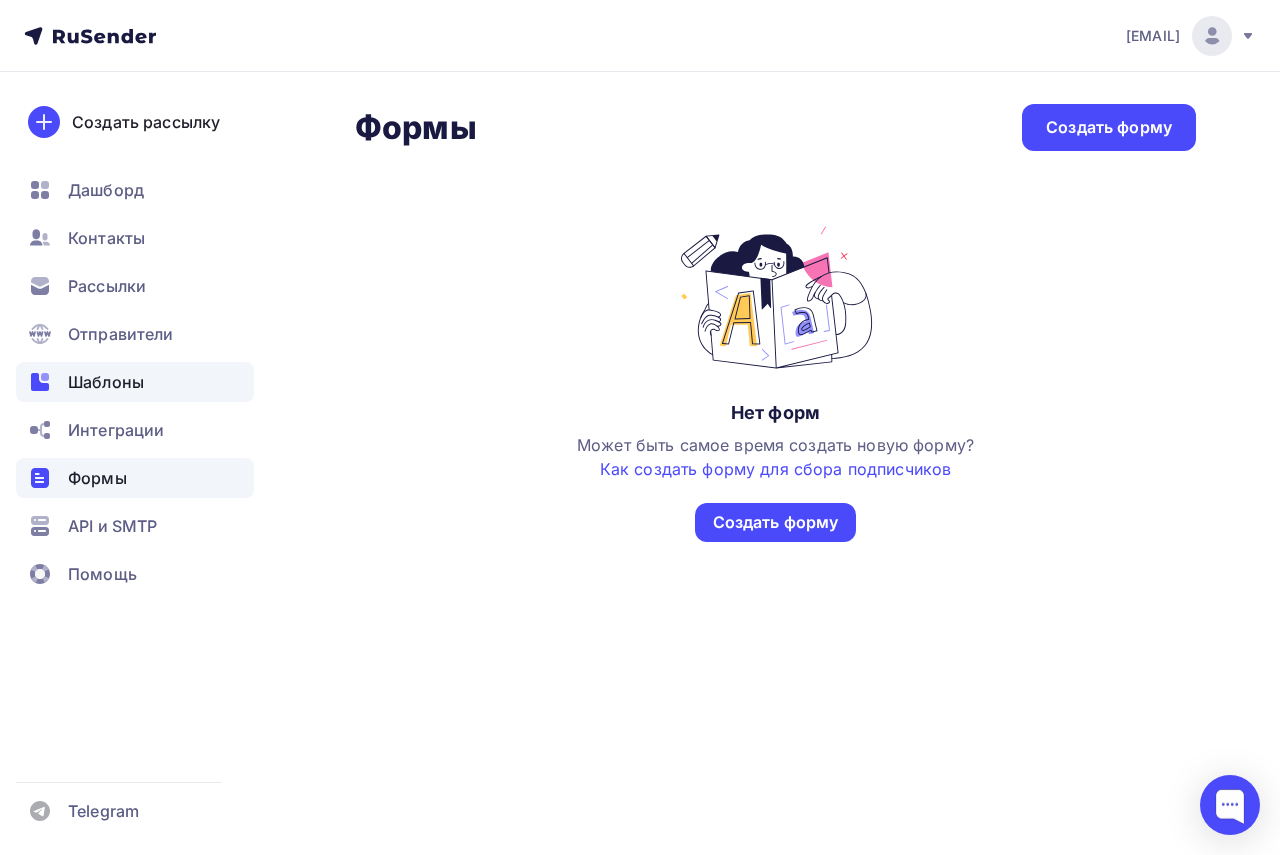 click on "Шаблоны" at bounding box center [135, 382] 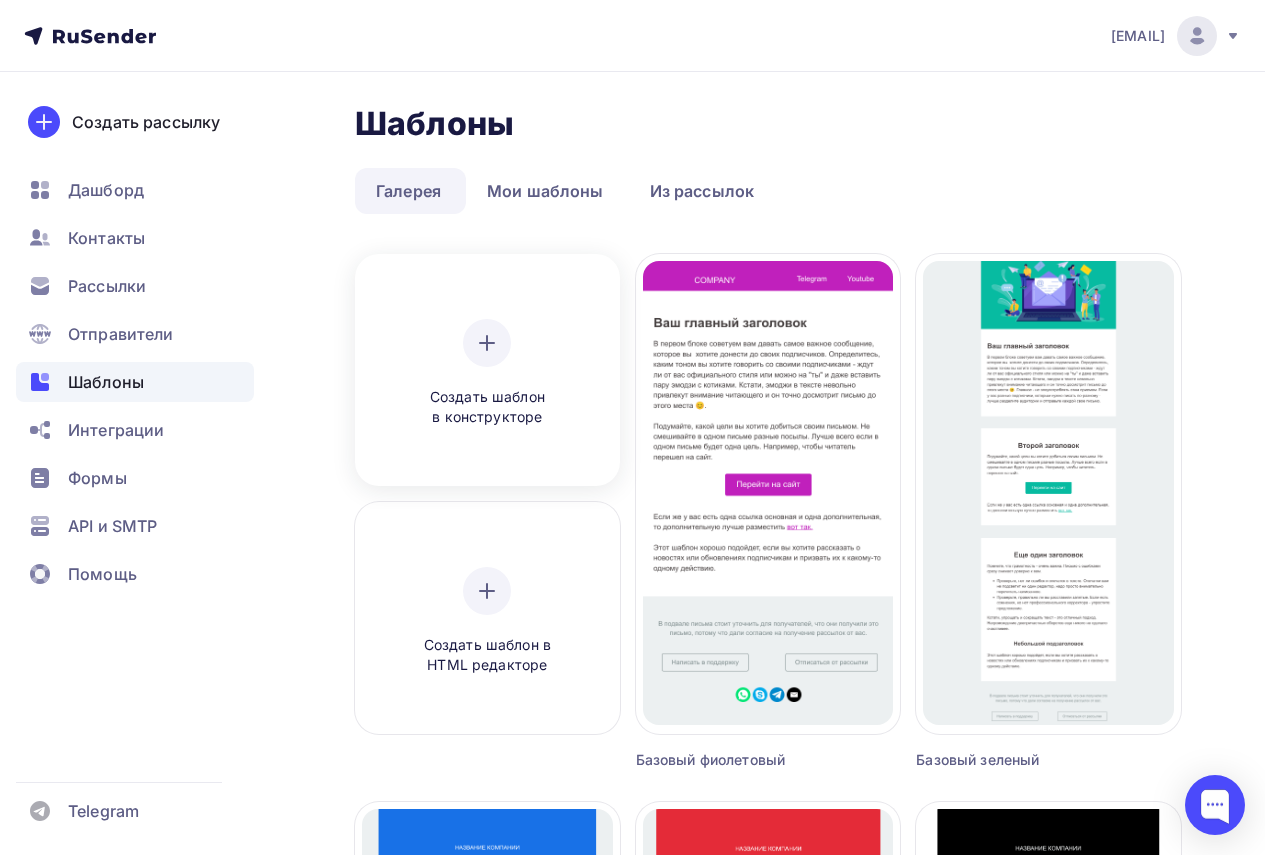 click at bounding box center [487, 343] 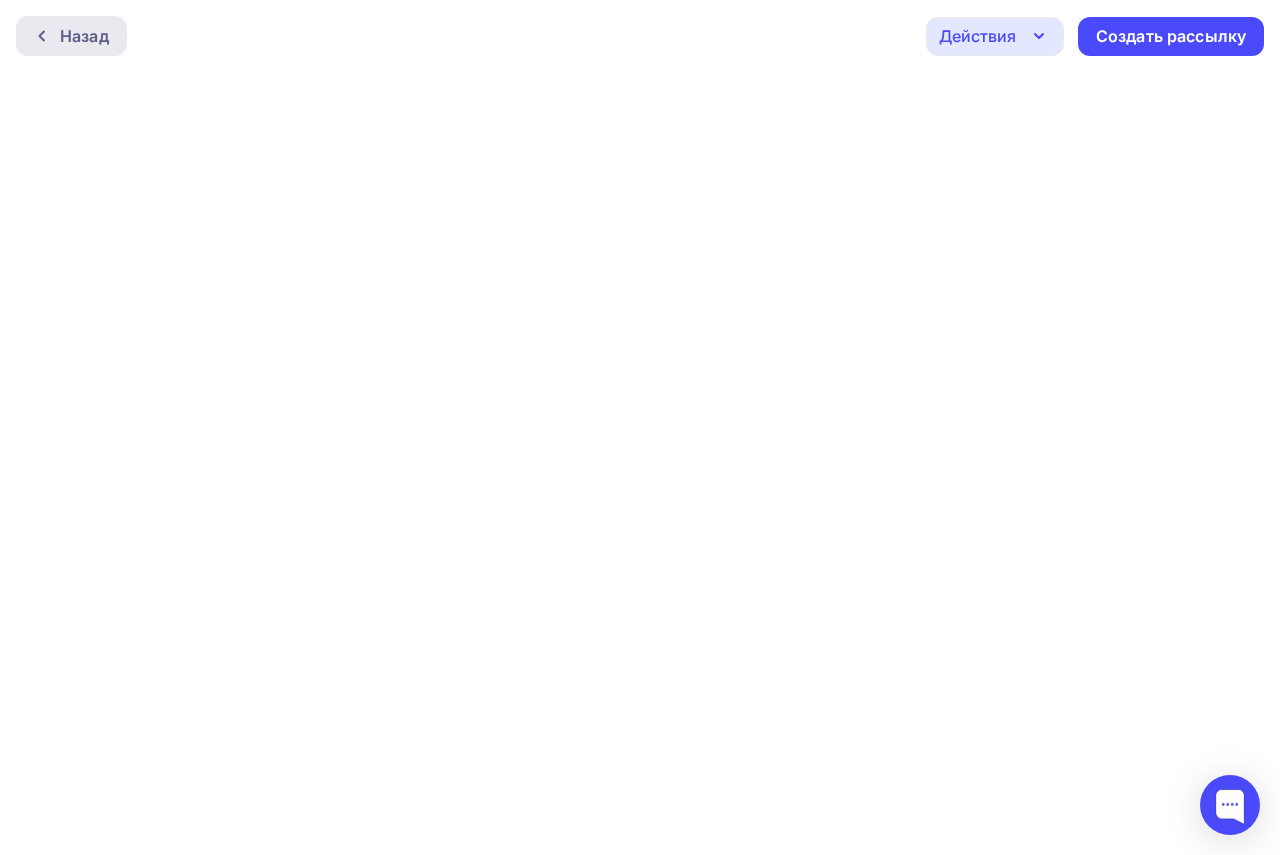 click on "Назад" at bounding box center [71, 36] 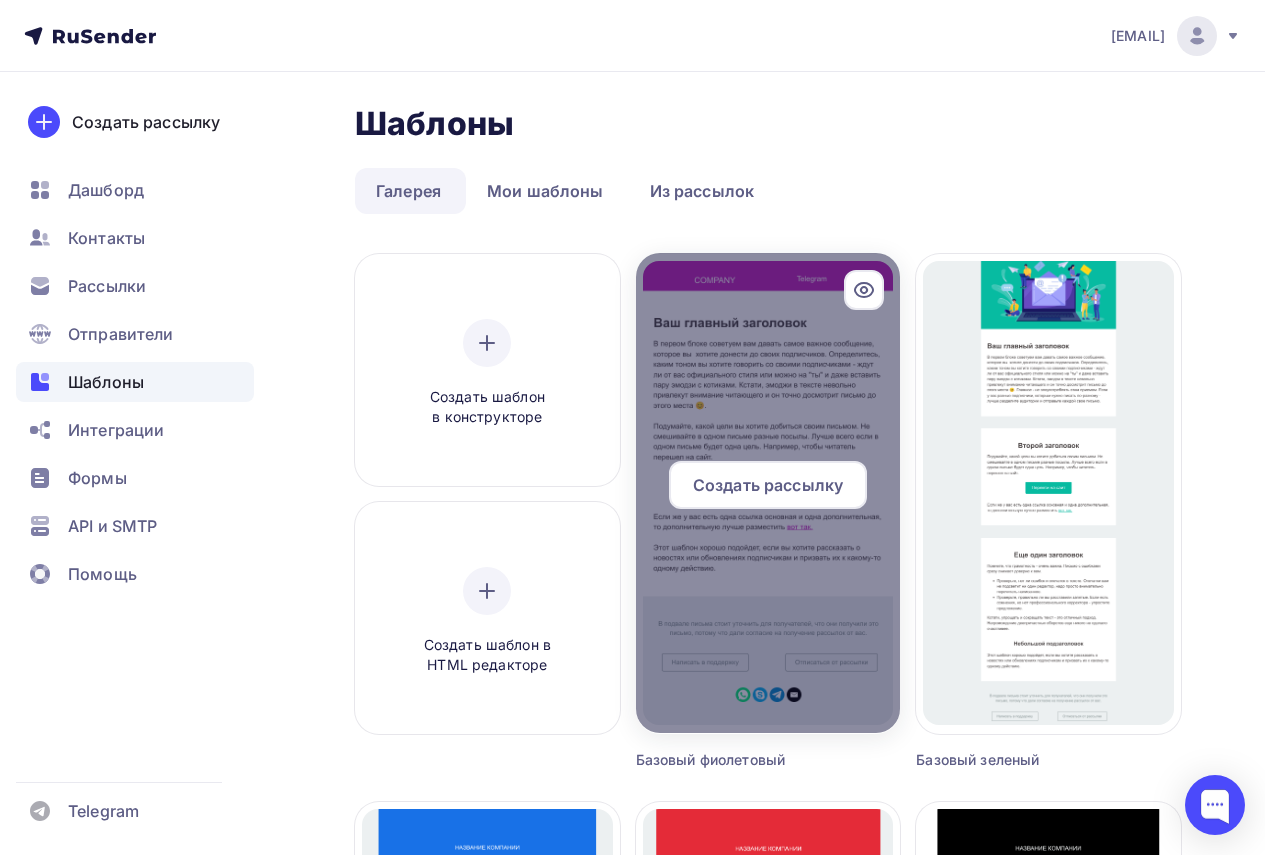 click on "Создать рассылку" at bounding box center [768, 485] 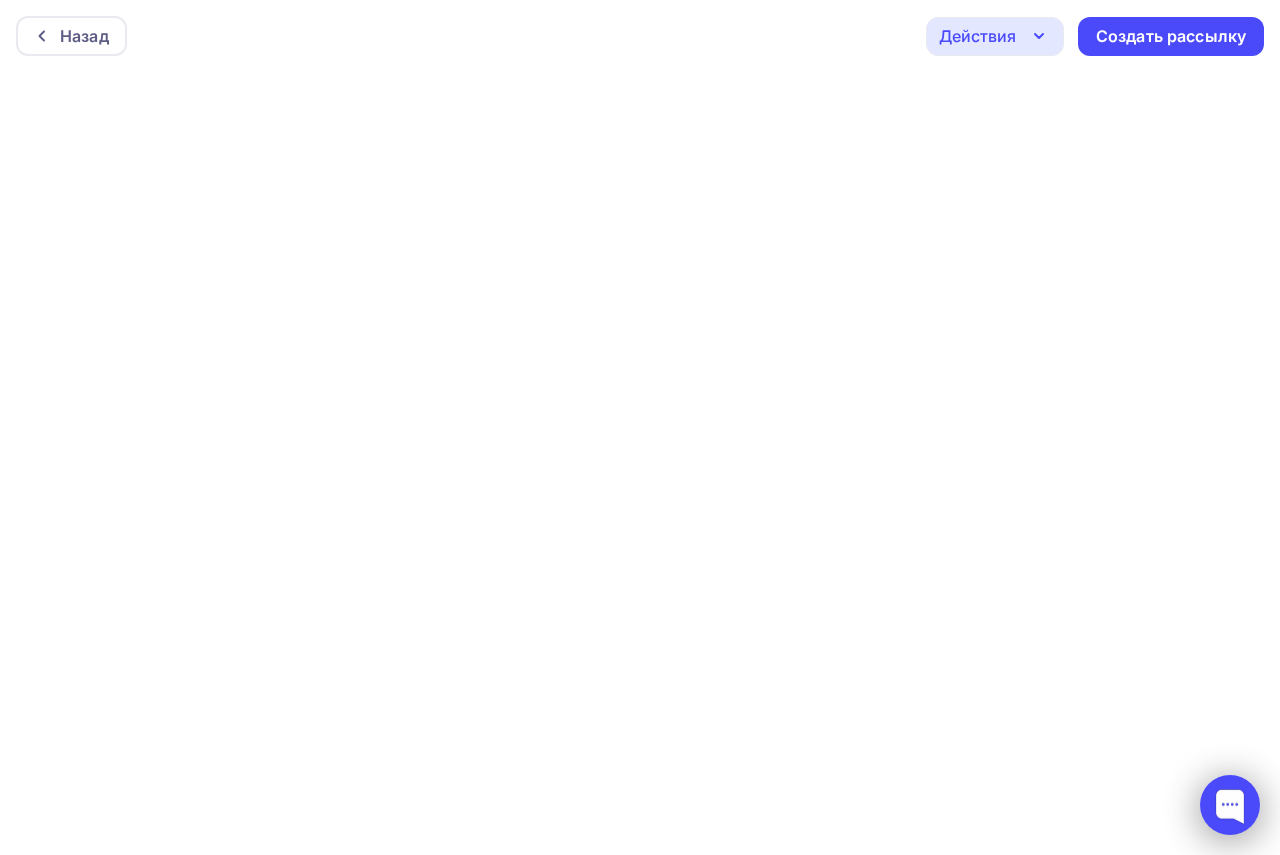 click at bounding box center (1230, 805) 